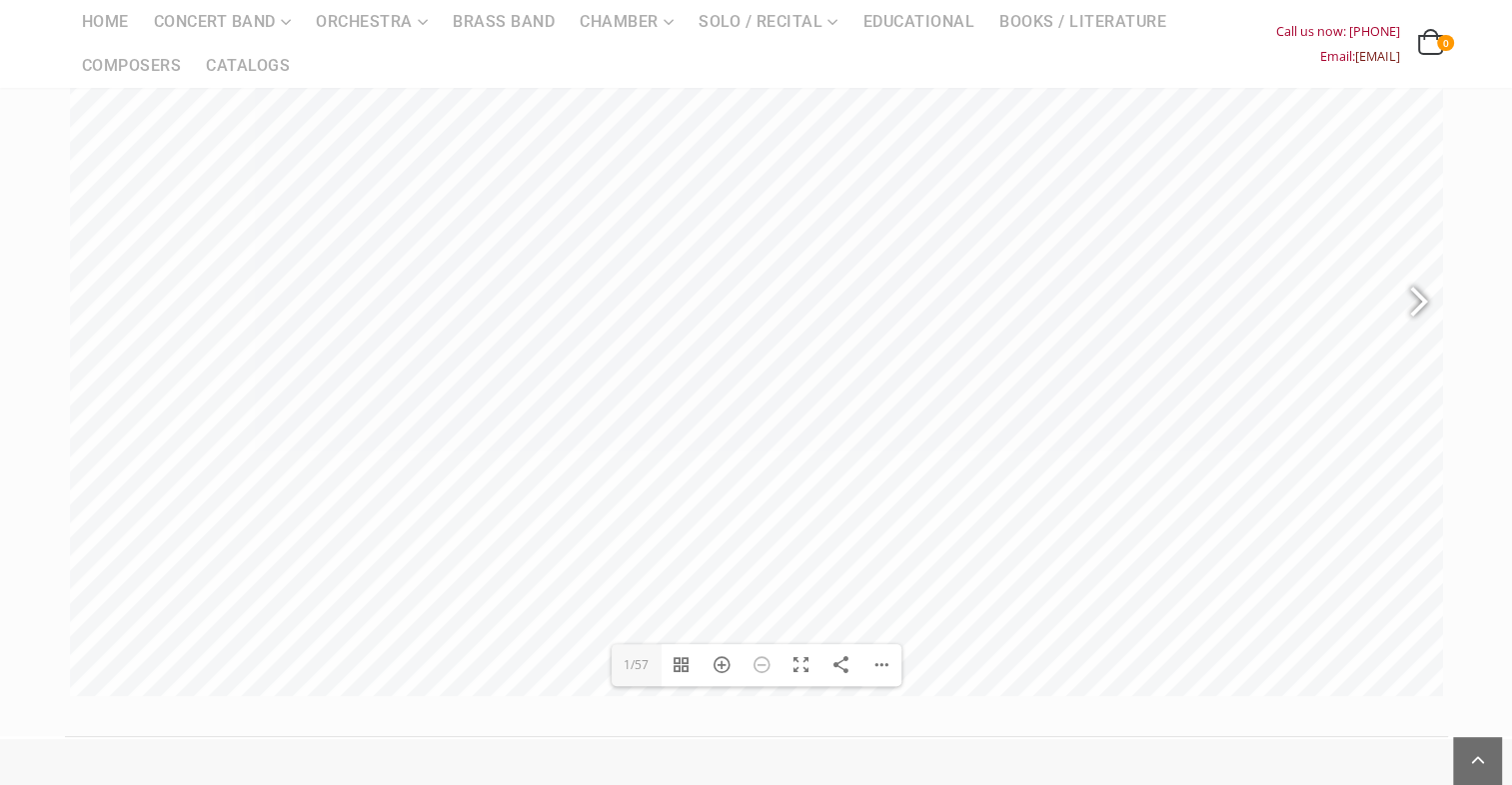 scroll, scrollTop: 310, scrollLeft: 0, axis: vertical 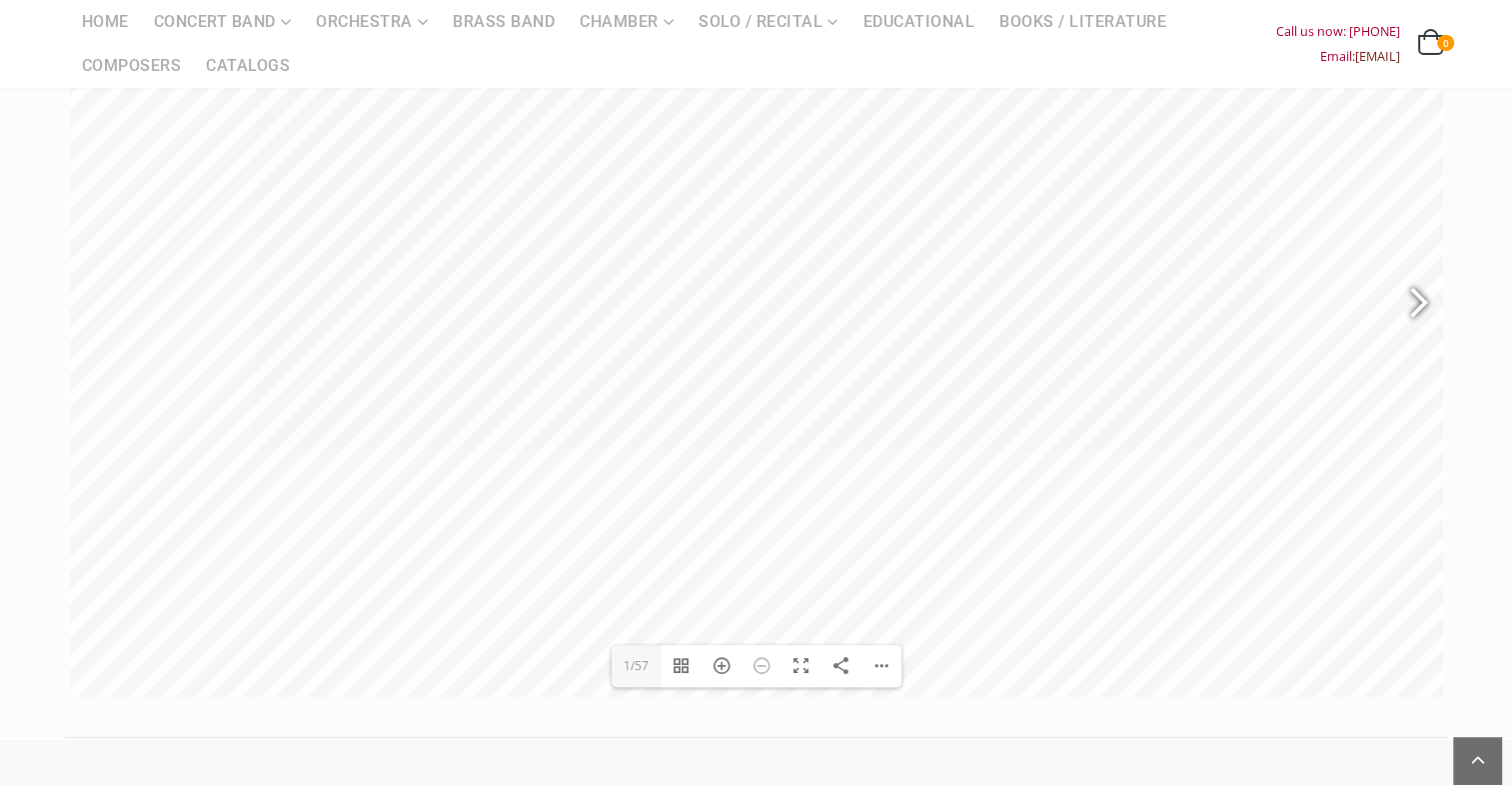 click at bounding box center (1418, 305) 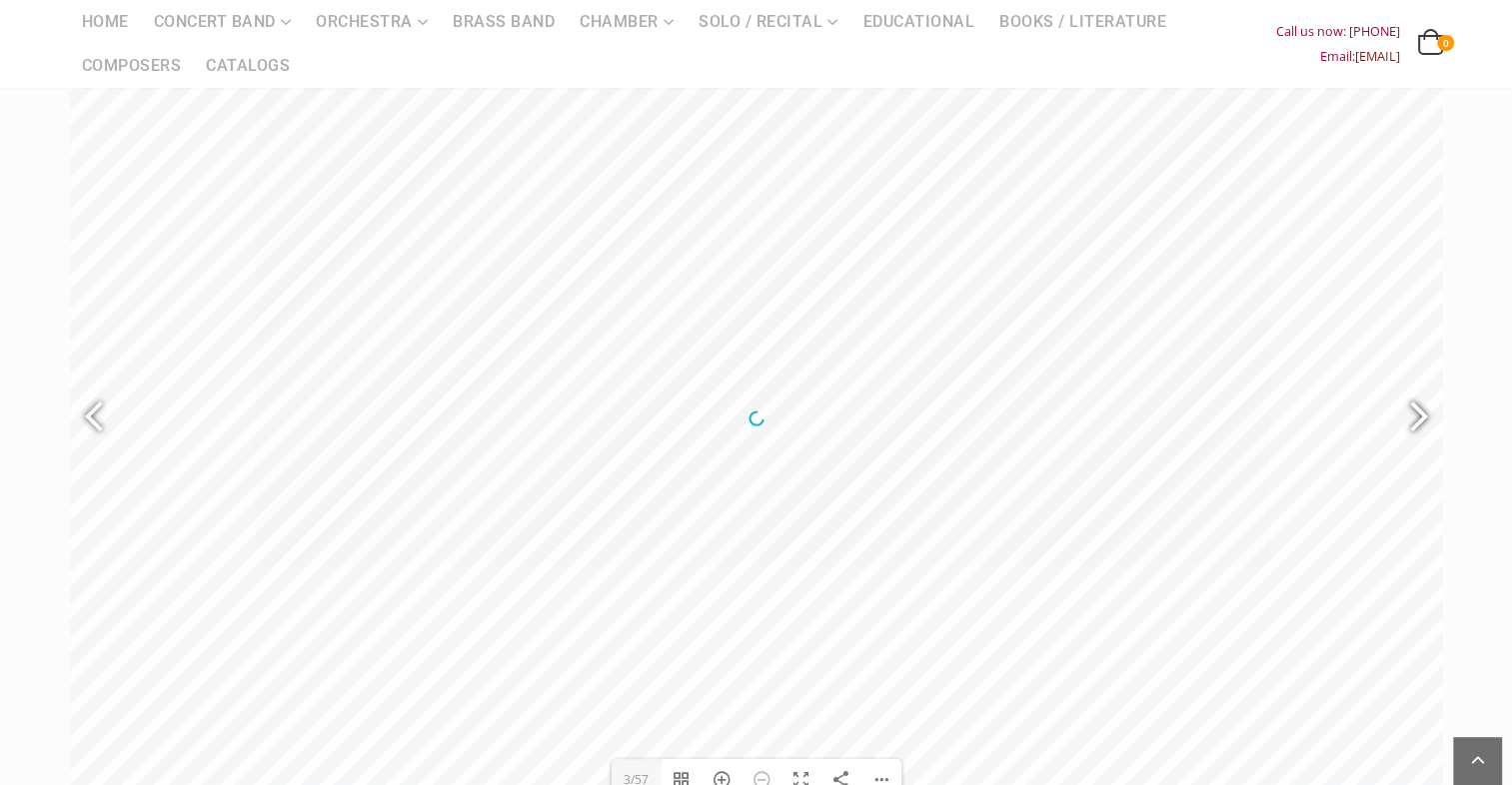 scroll, scrollTop: 188, scrollLeft: 0, axis: vertical 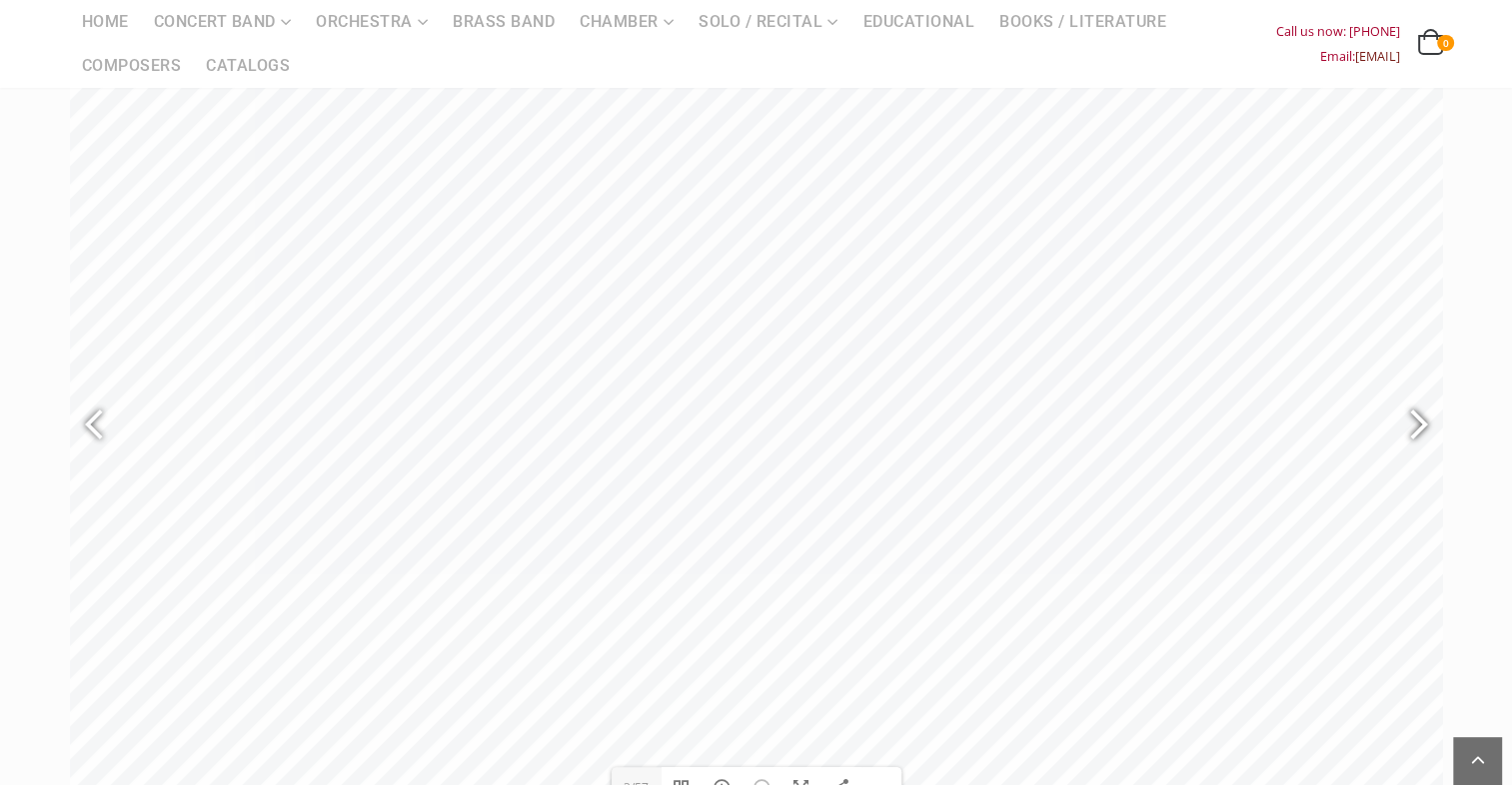 click at bounding box center [1410, 425] 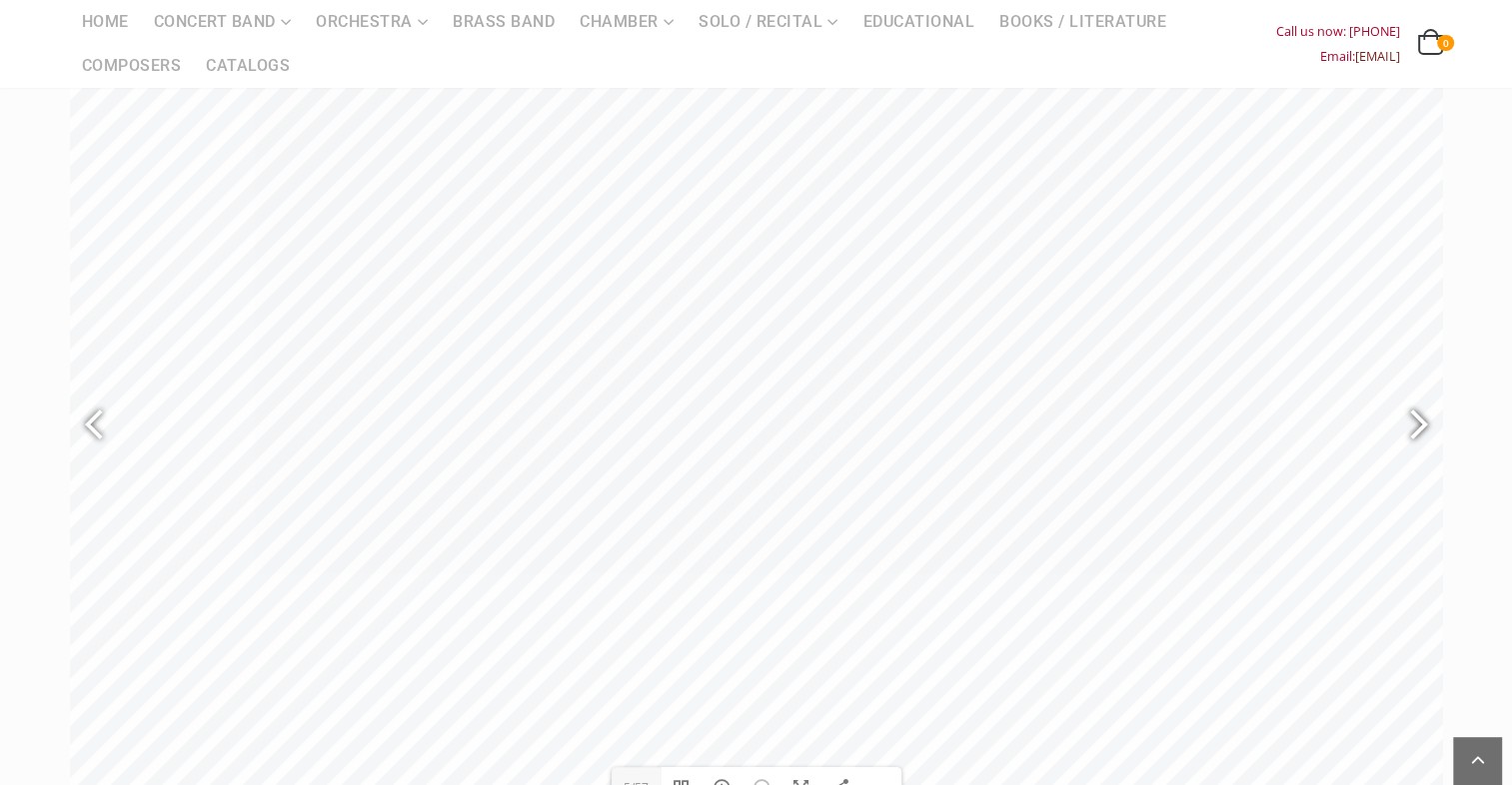 click at bounding box center (1410, 425) 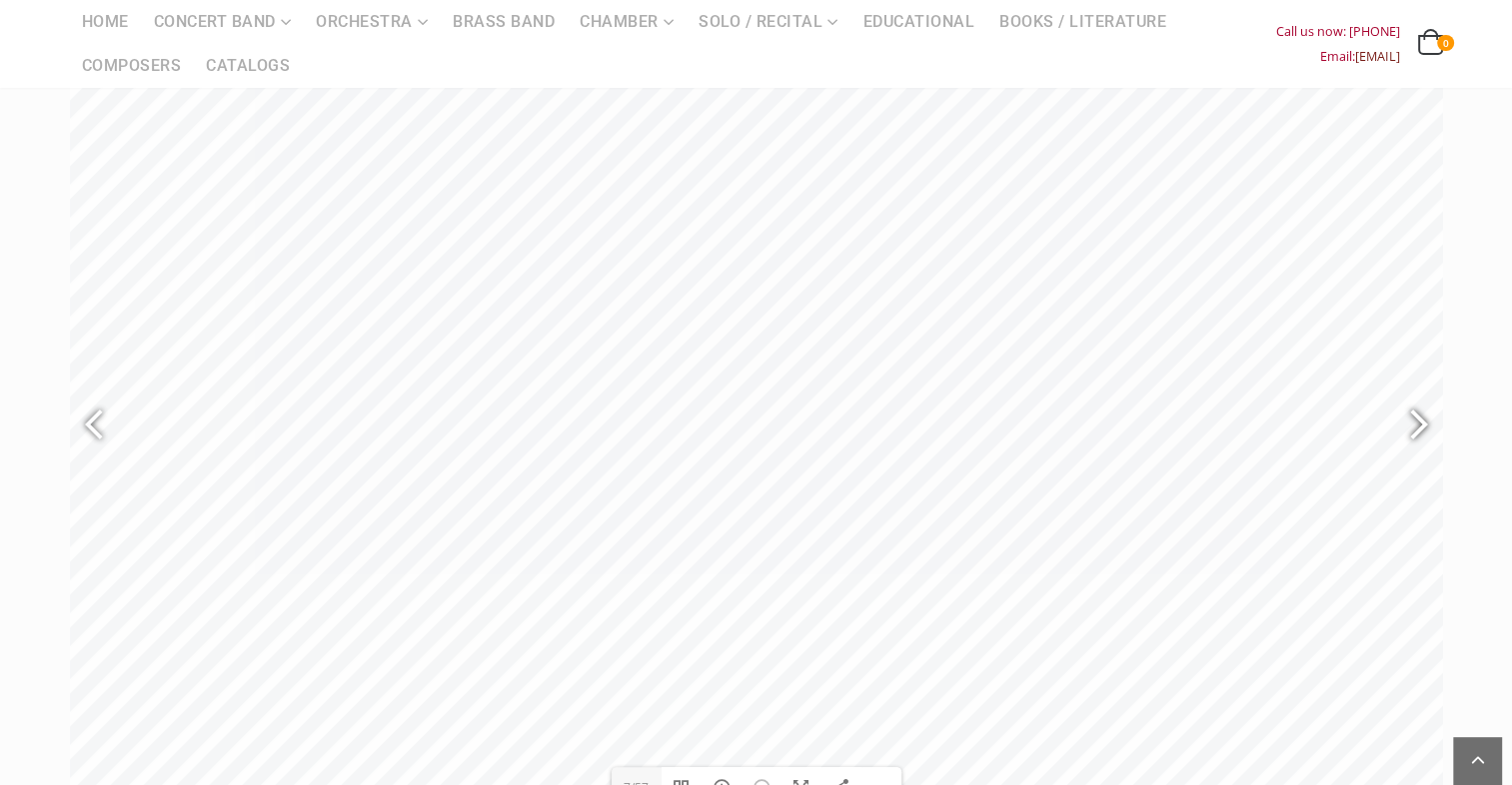 click at bounding box center (1410, 425) 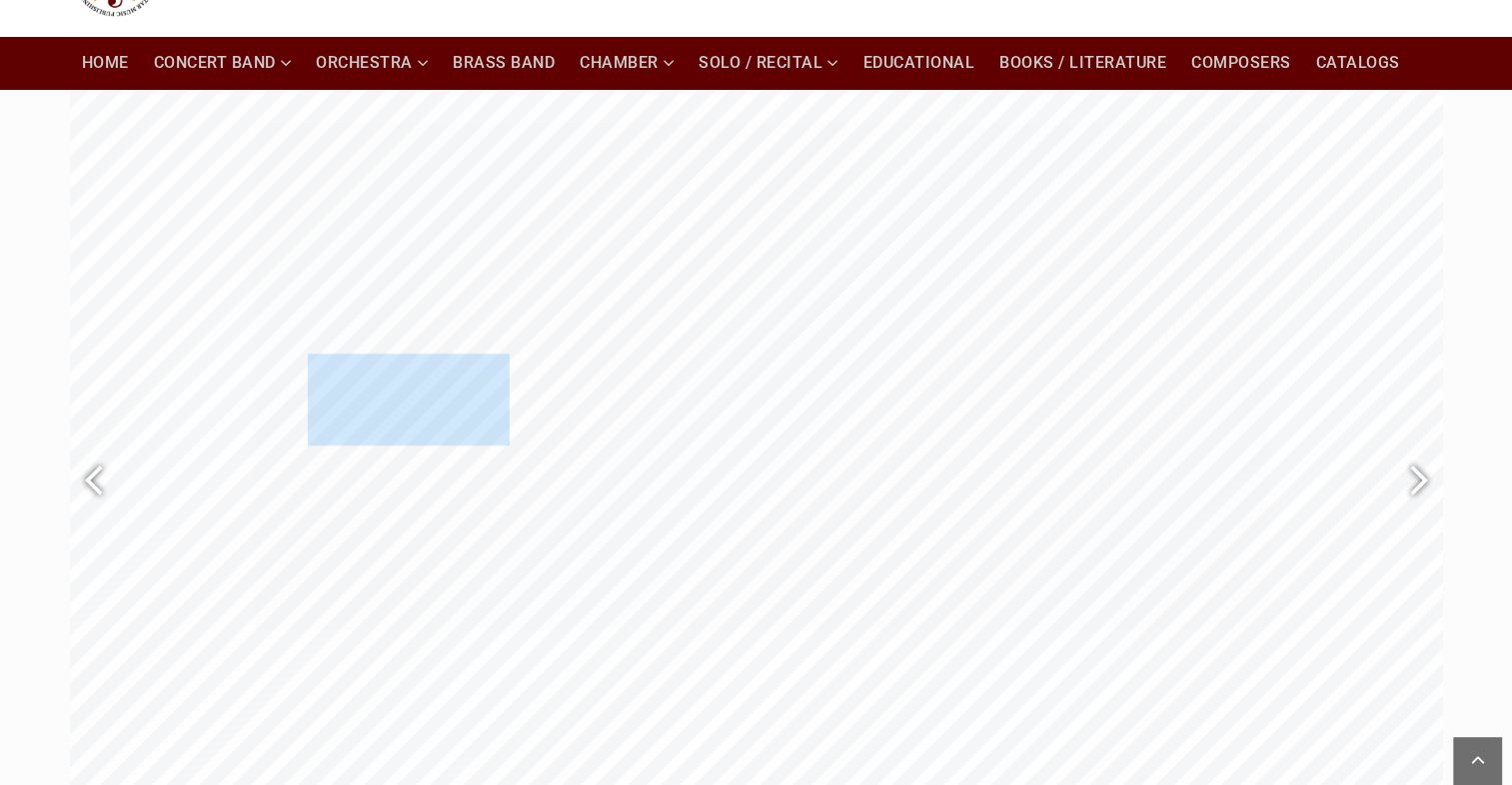 scroll, scrollTop: 130, scrollLeft: 0, axis: vertical 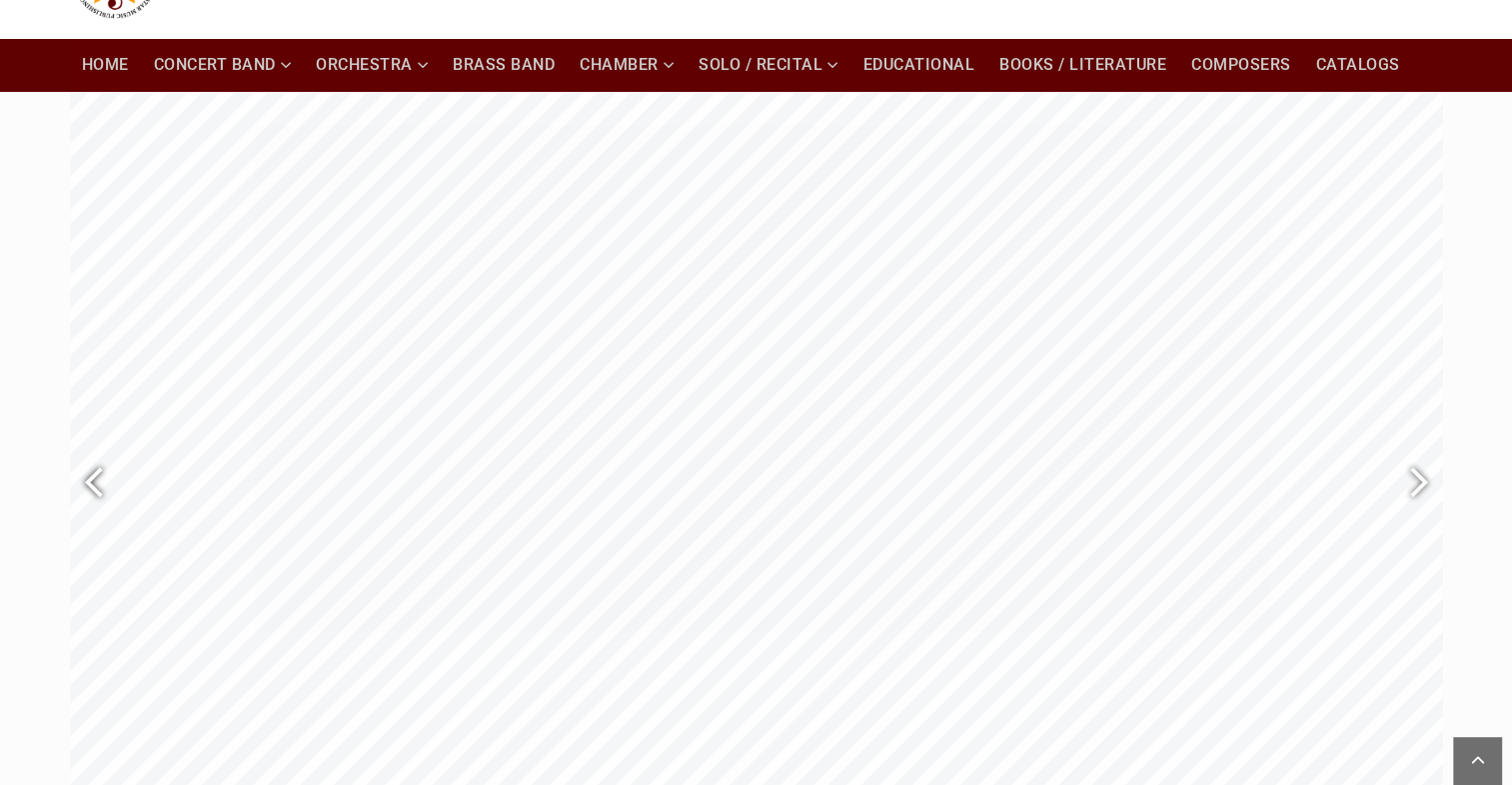 click at bounding box center [103, 483] 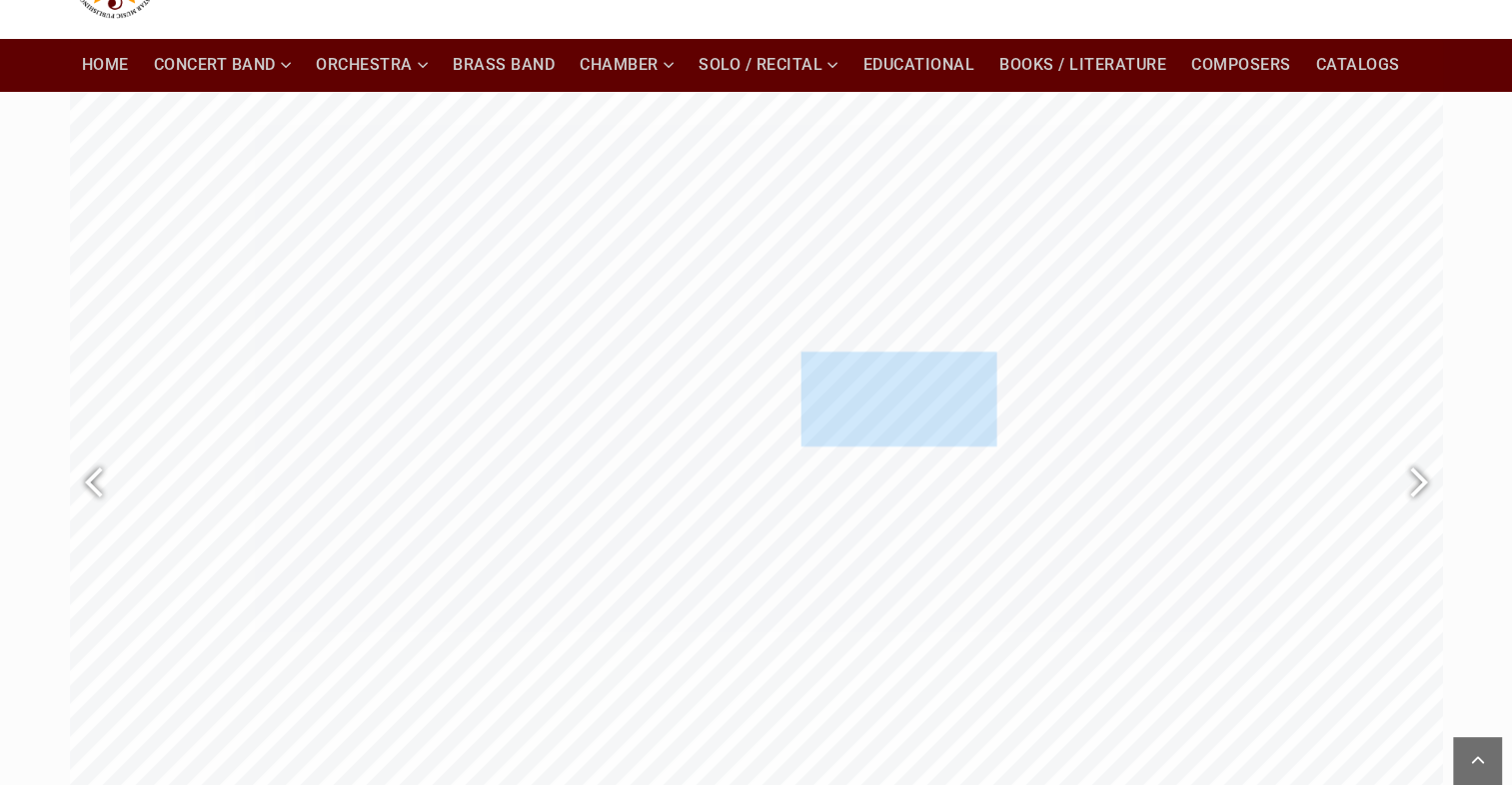 click at bounding box center (898, 398) 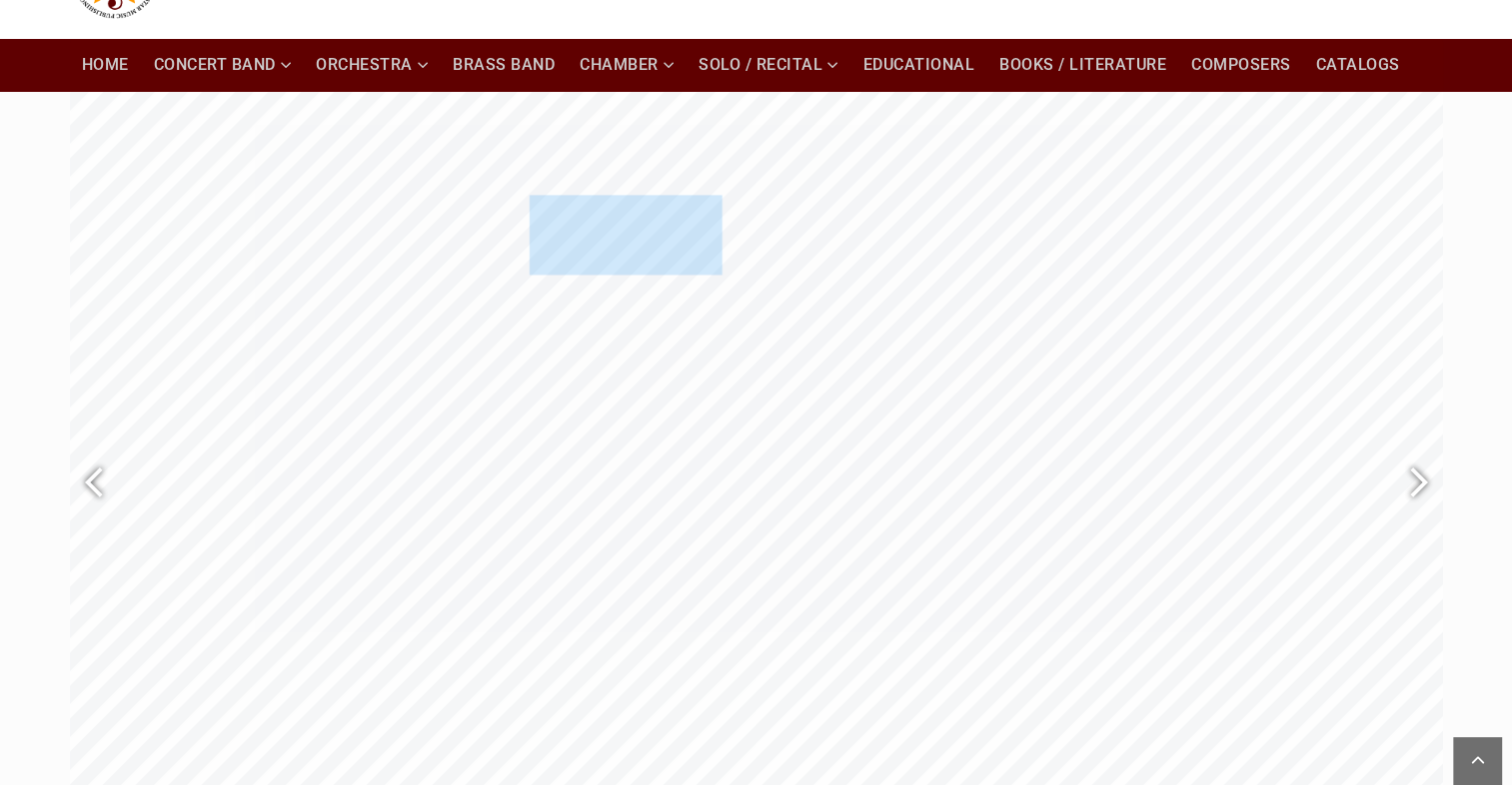 scroll, scrollTop: 0, scrollLeft: 0, axis: both 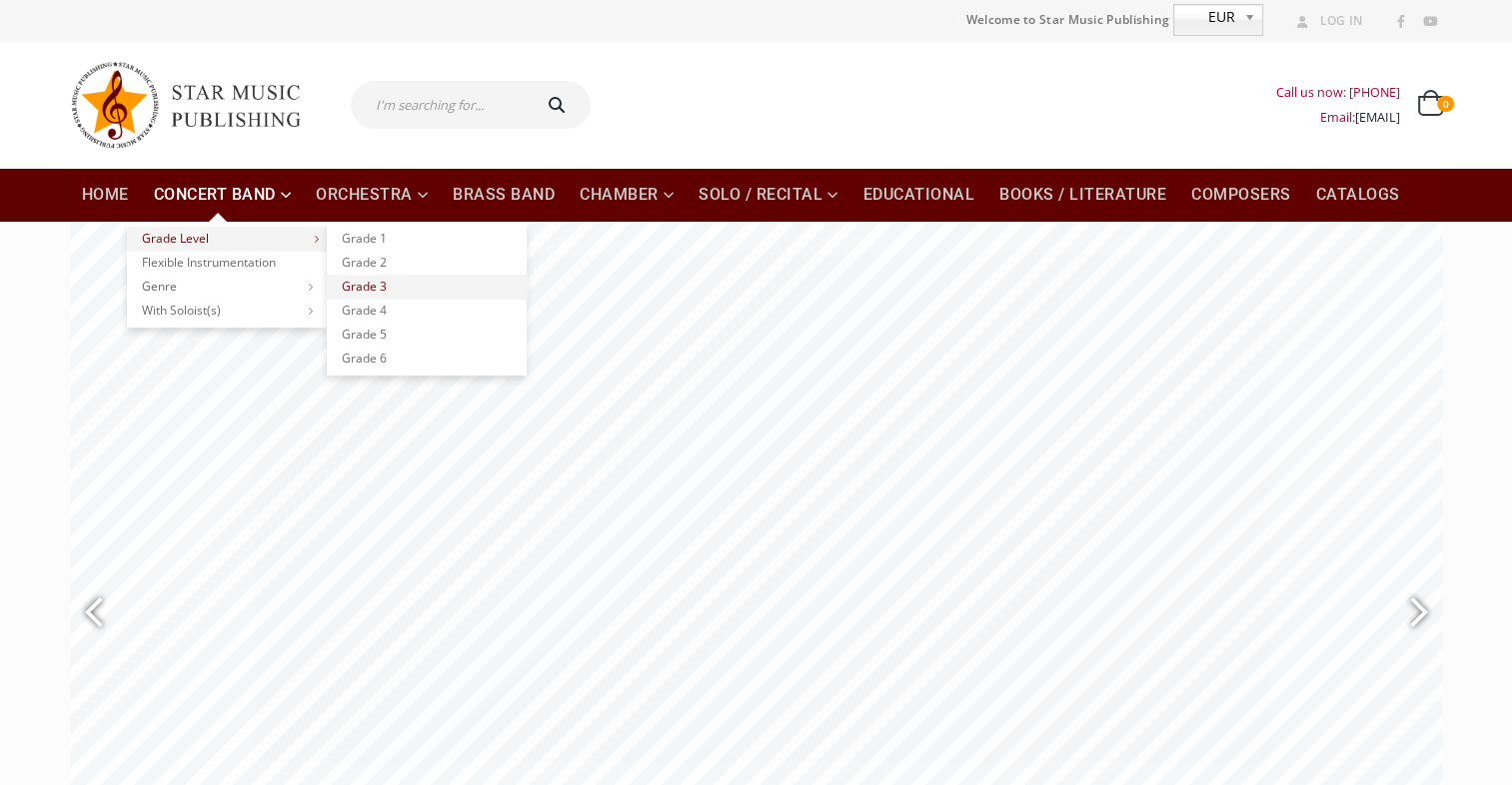 click on "Grade 3" at bounding box center (427, 287) 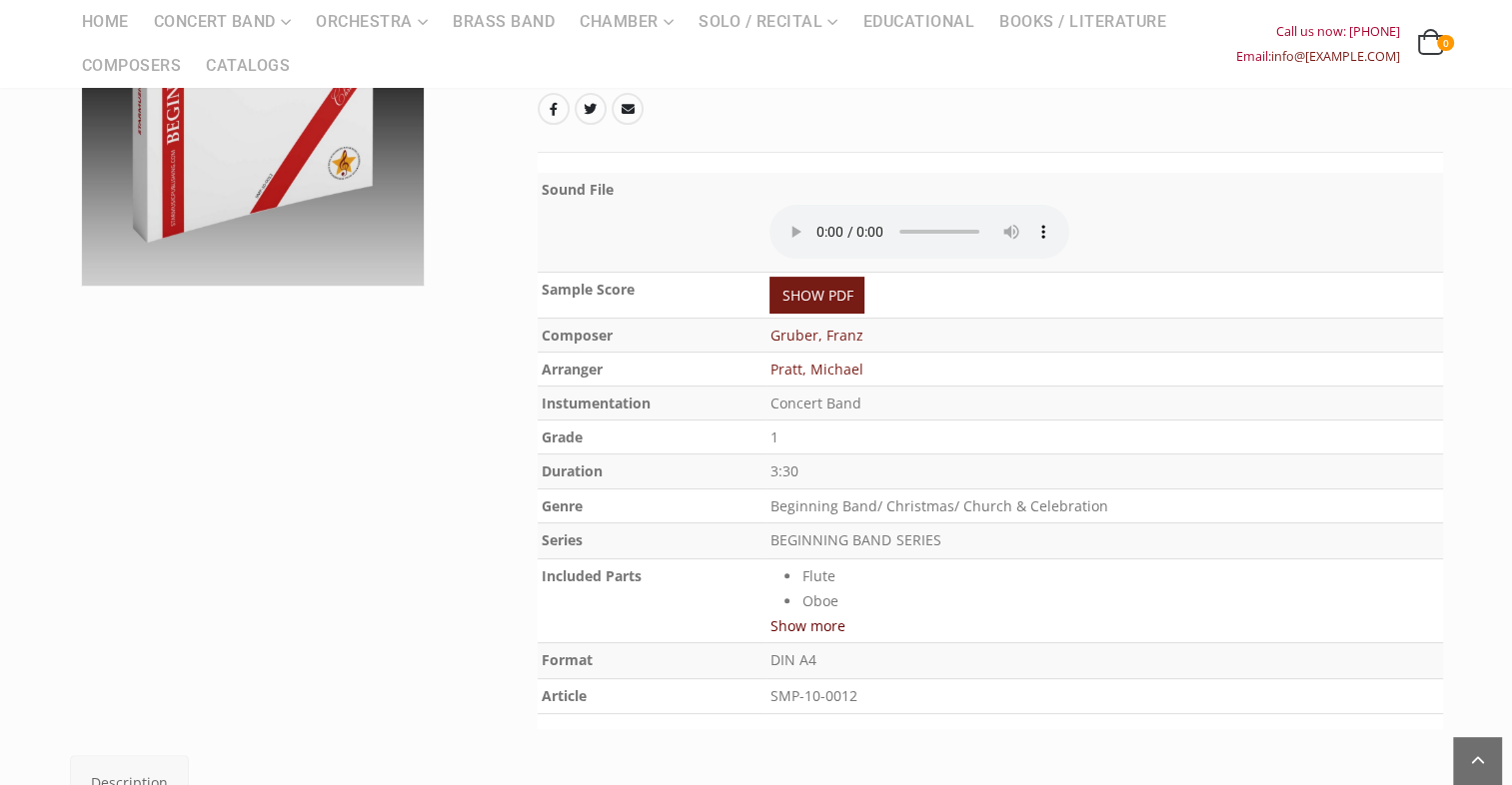 scroll, scrollTop: 433, scrollLeft: 0, axis: vertical 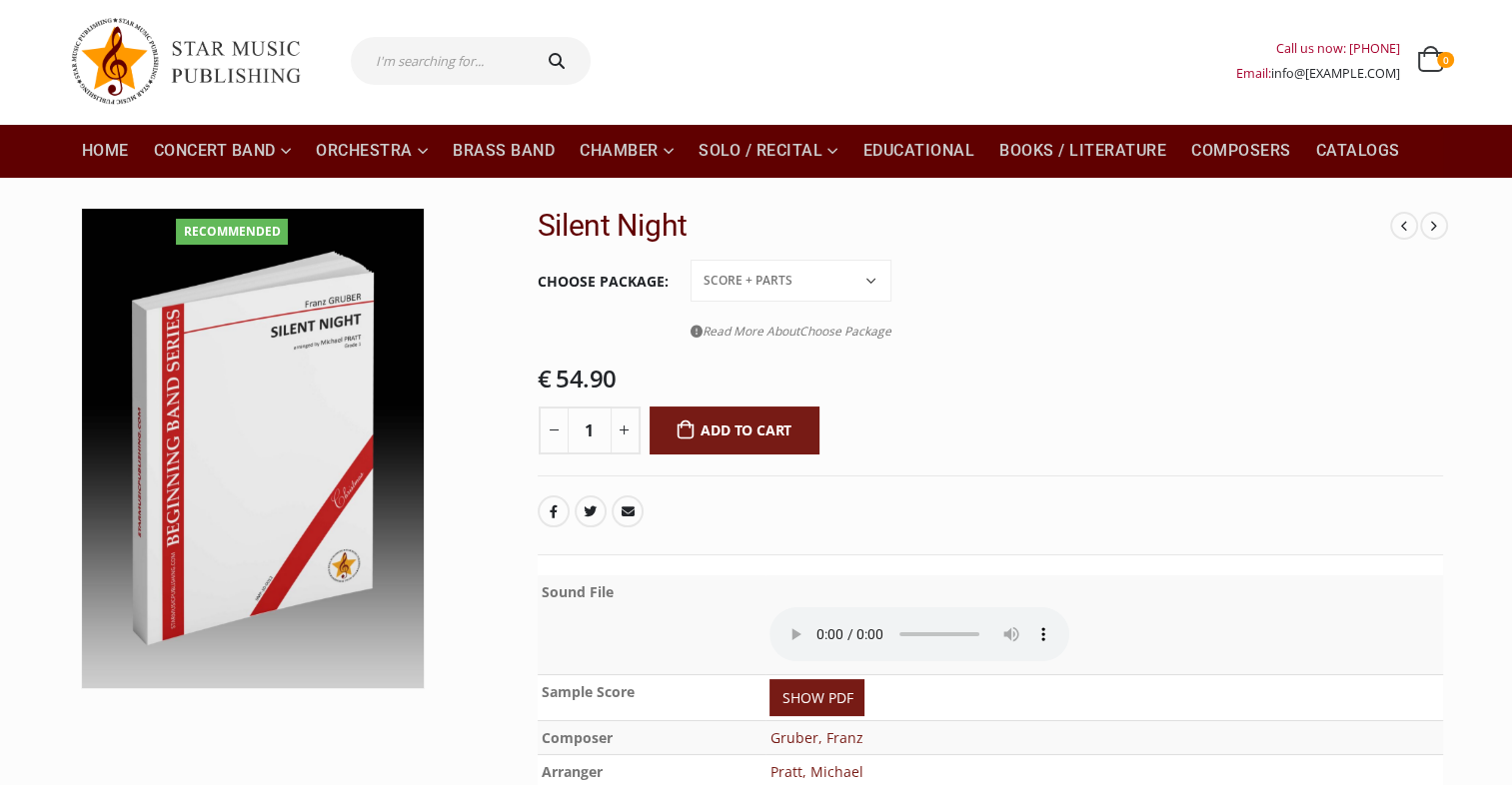 click on "Conductor Score PDF File Score + Parts Score + Parts + PDF File" 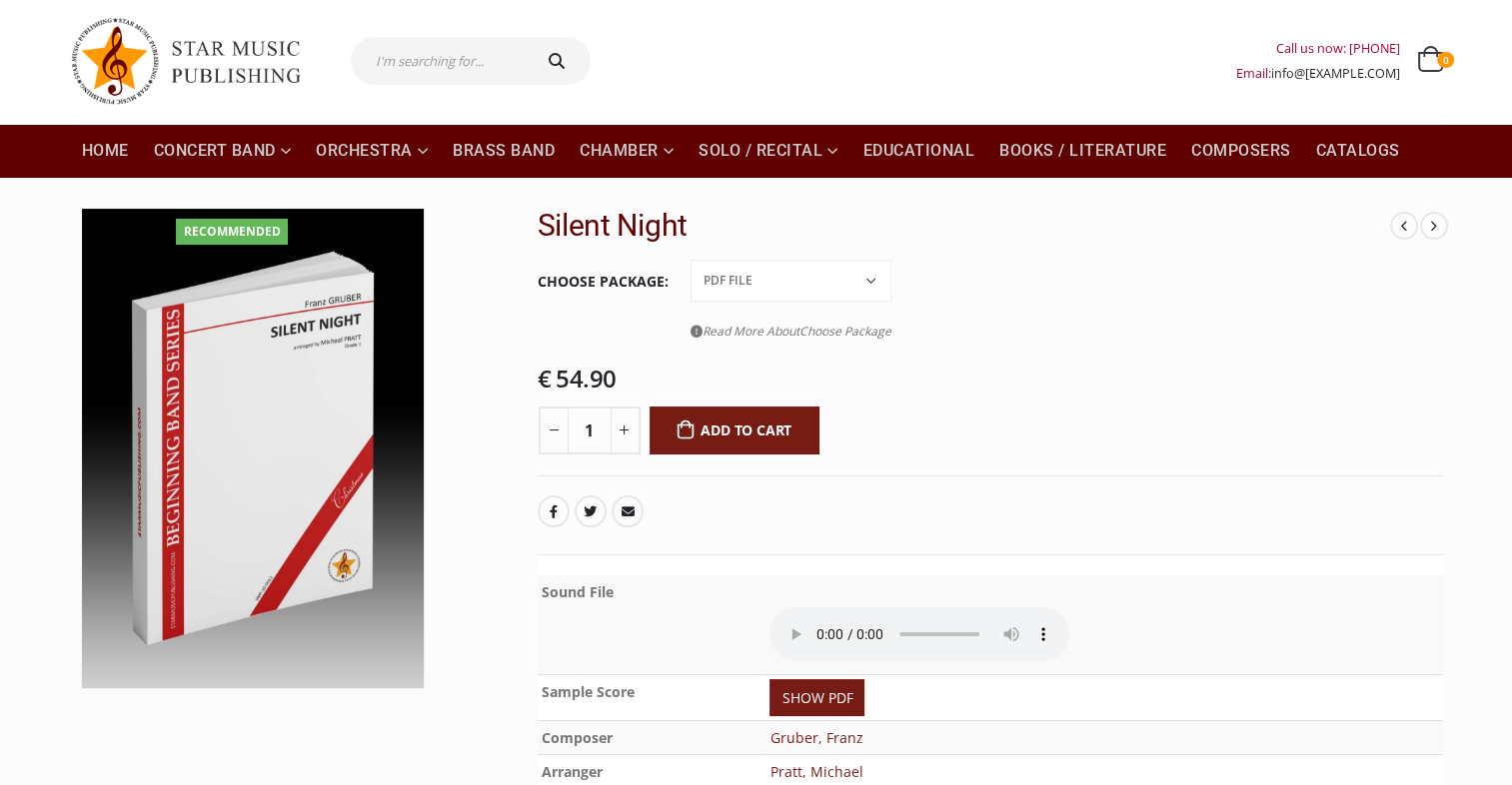 click on "Conductor Score PDF File Score + Parts Score + Parts + PDF File" 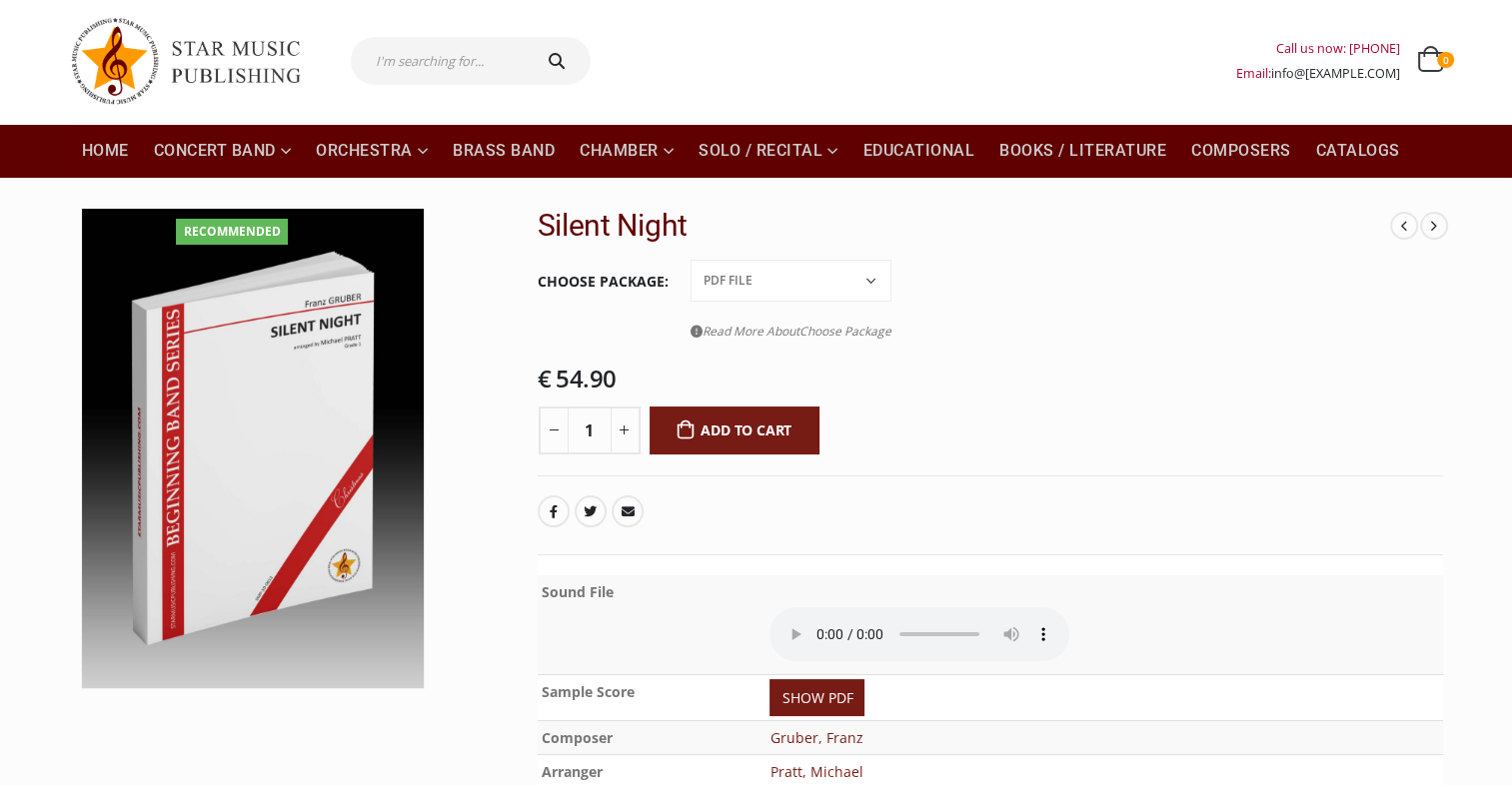 click on "Conductor Score PDF File Score + Parts Score + Parts + PDF File" 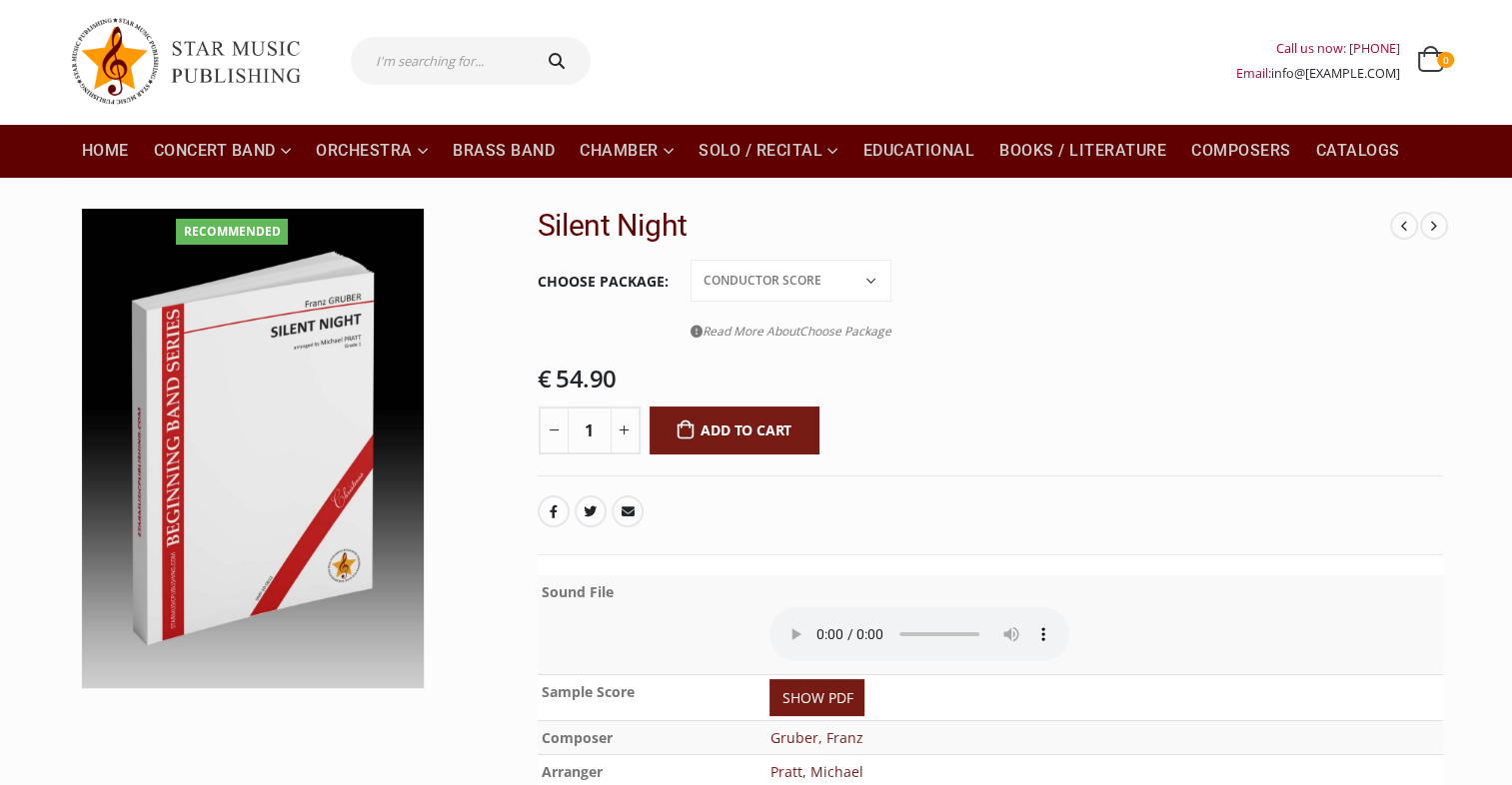 click on "Conductor Score PDF File Score + Parts Score + Parts + PDF File" 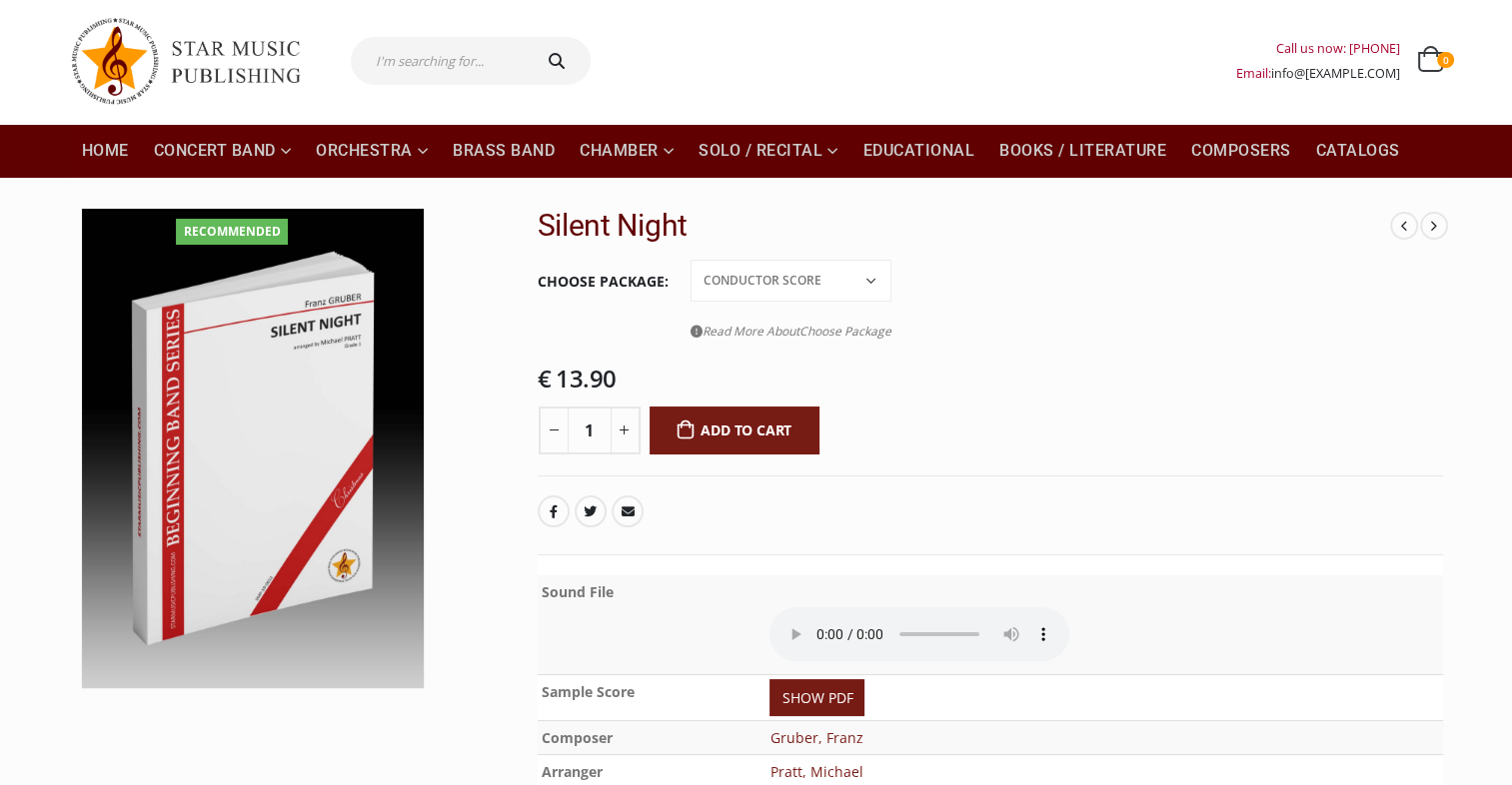 click on "Conductor Score PDF File Score + Parts Score + Parts + PDF File" 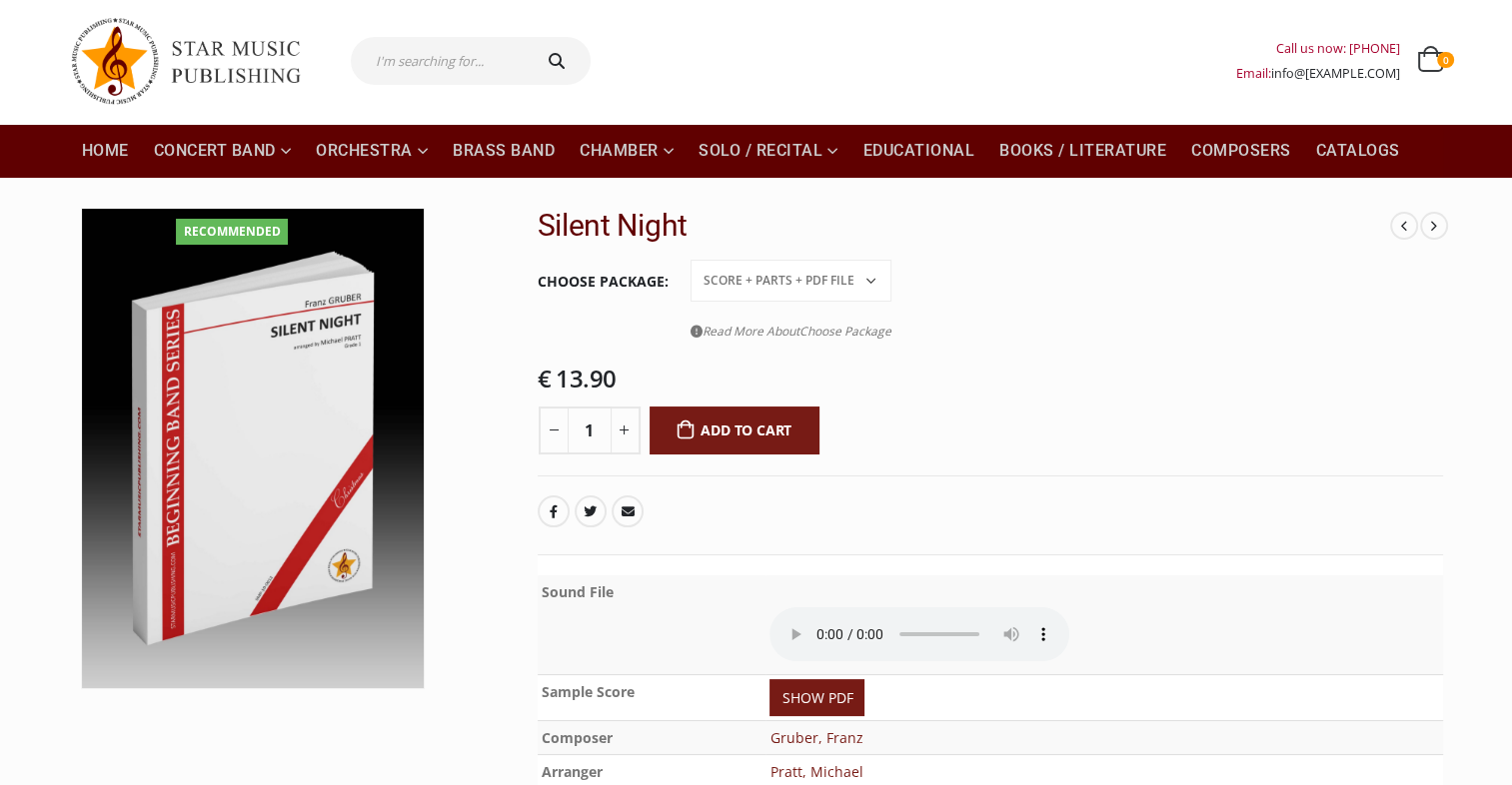click on "Conductor Score PDF File Score + Parts Score + Parts + PDF File" 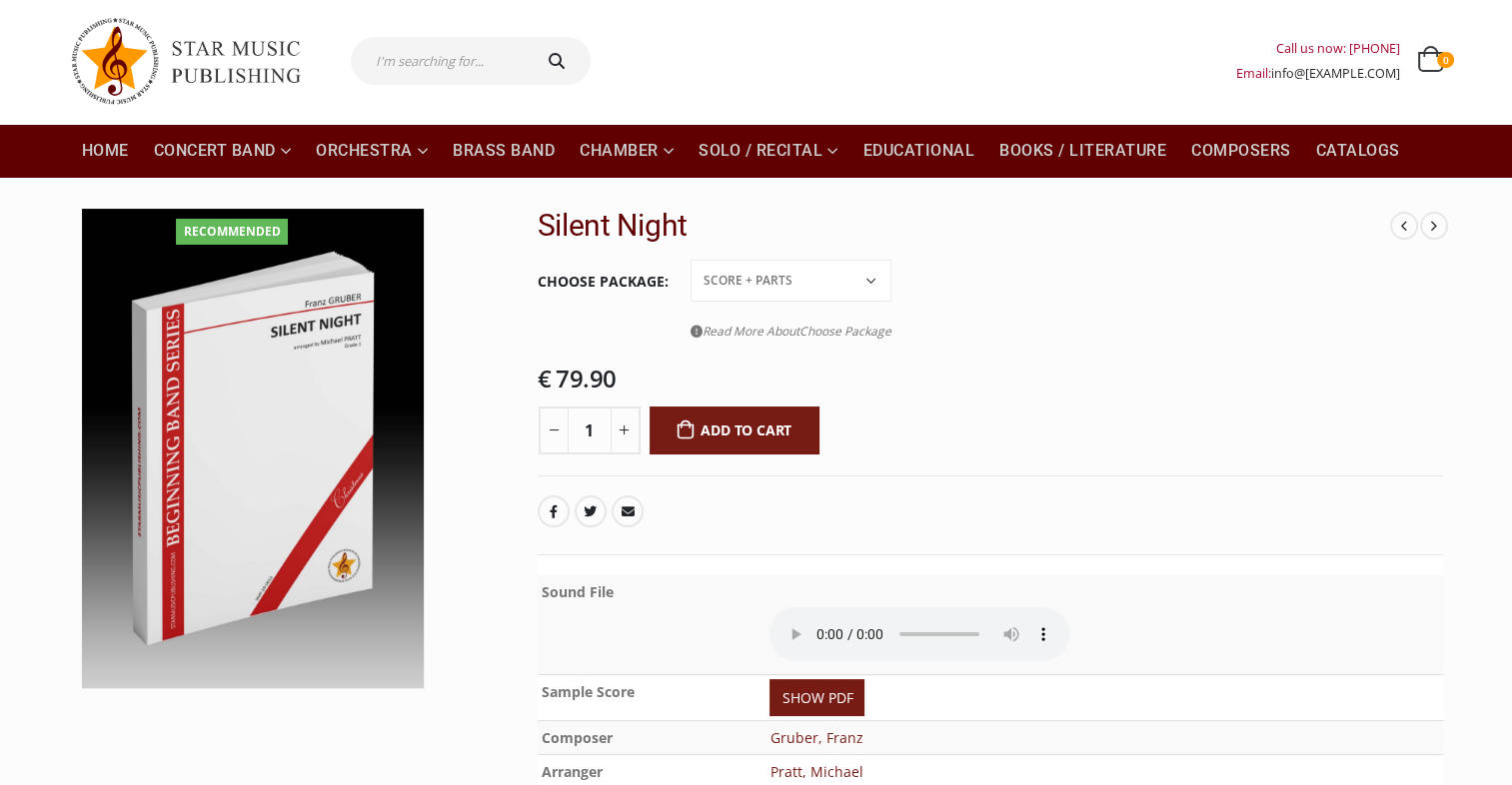 click on "Conductor Score PDF File Score + Parts Score + Parts + PDF File" 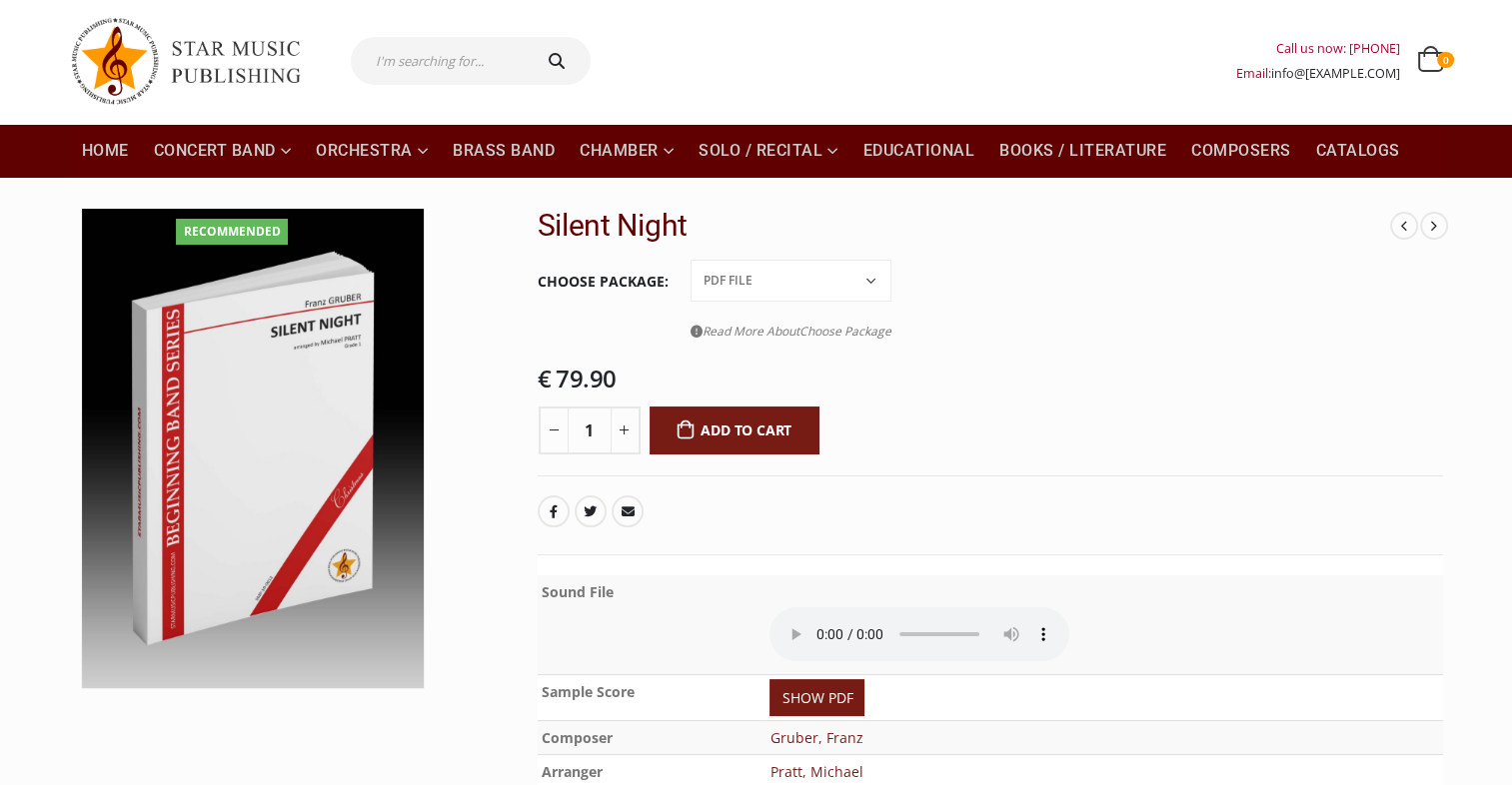 click on "Conductor Score PDF File Score + Parts Score + Parts + PDF File" 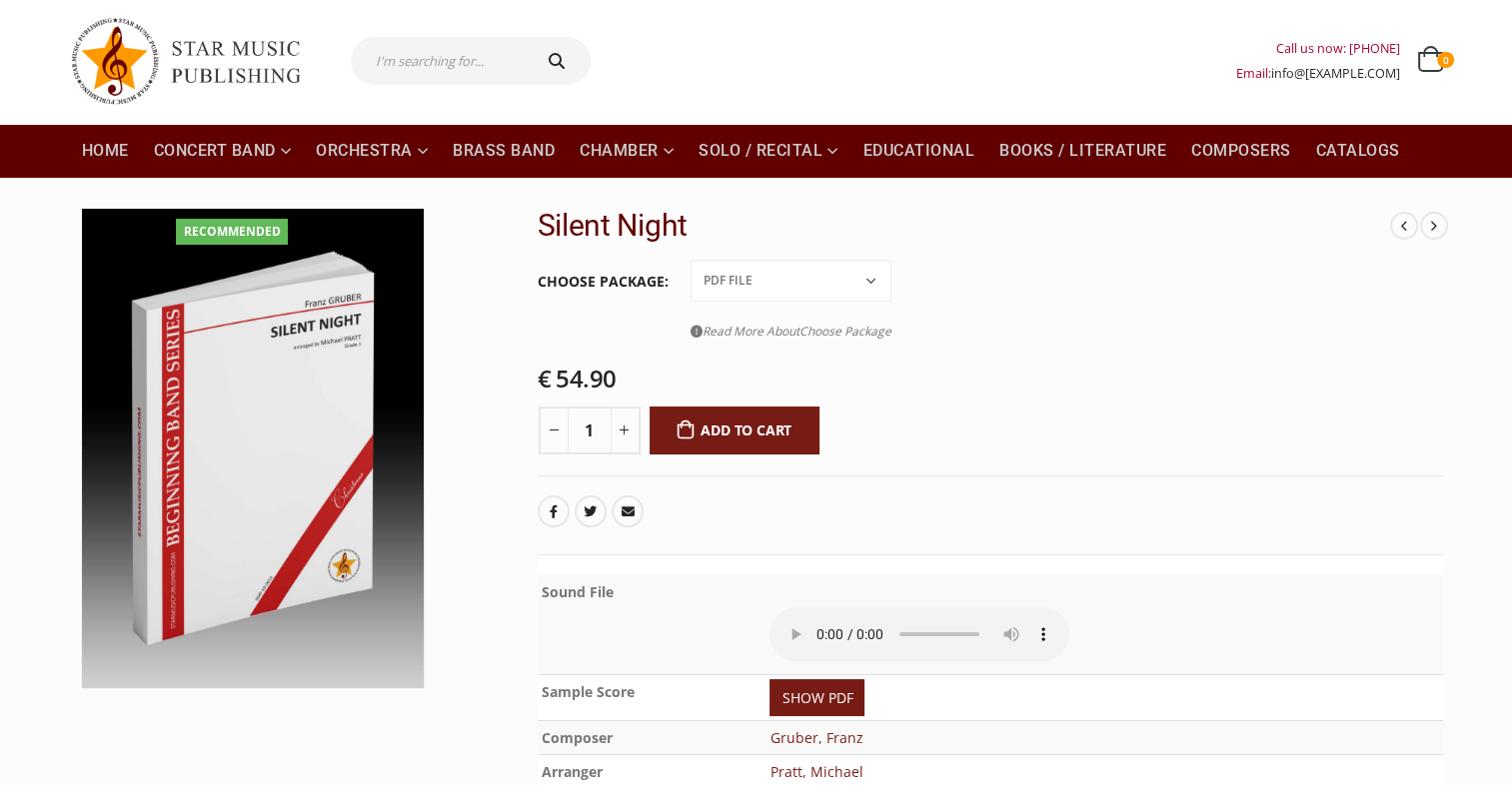 click on "Conductor Score PDF File Score + Parts Score + Parts + PDF File" 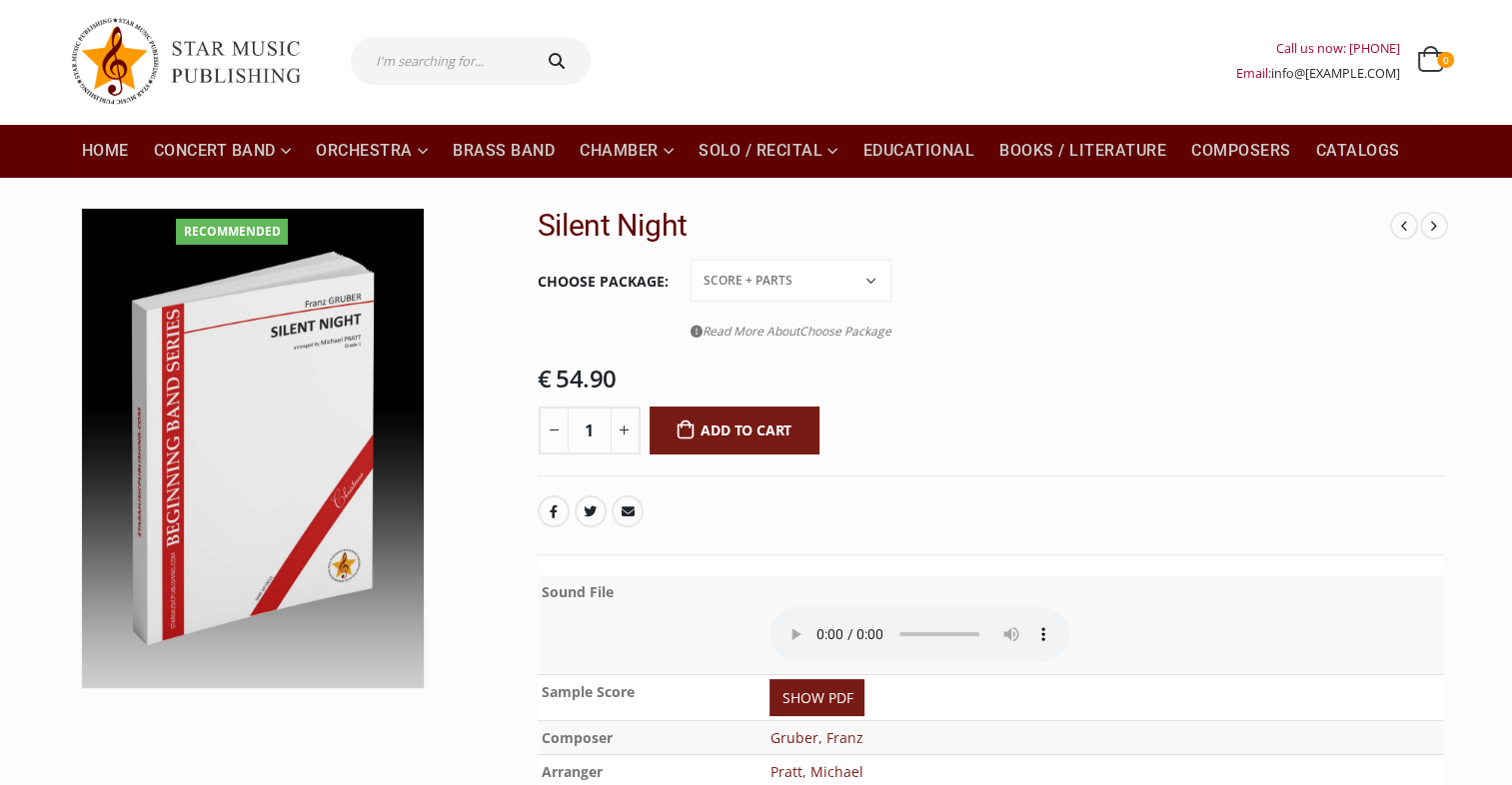 click on "Conductor Score PDF File Score + Parts Score + Parts + PDF File" 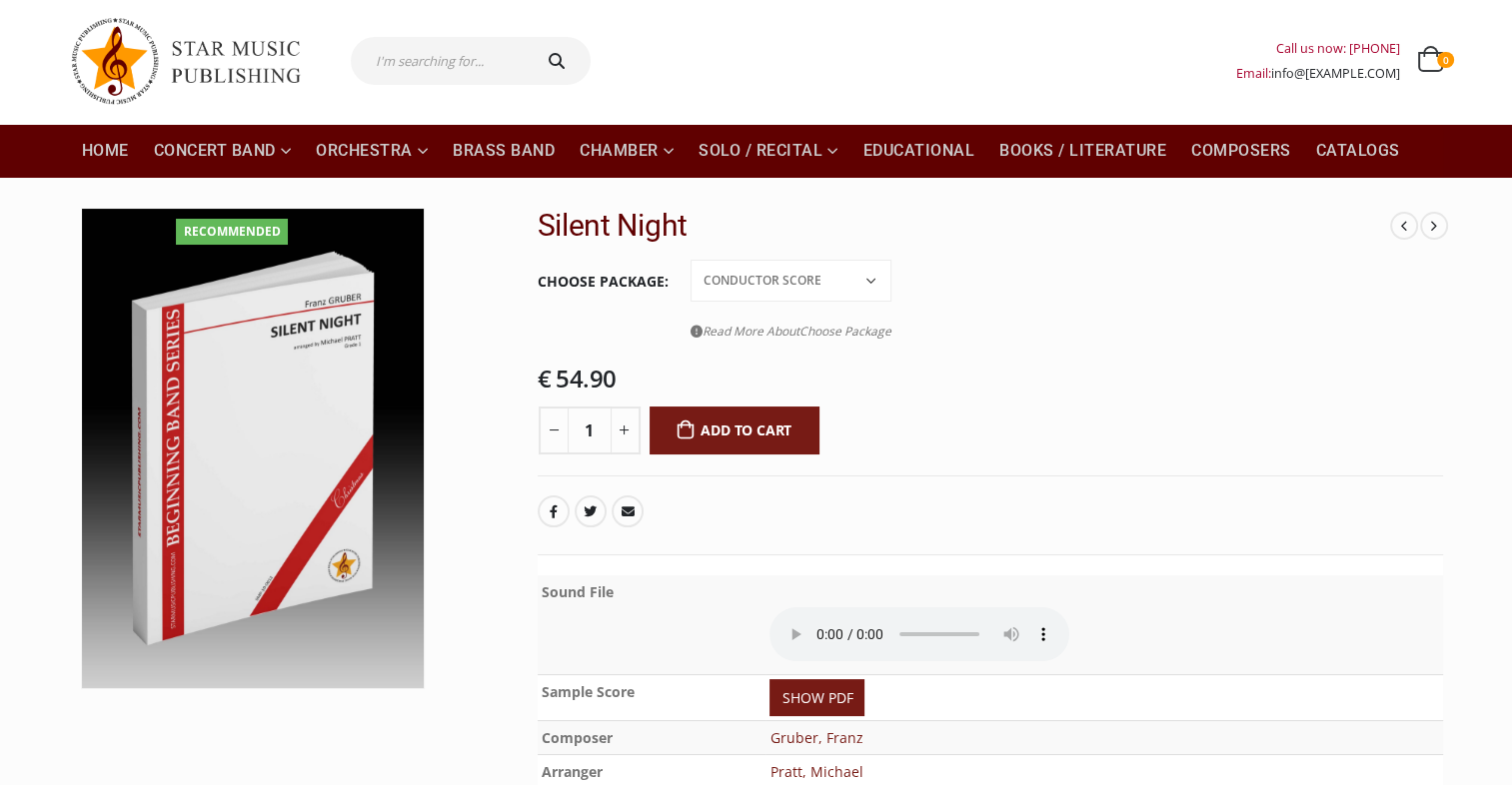 click on "Conductor Score PDF File Score + Parts Score + Parts + PDF File" 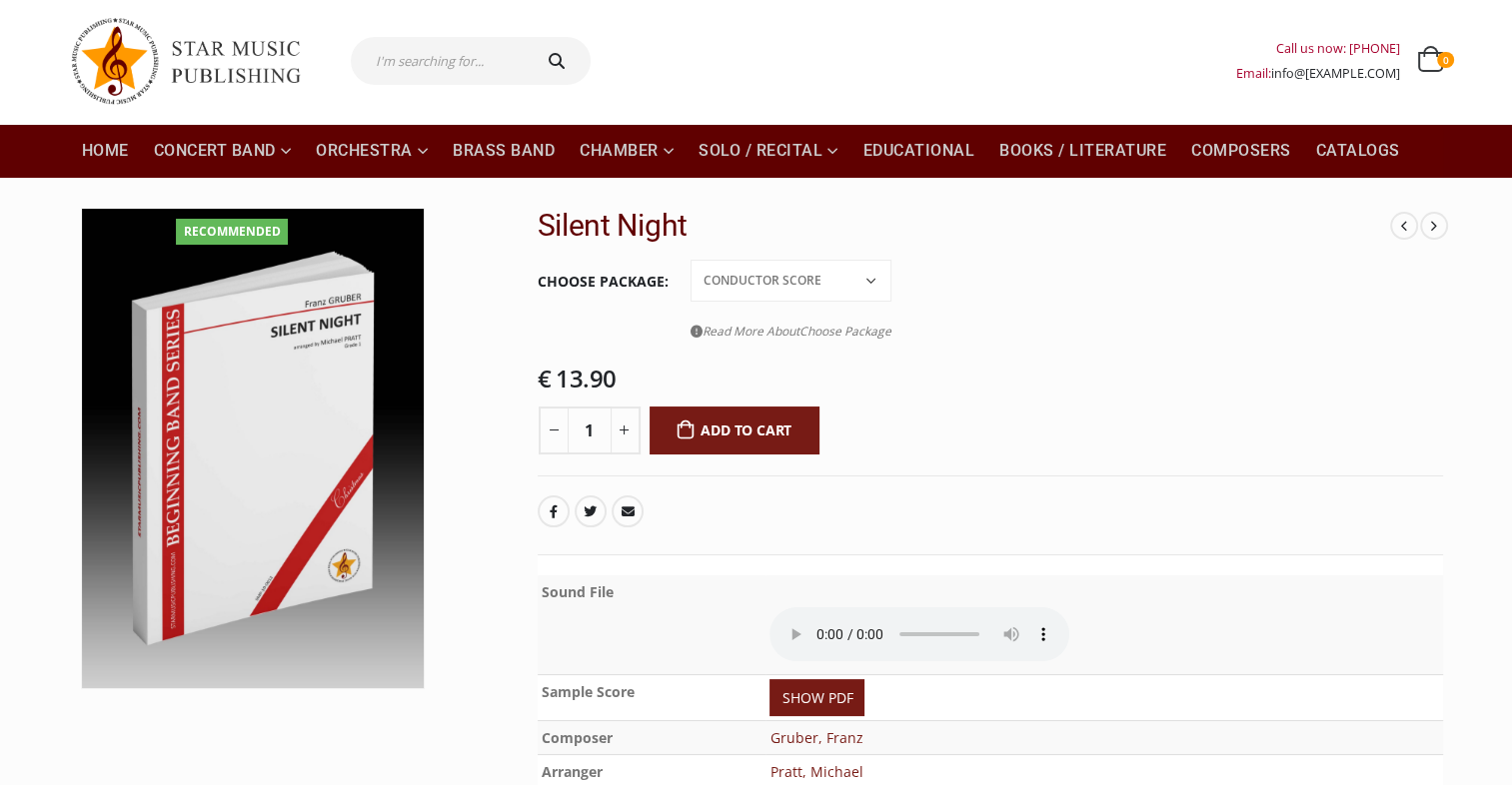 click on "Conductor Score PDF File Score + Parts Score + Parts + PDF File" 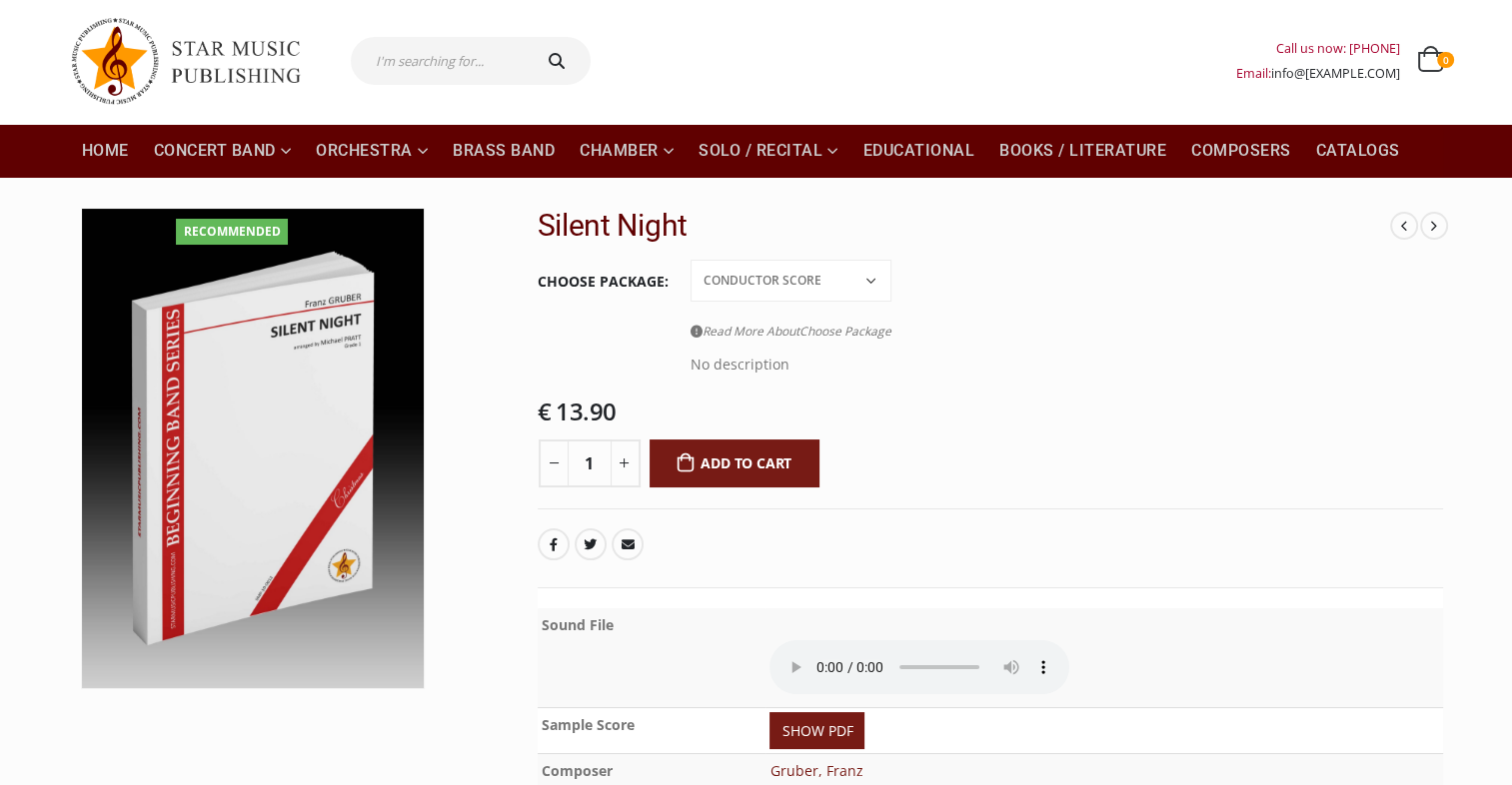 click on "Conductor Score PDF File Score + Parts Score + Parts + PDF File" 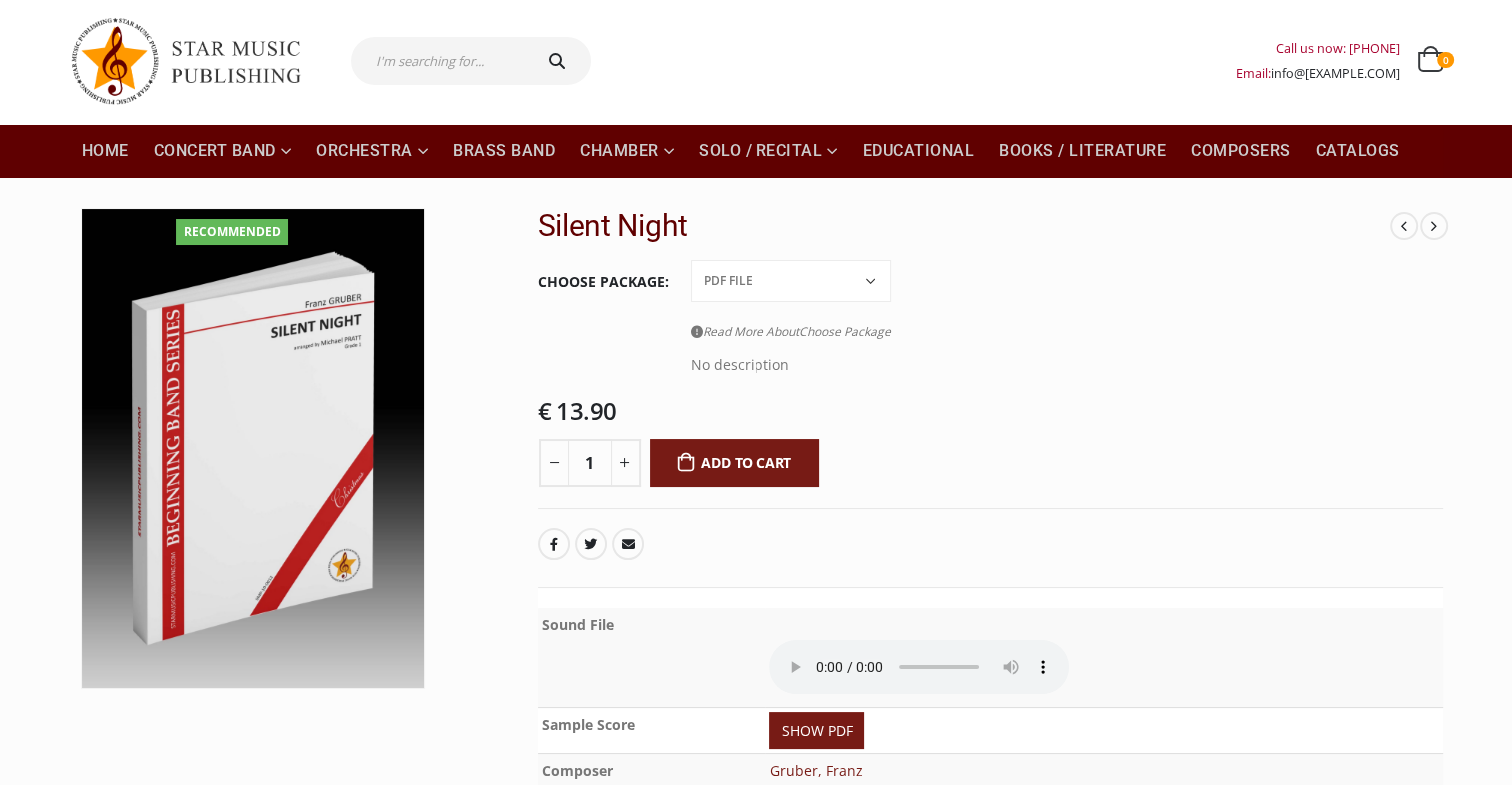 click on "Conductor Score PDF File Score + Parts Score + Parts + PDF File" 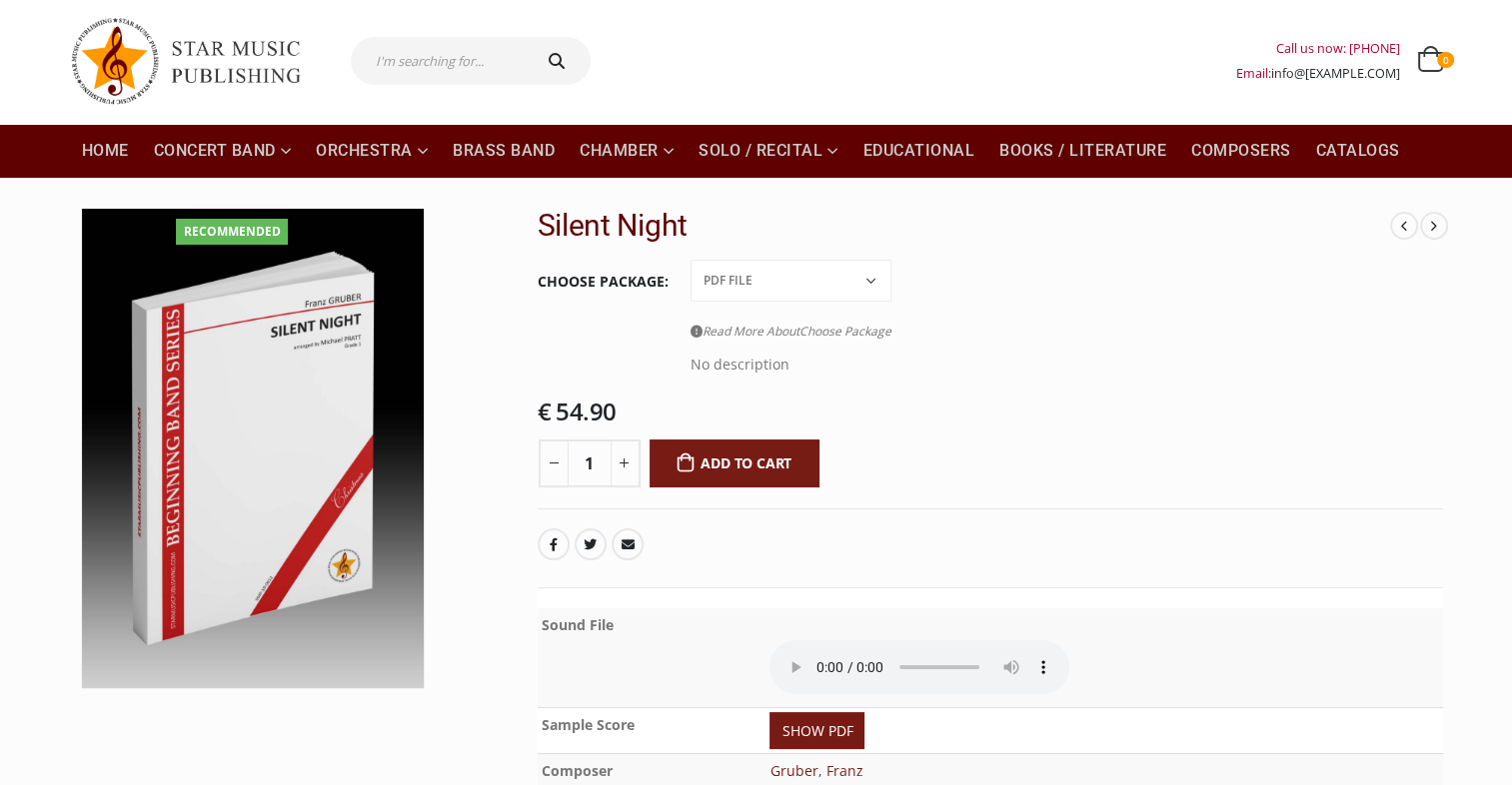 click on "Conductor Score PDF File Score + Parts Score + Parts + PDF File" 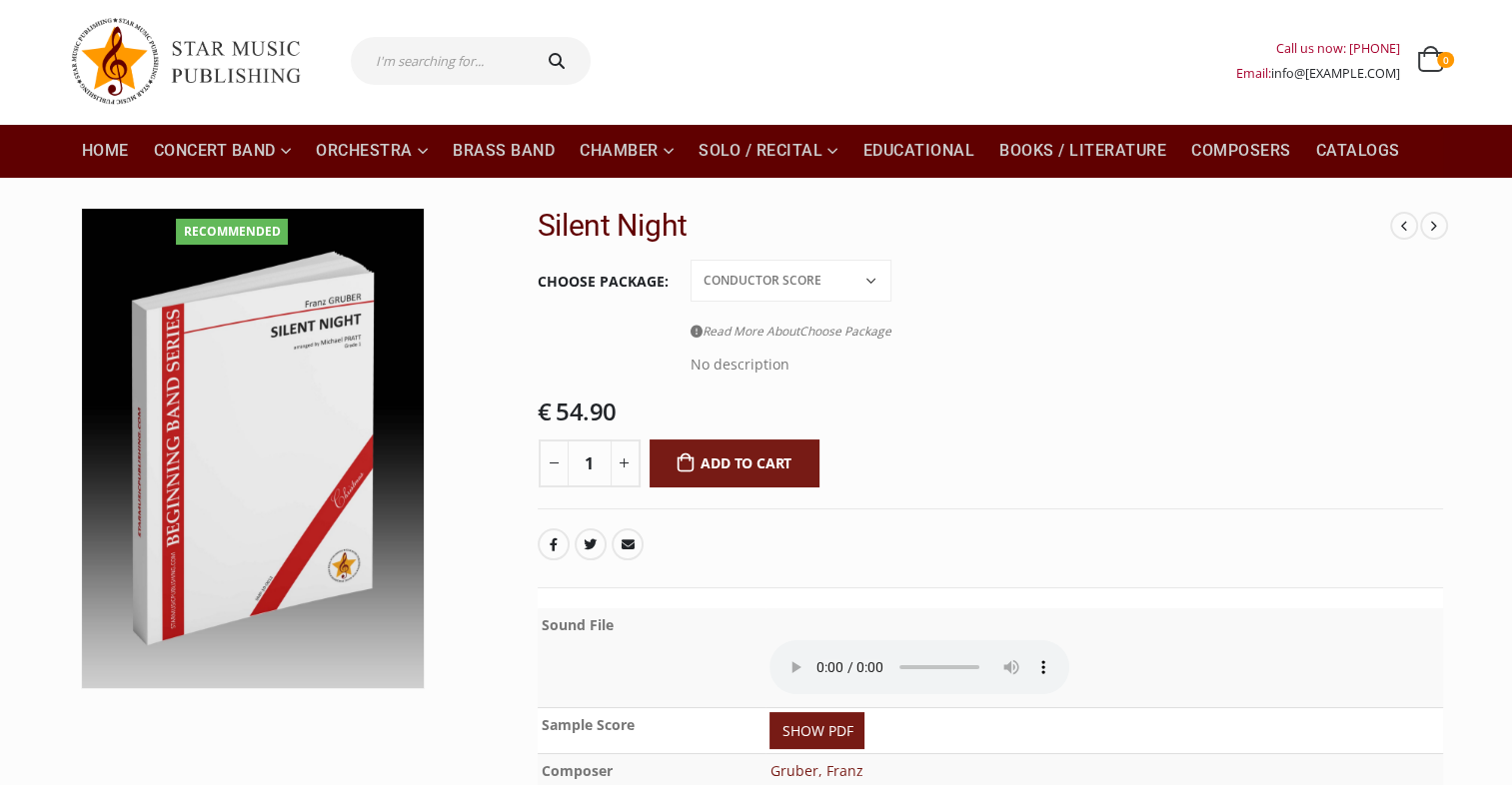 click on "Conductor Score PDF File Score + Parts Score + Parts + PDF File" 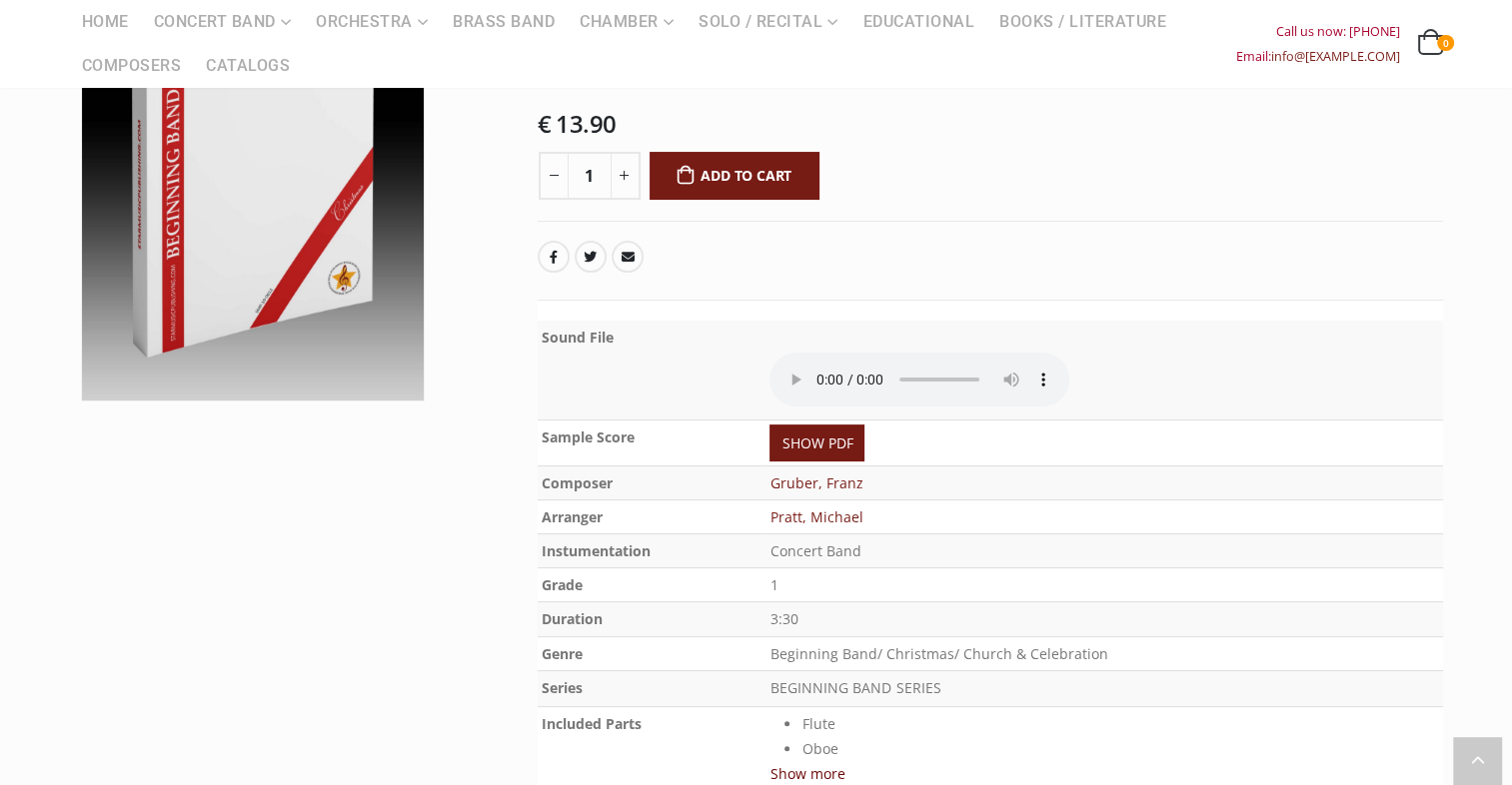 scroll, scrollTop: 340, scrollLeft: 0, axis: vertical 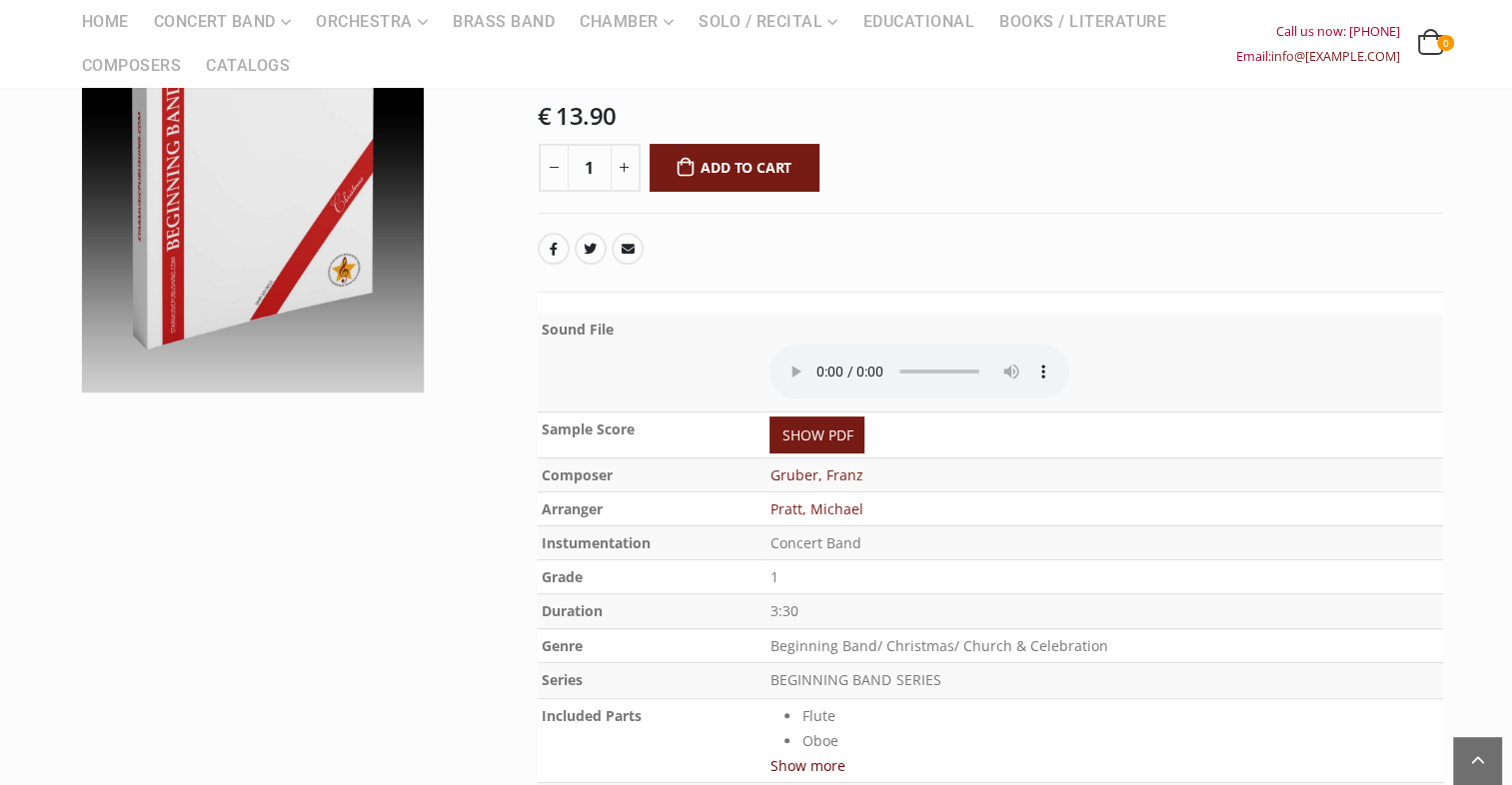 type 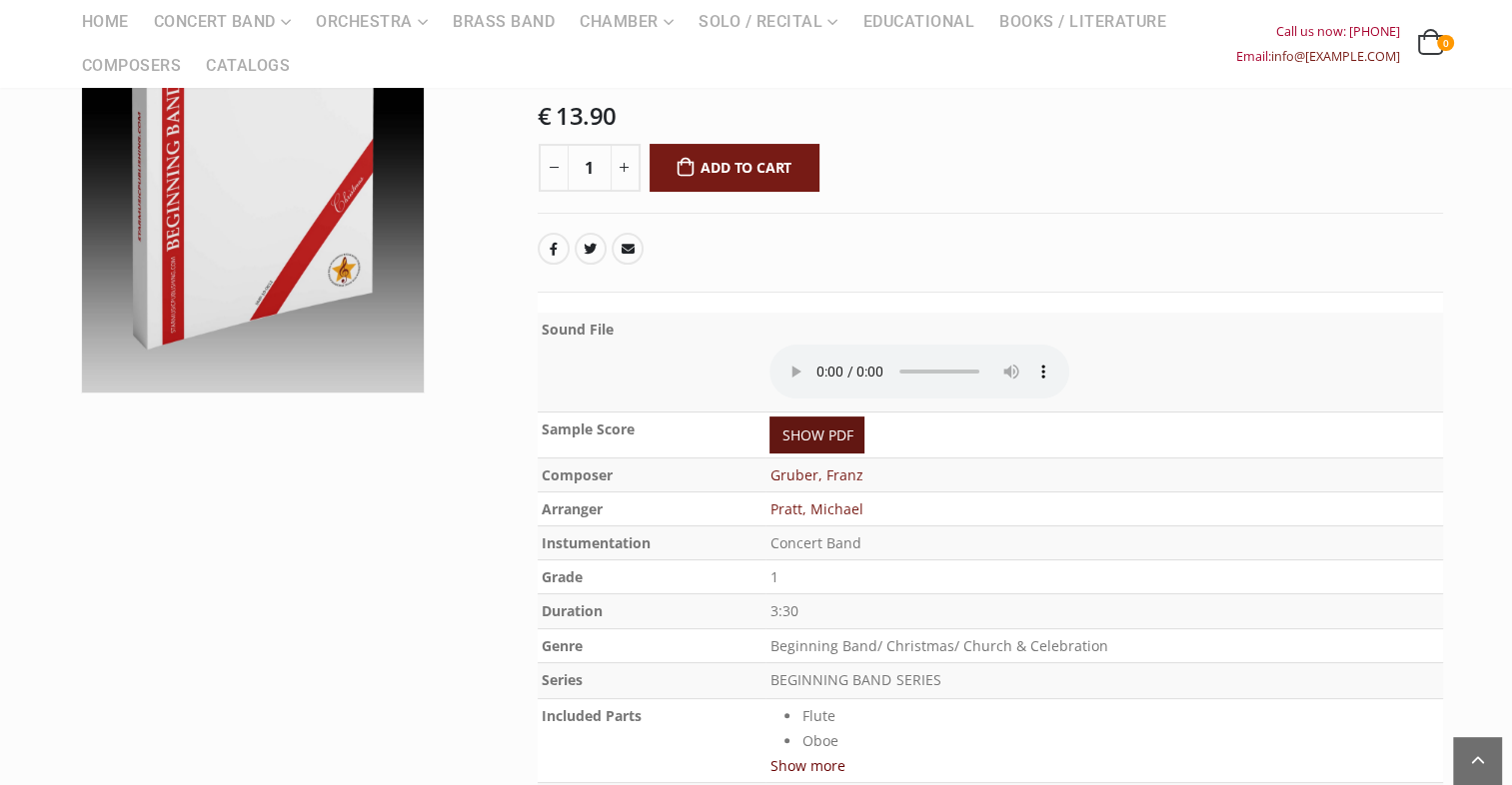 click on "SHOW PDF" at bounding box center (816, 434) 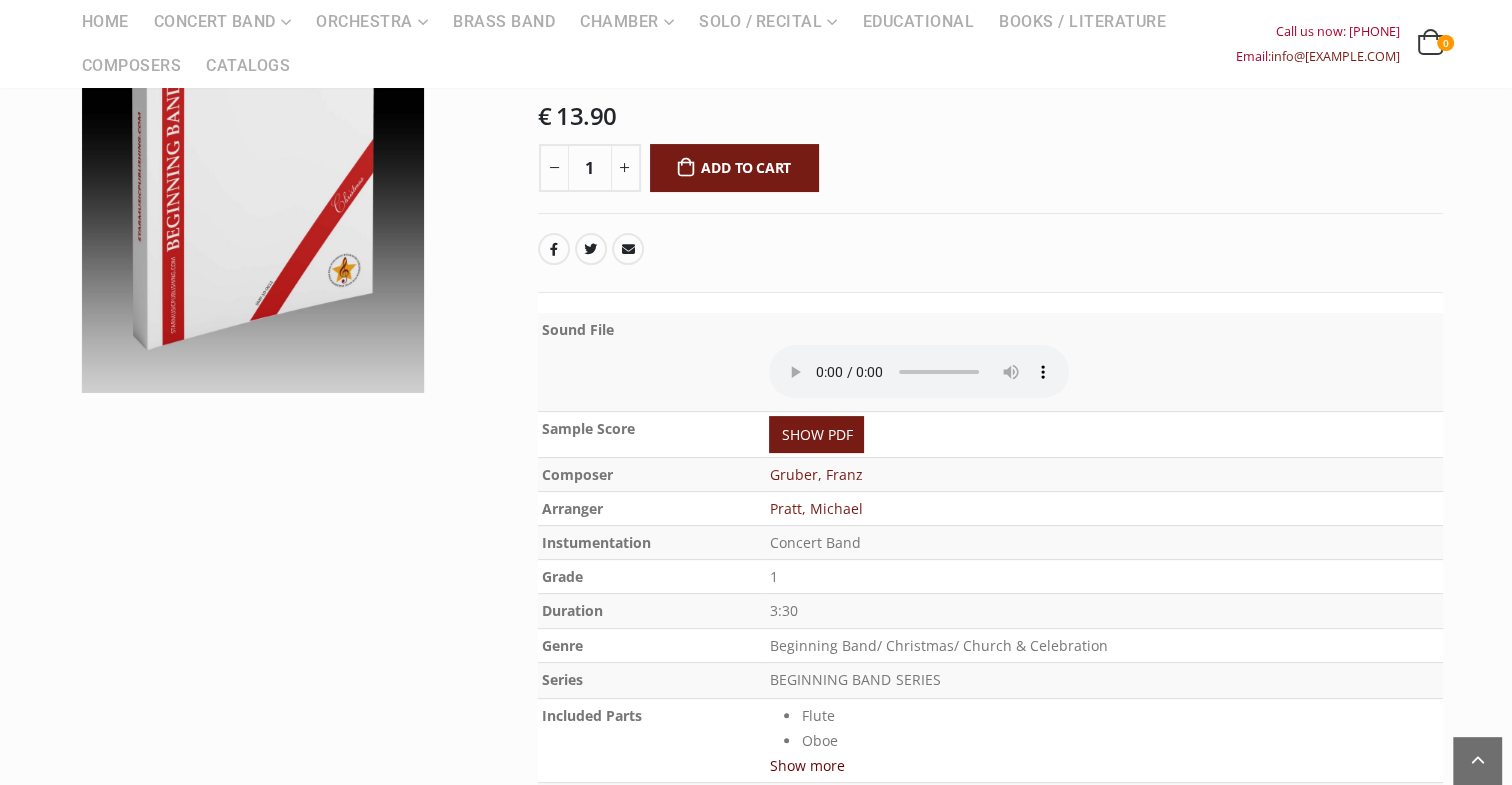click on "-
1
+
Add to cart" 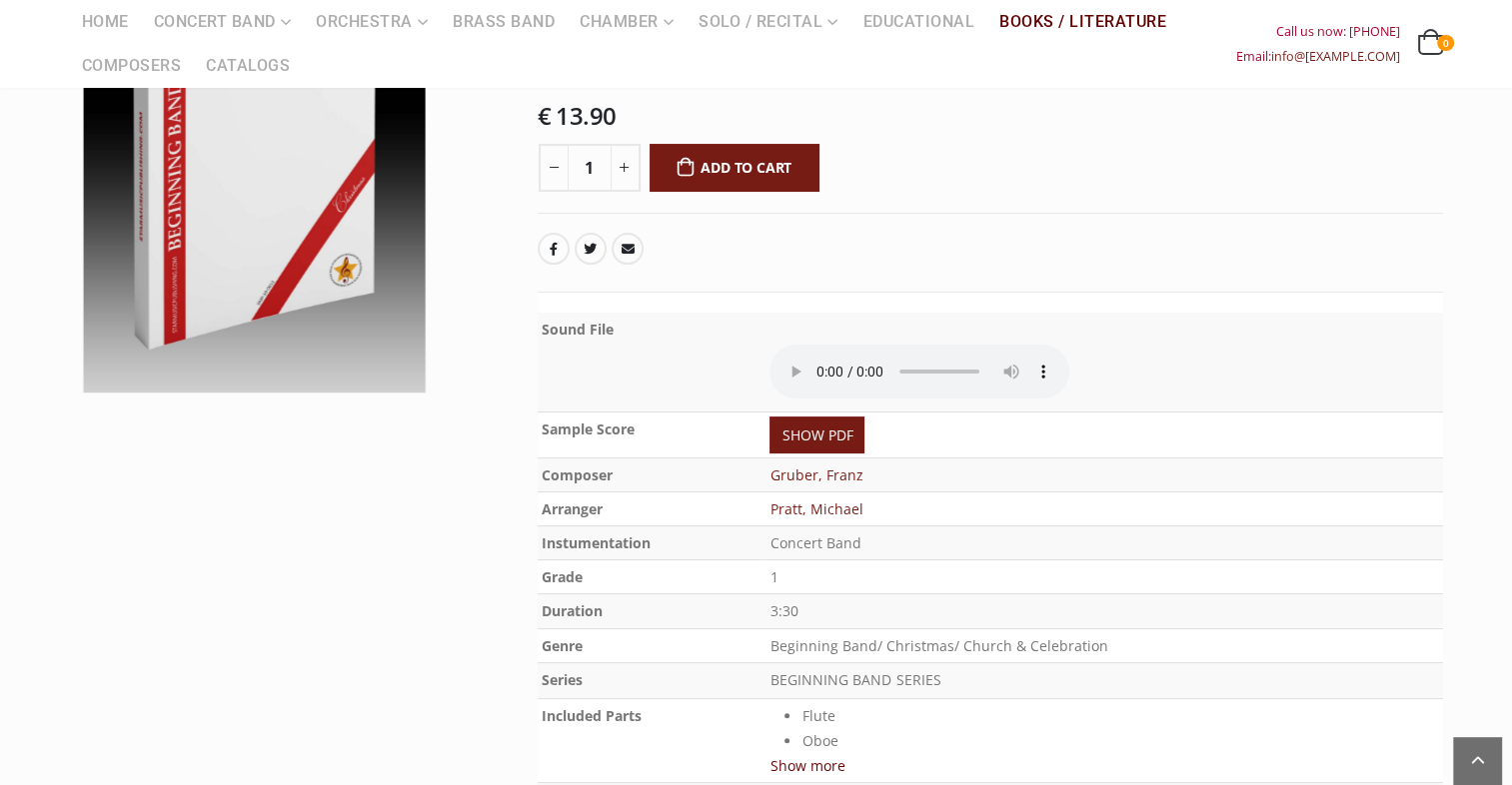 drag, startPoint x: 172, startPoint y: 88, endPoint x: 187, endPoint y: 56, distance: 35.341194 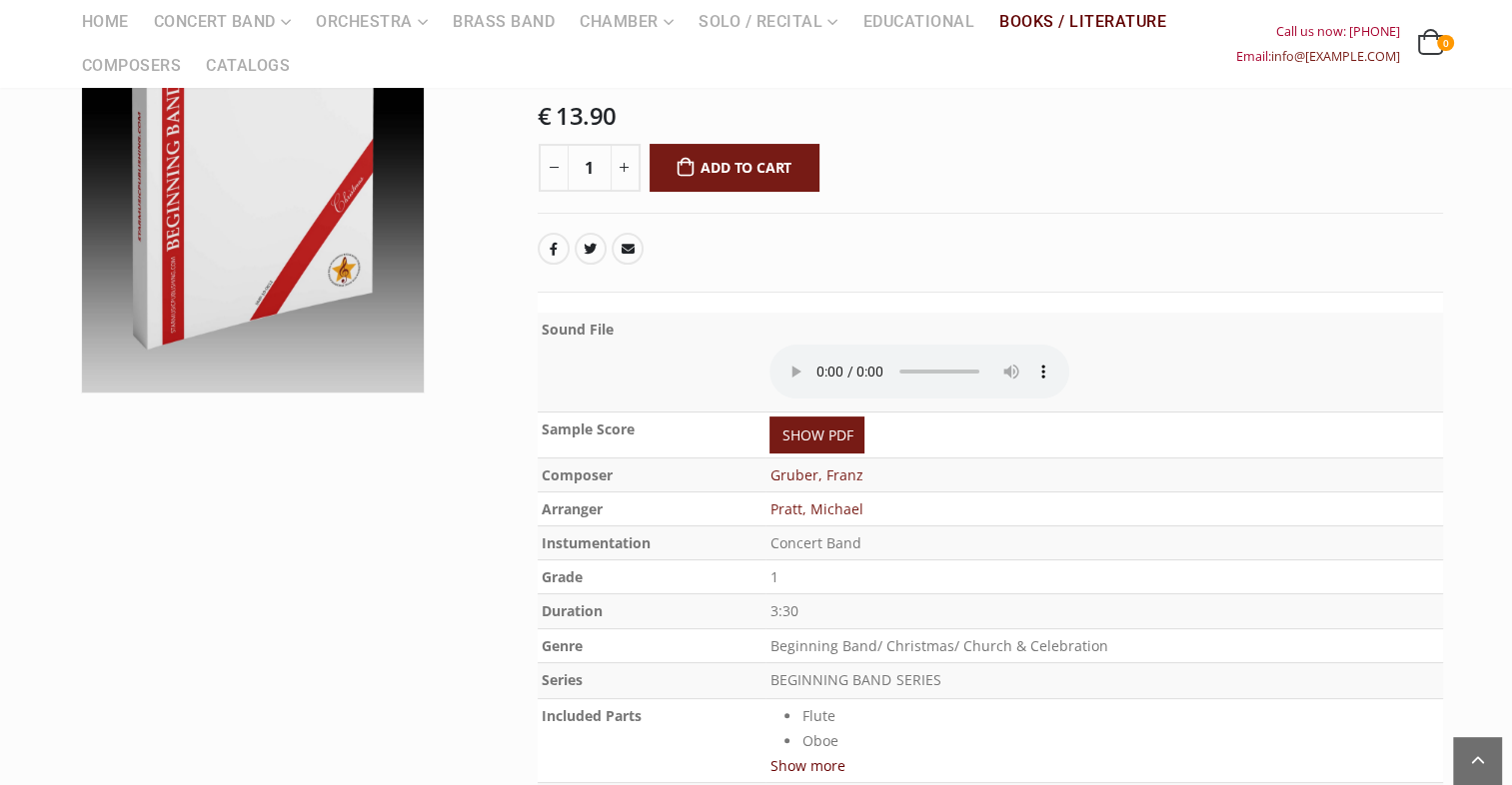 click on "Books / Literature" at bounding box center (1082, 22) 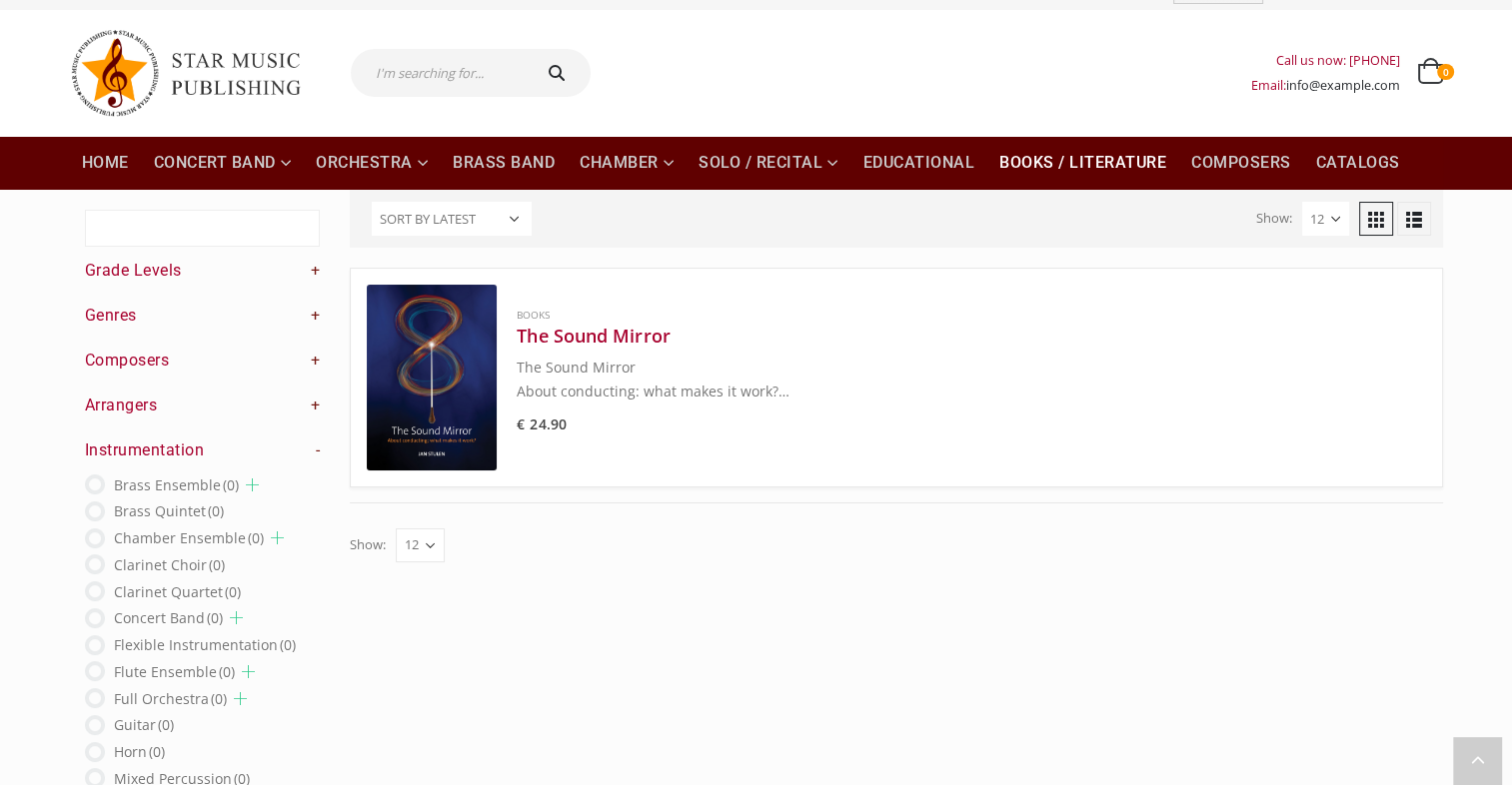 scroll, scrollTop: 0, scrollLeft: 0, axis: both 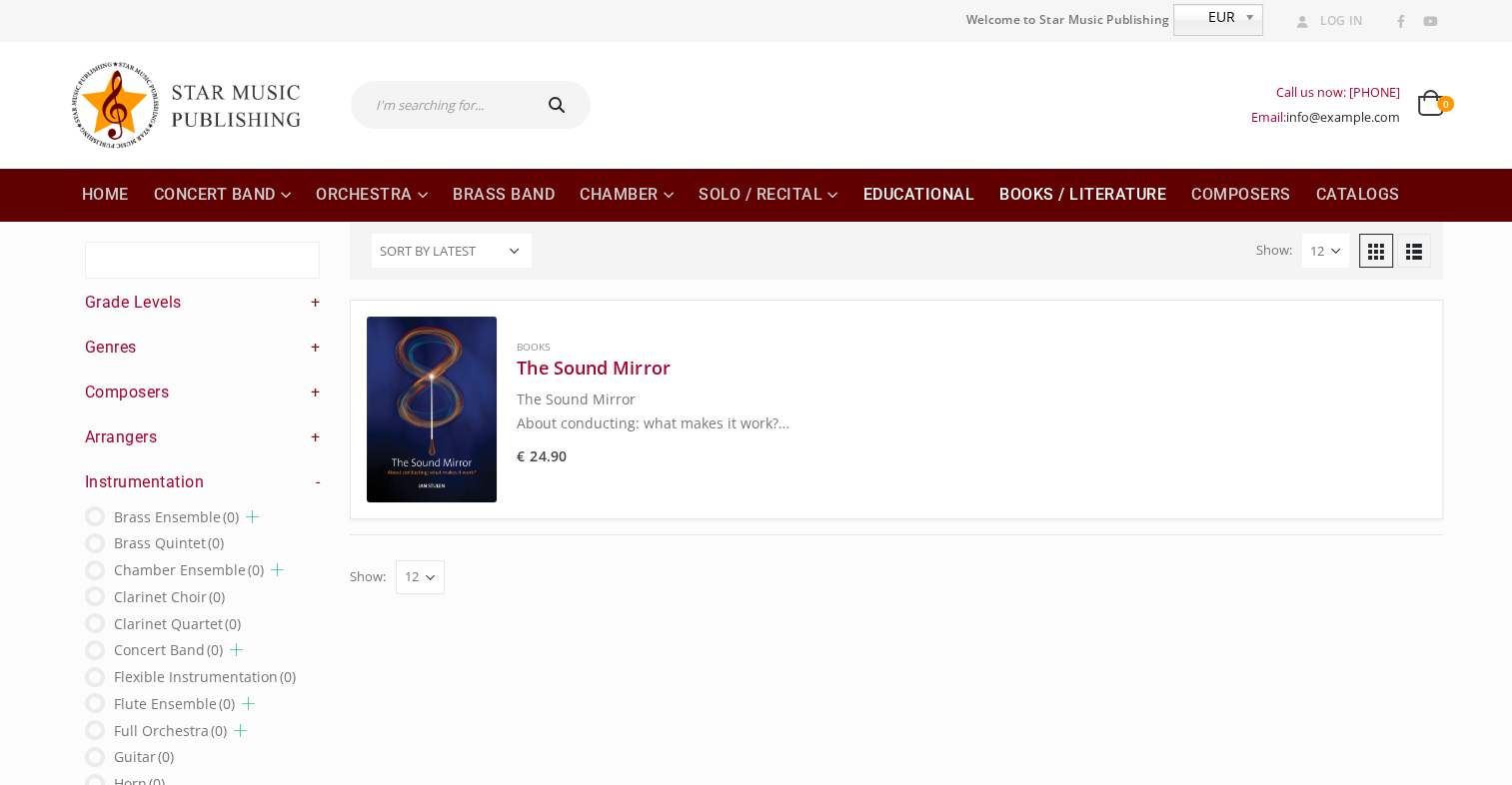 click on "Educational" at bounding box center (919, 195) 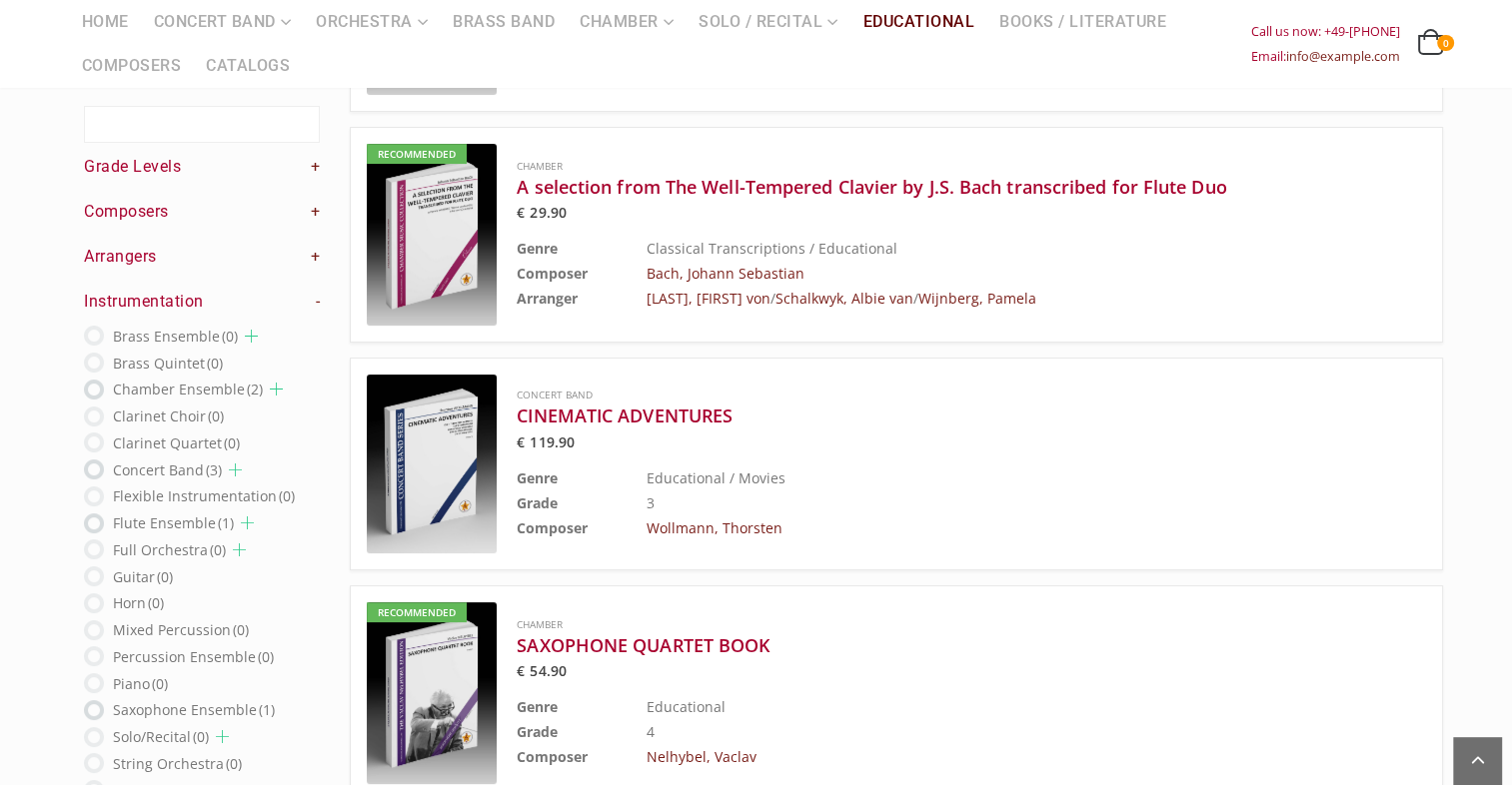 scroll, scrollTop: 0, scrollLeft: 0, axis: both 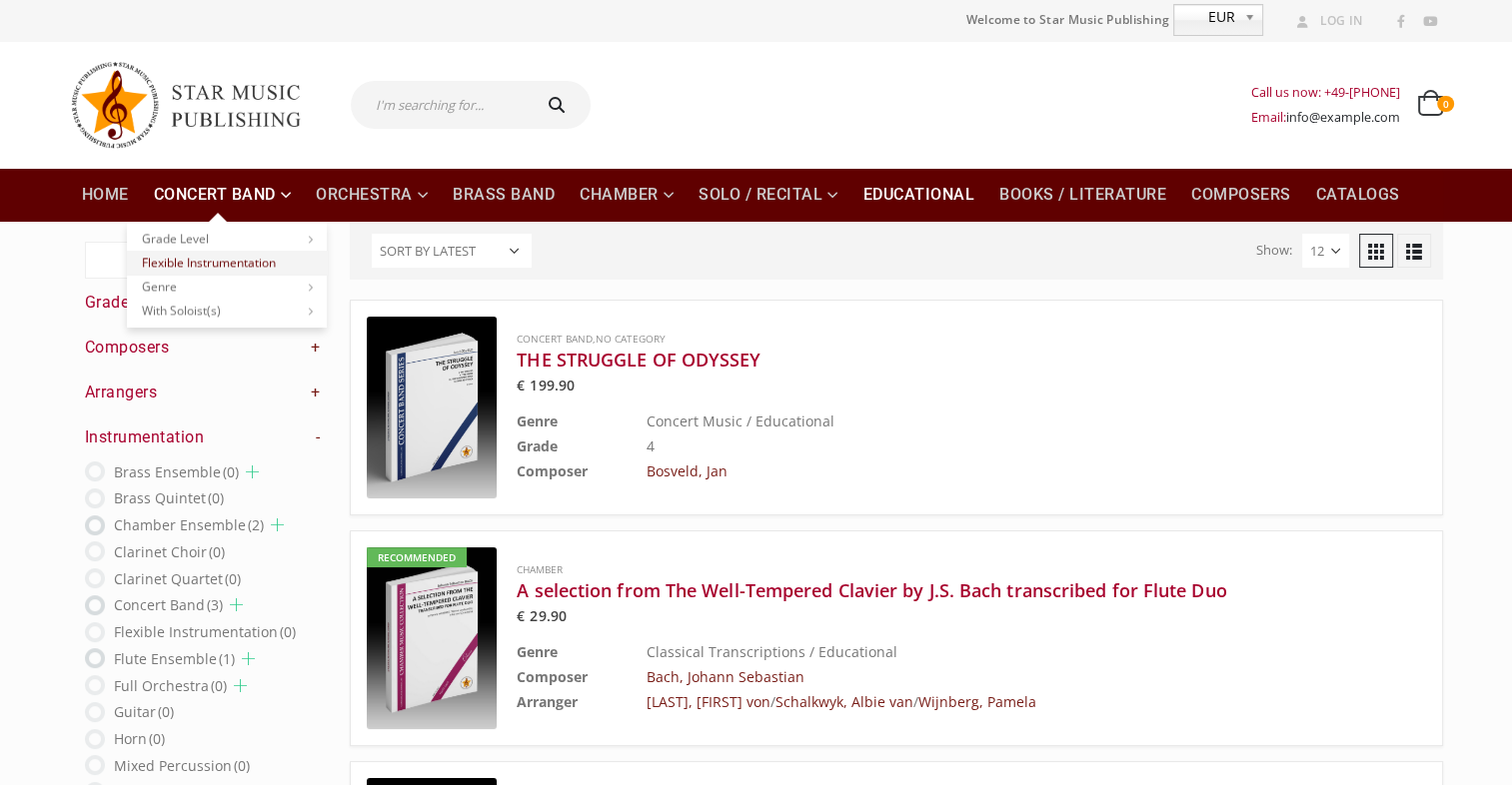 click on "Flexible Instrumentation" at bounding box center (227, 263) 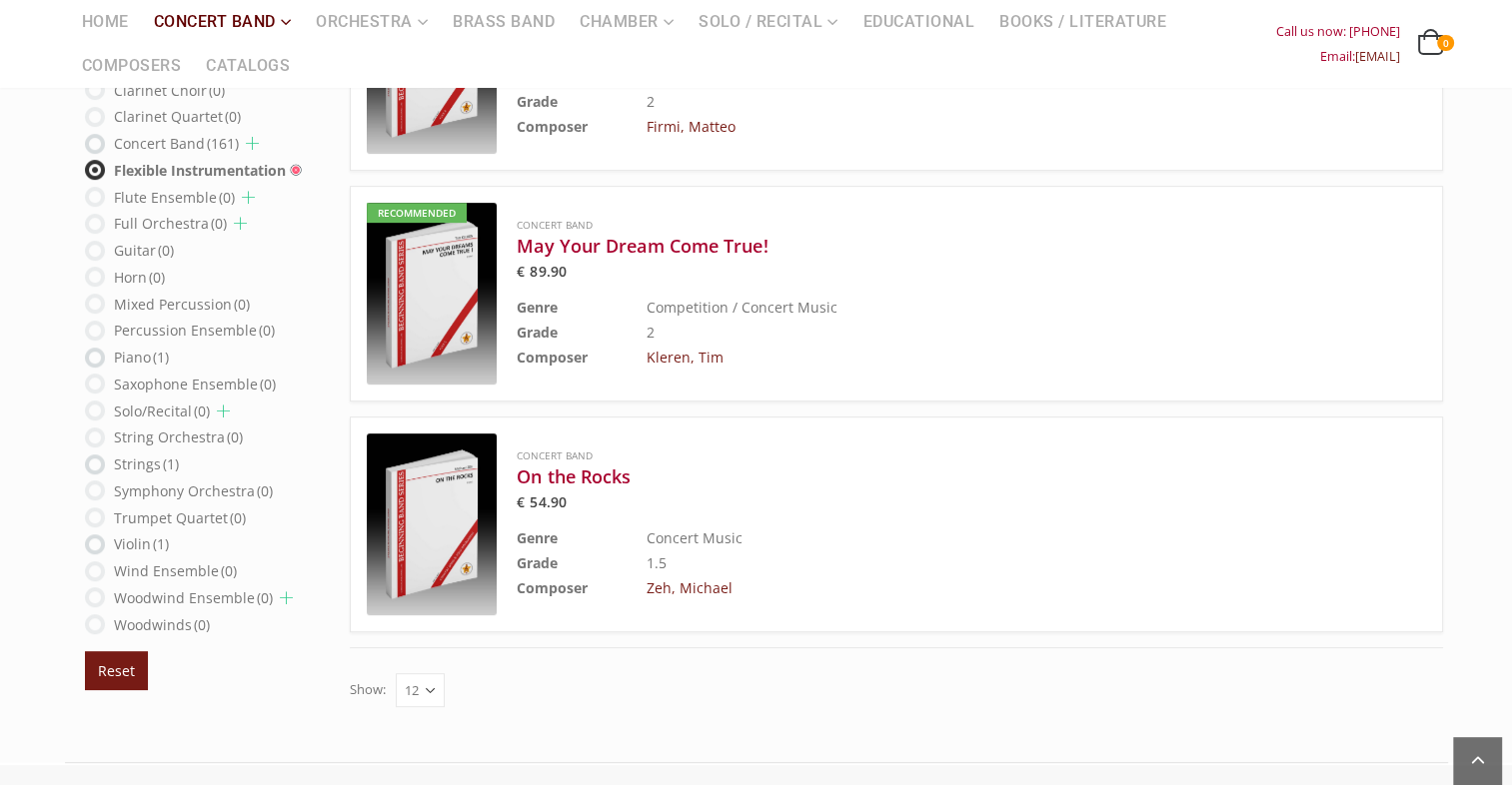 scroll, scrollTop: 803, scrollLeft: 0, axis: vertical 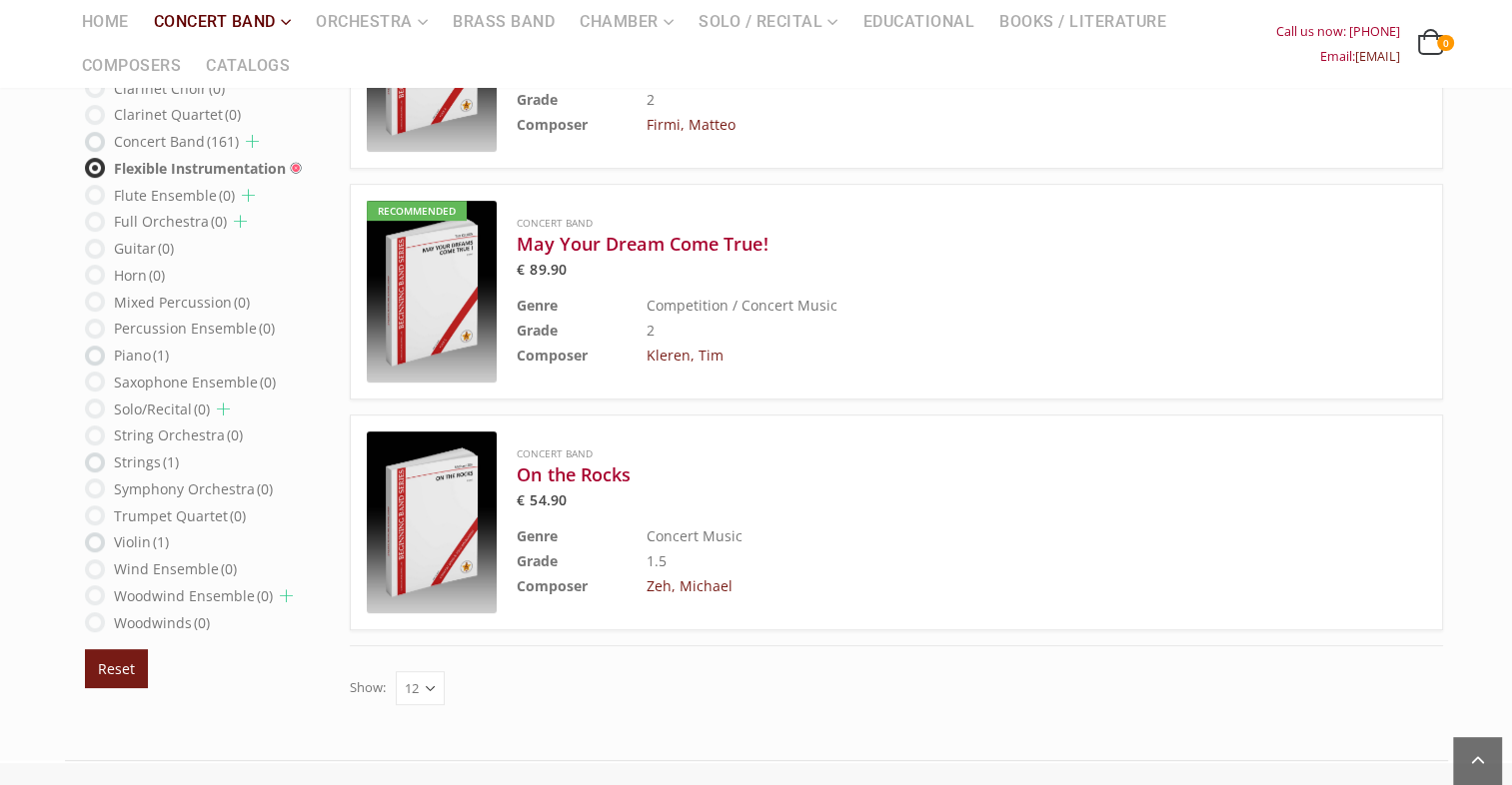 click at bounding box center [432, 292] 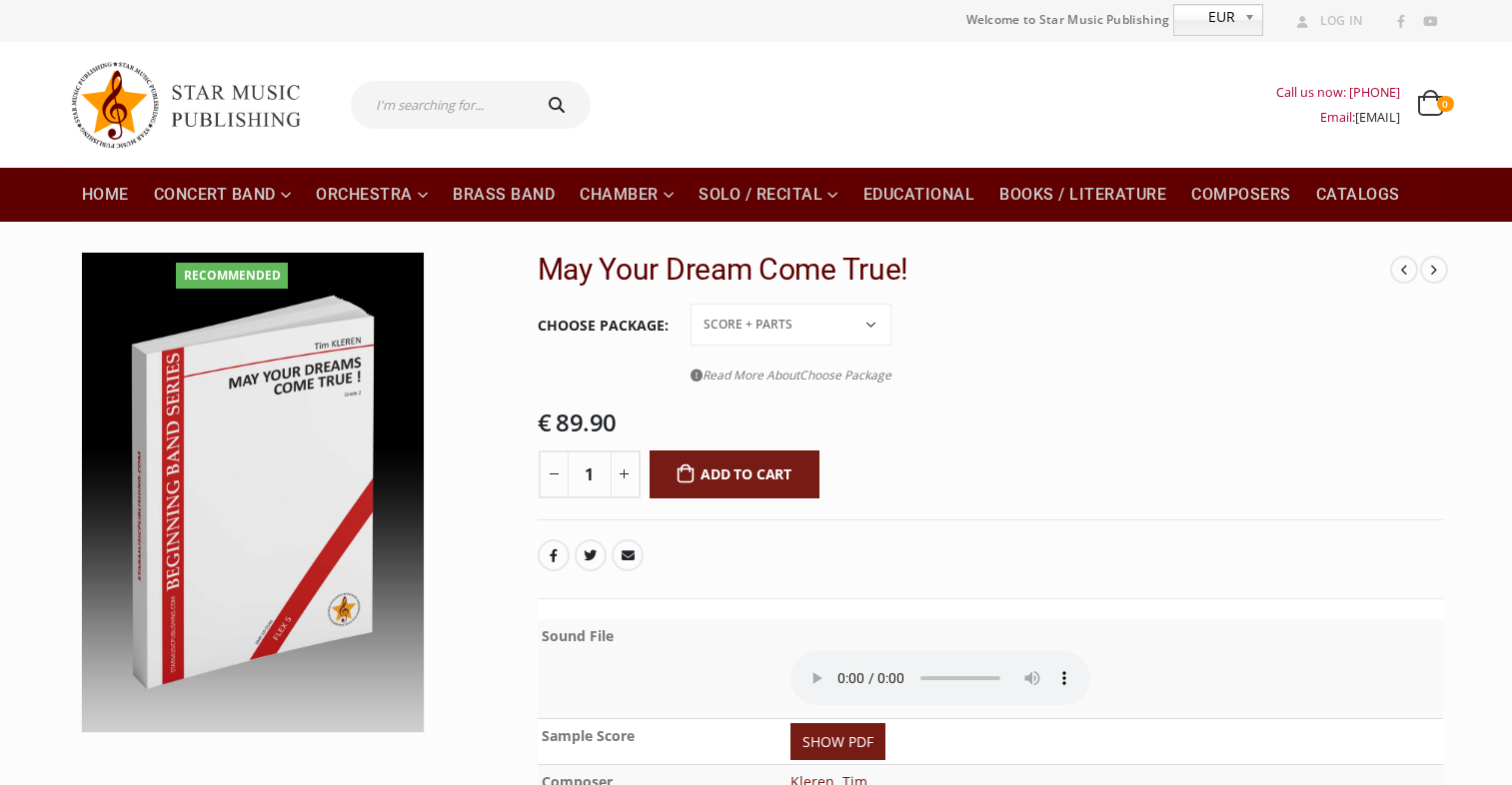 scroll, scrollTop: 0, scrollLeft: 0, axis: both 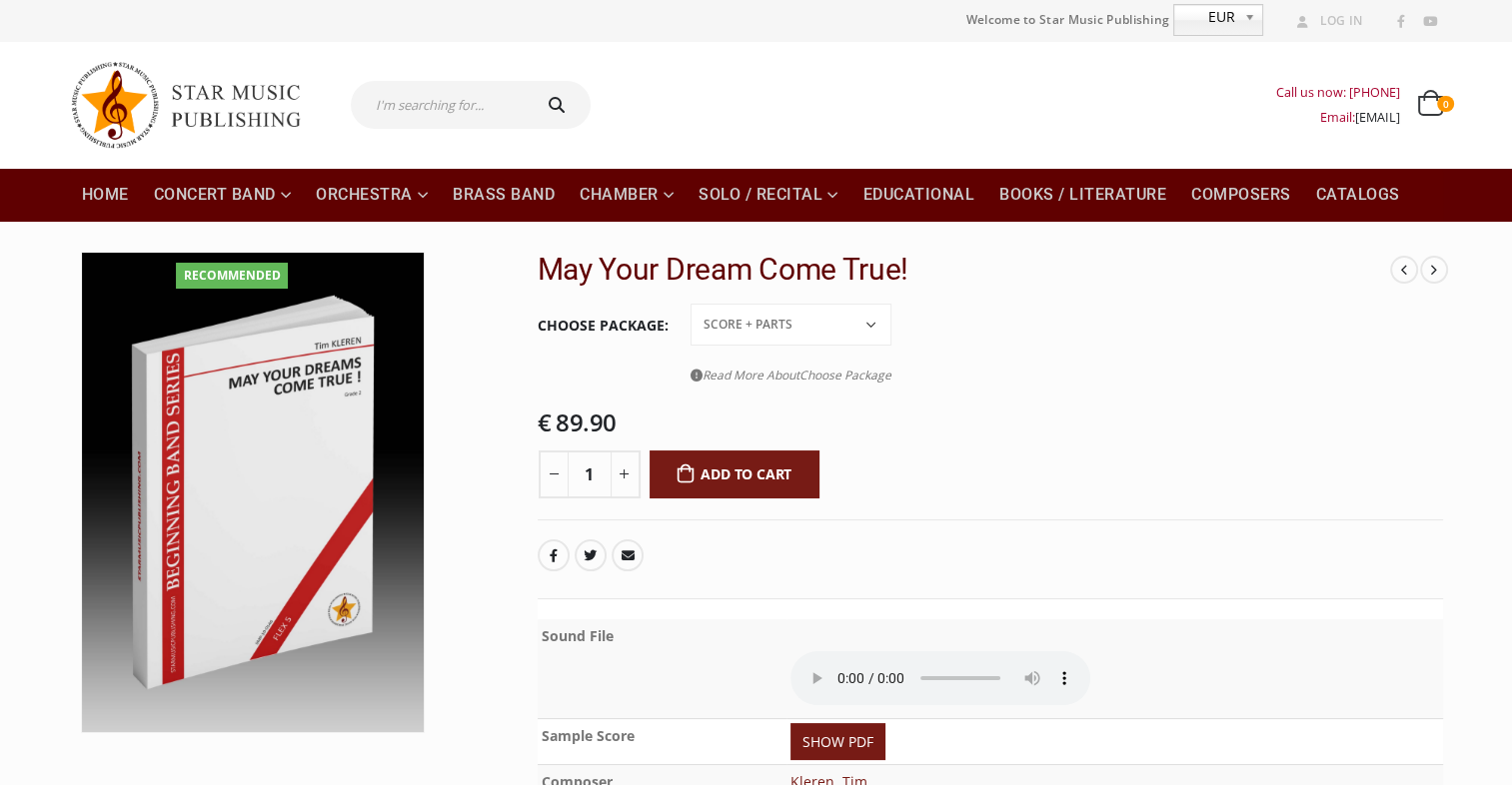 click on "Conductor Score PDF File Score + Parts Score + Parts + PDF File" 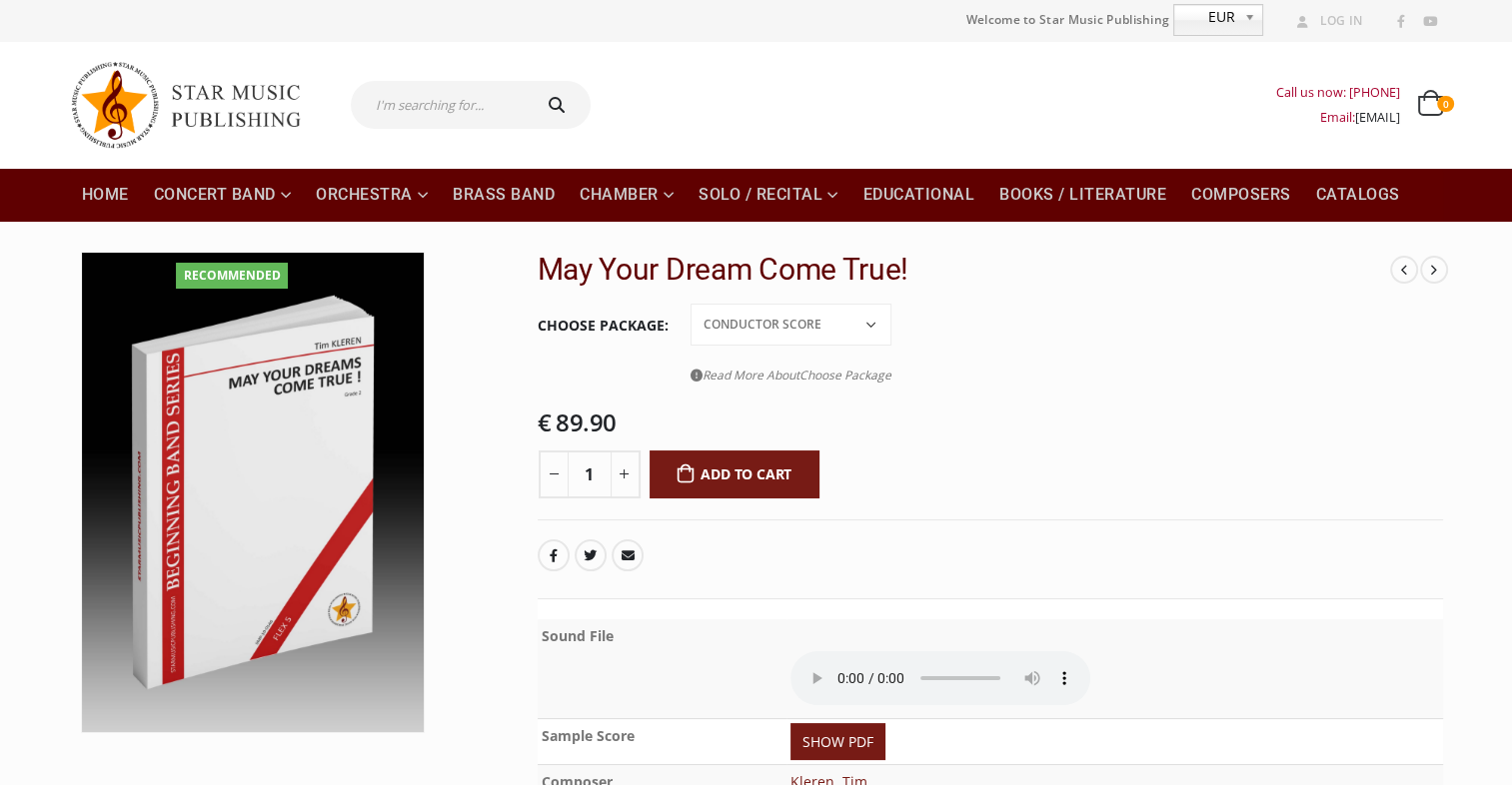 click on "Conductor Score PDF File Score + Parts Score + Parts + PDF File" 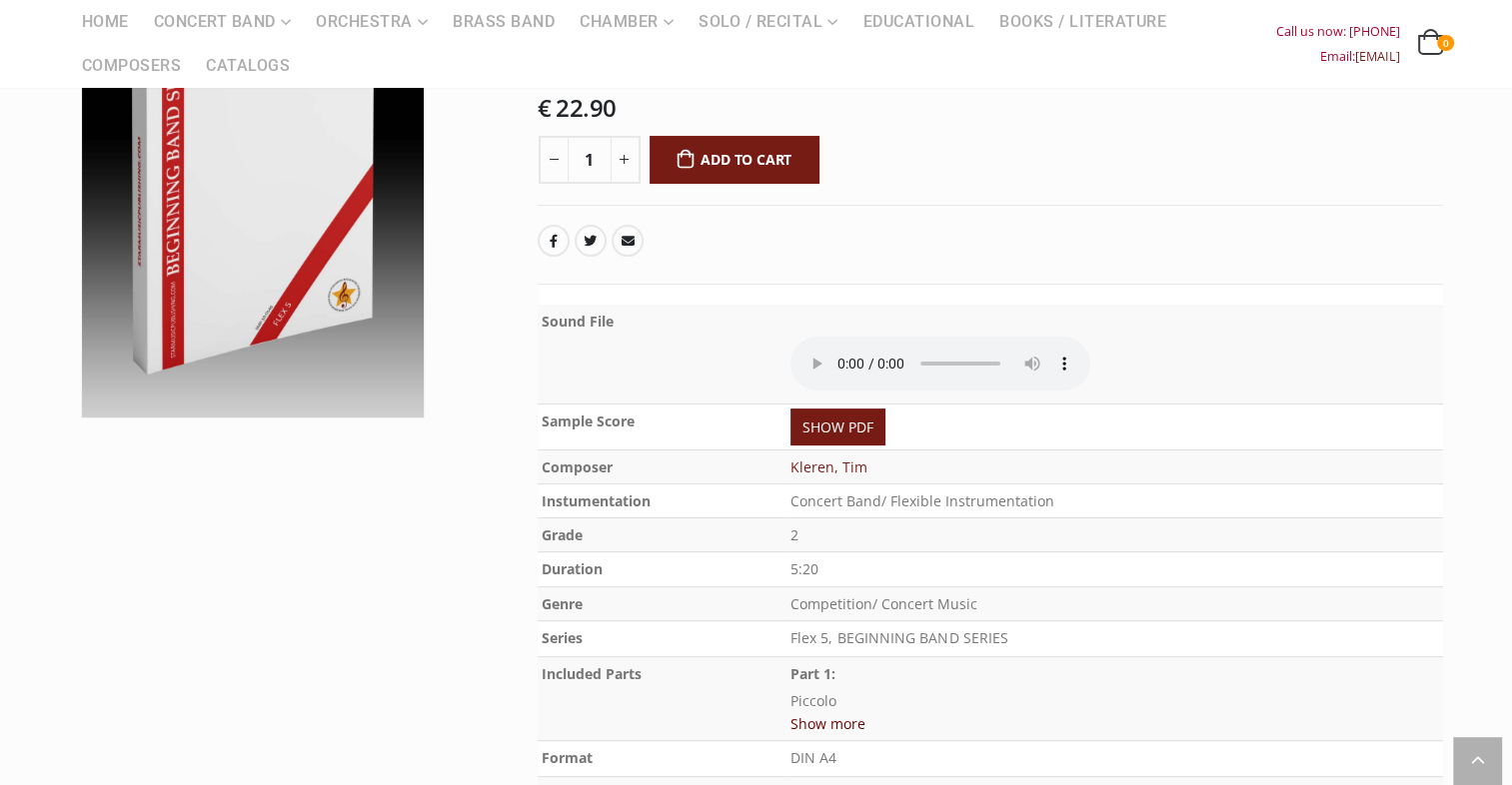 scroll, scrollTop: 316, scrollLeft: 0, axis: vertical 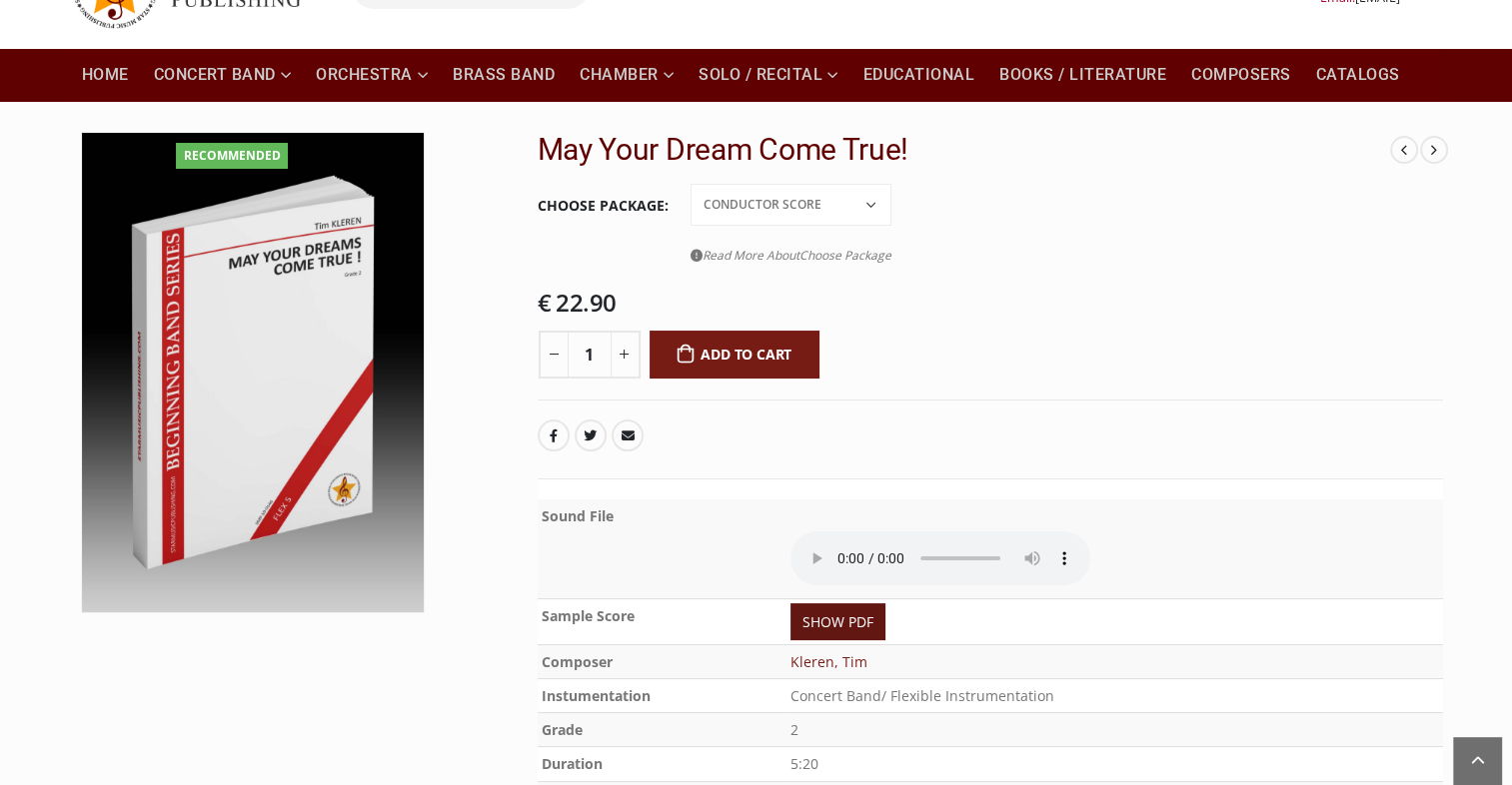 click on "SHOW PDF" at bounding box center [837, 621] 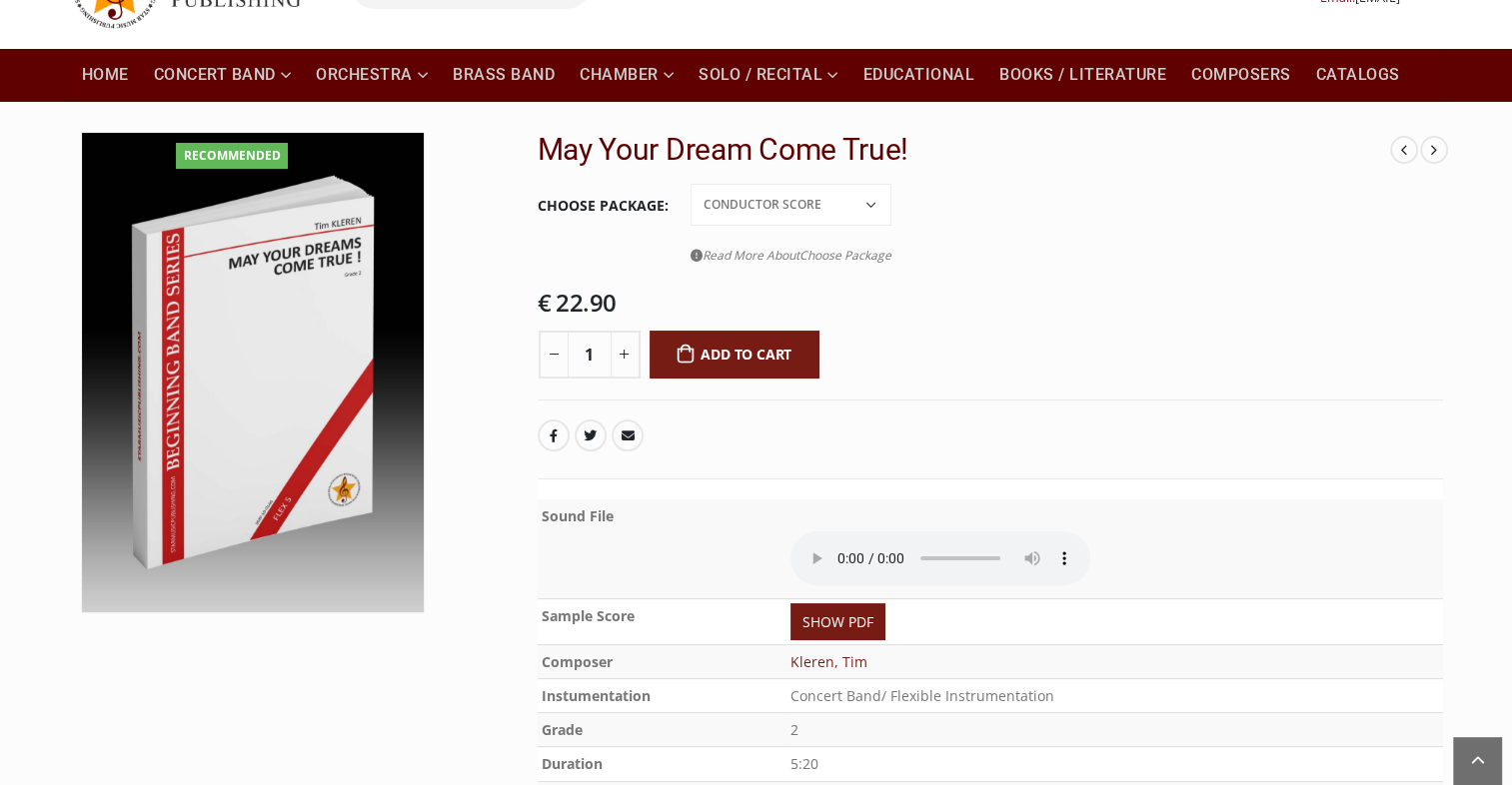type 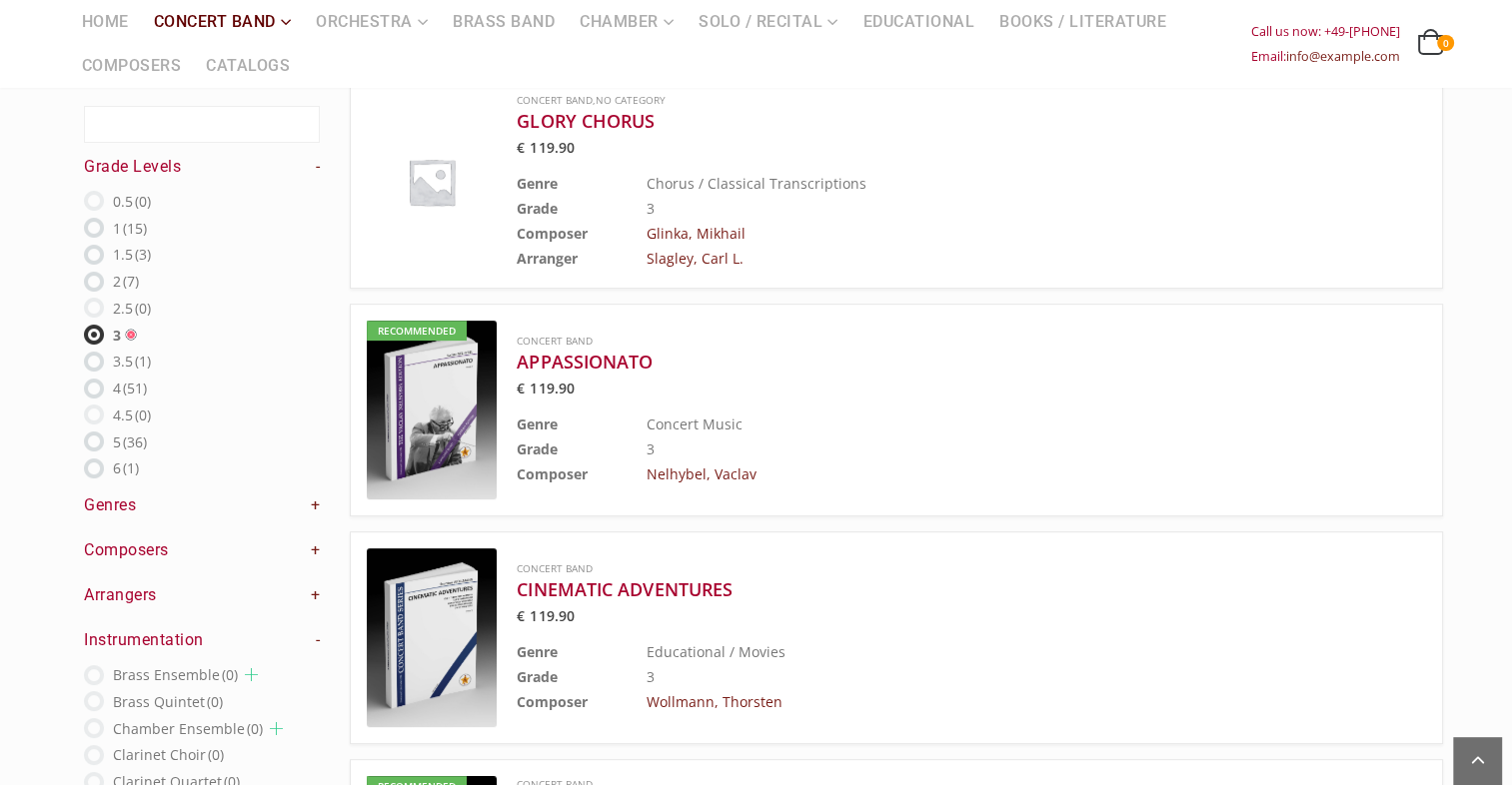 scroll, scrollTop: 641, scrollLeft: 0, axis: vertical 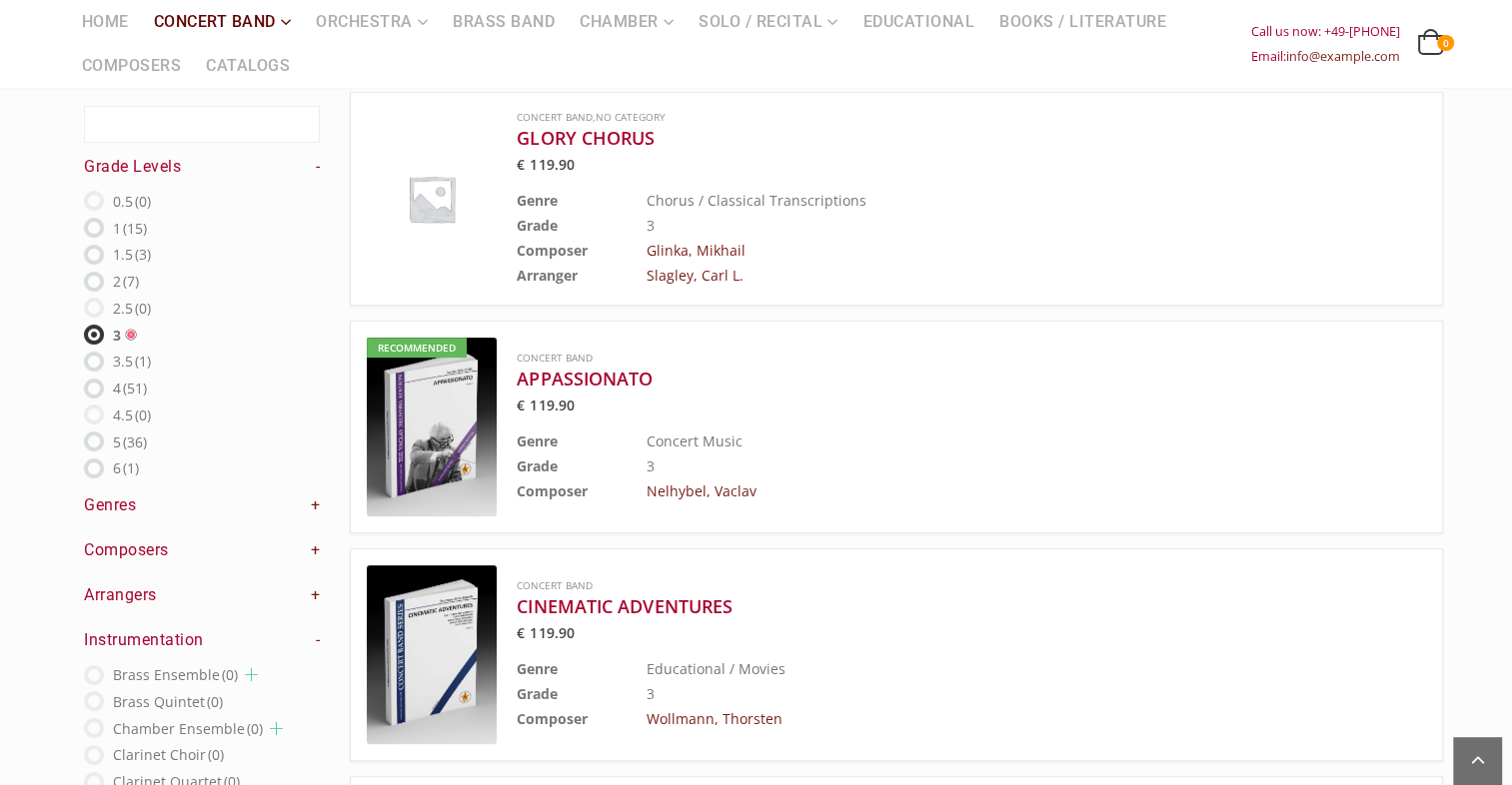 click at bounding box center (432, 426) 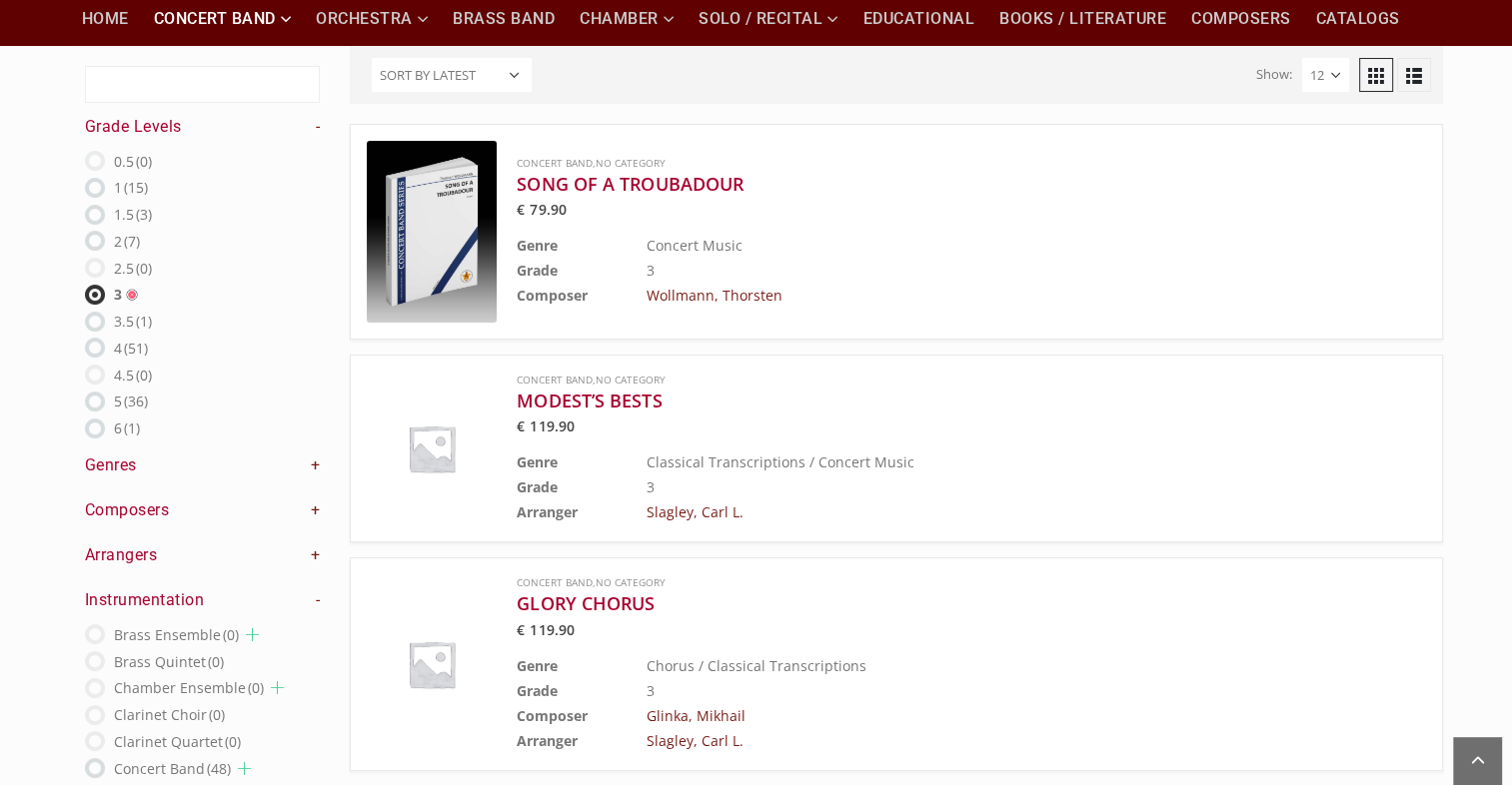 scroll, scrollTop: 0, scrollLeft: 0, axis: both 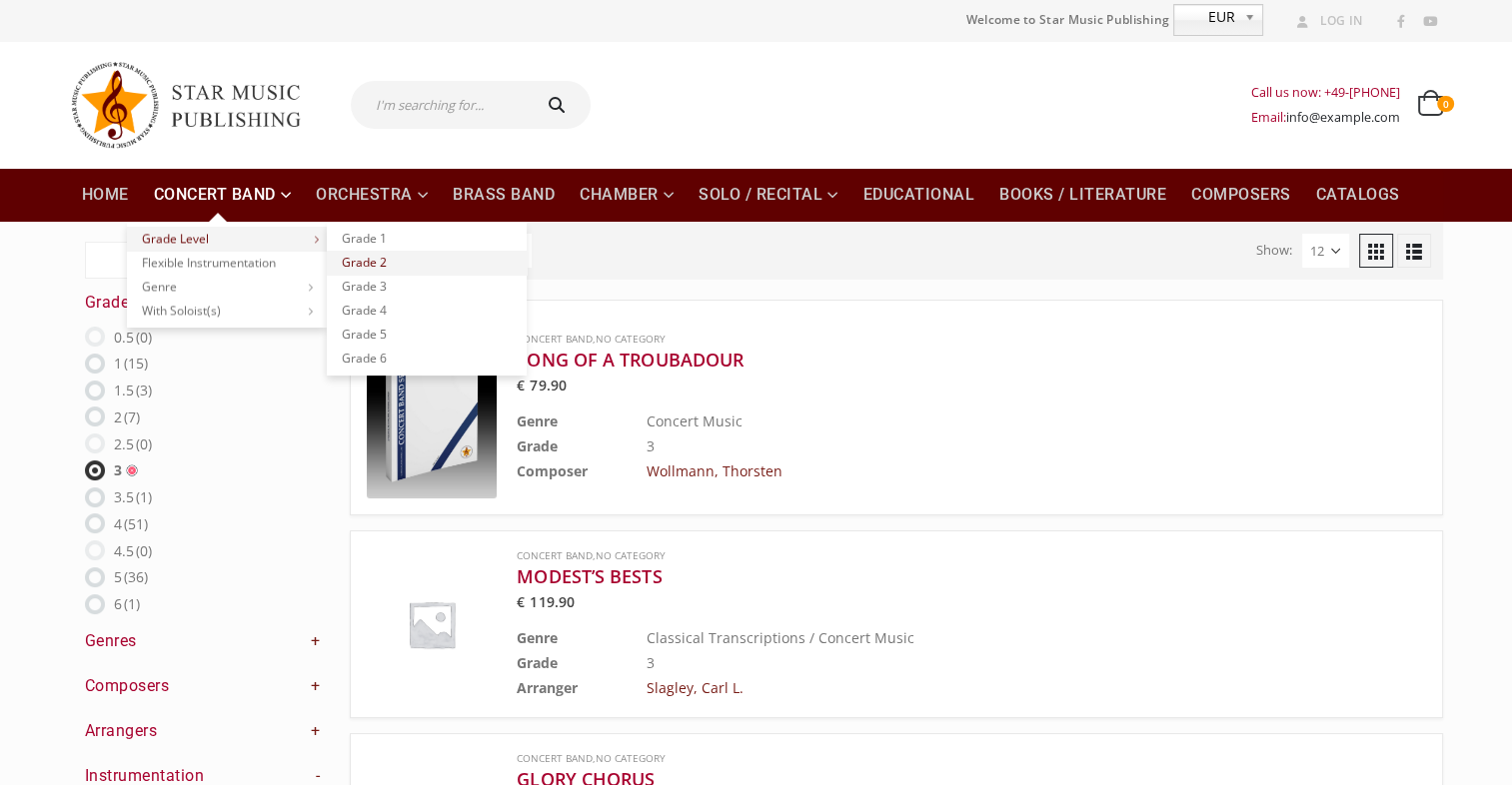 click on "Grade 2" at bounding box center [427, 263] 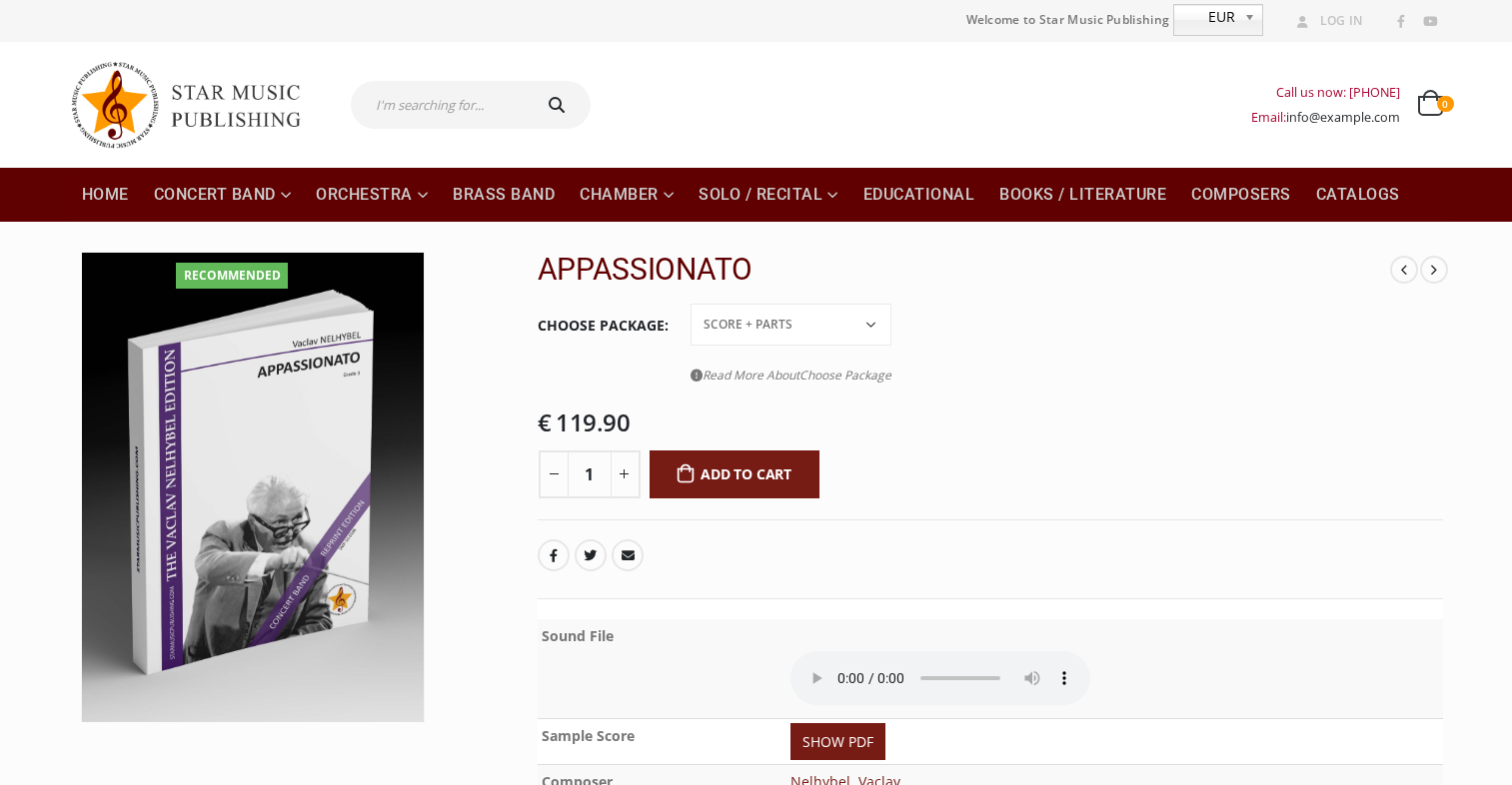 scroll, scrollTop: 0, scrollLeft: 0, axis: both 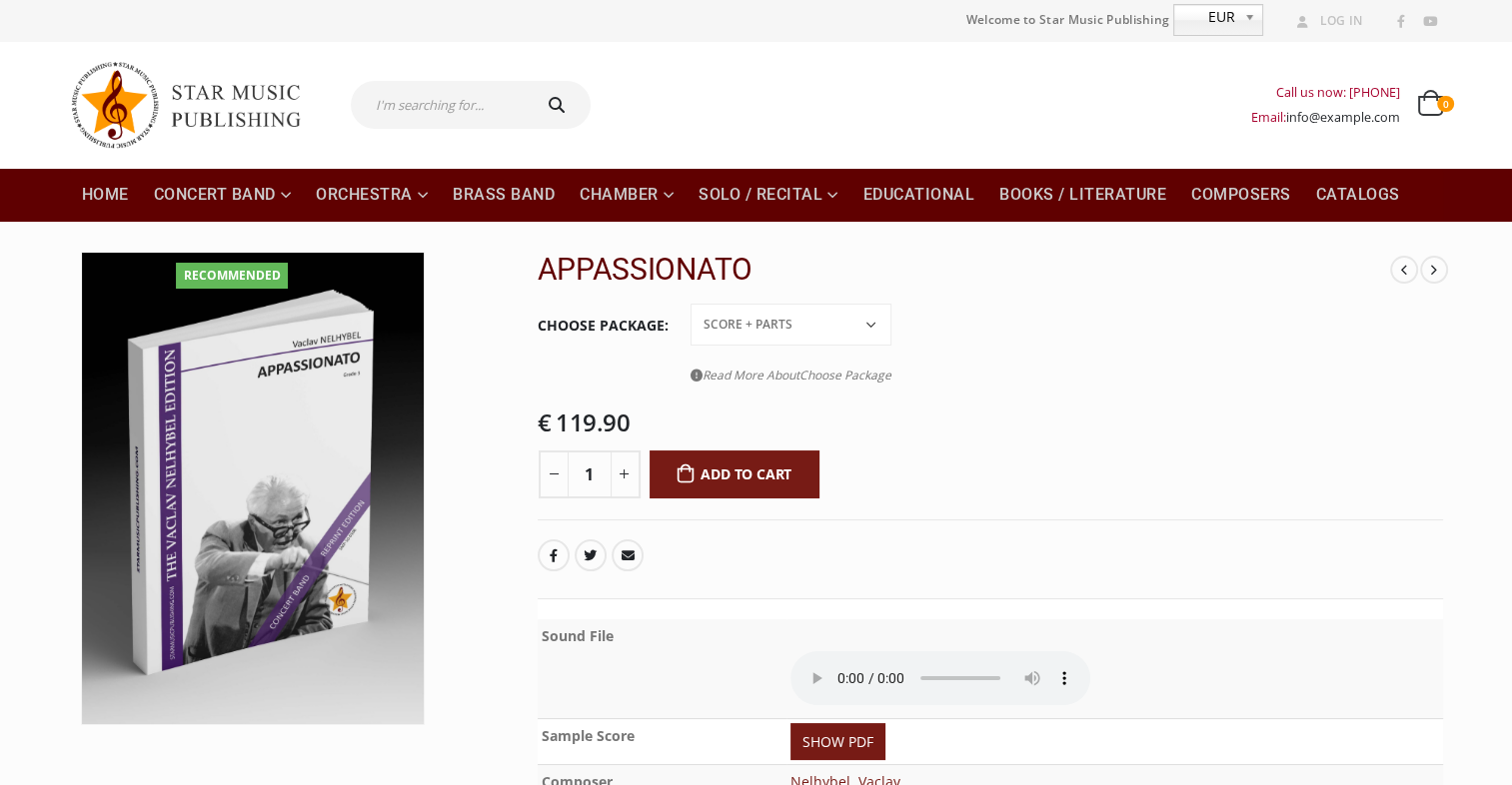click on "Conductor Score PDF File Score + Parts Score + Parts + PDF File" 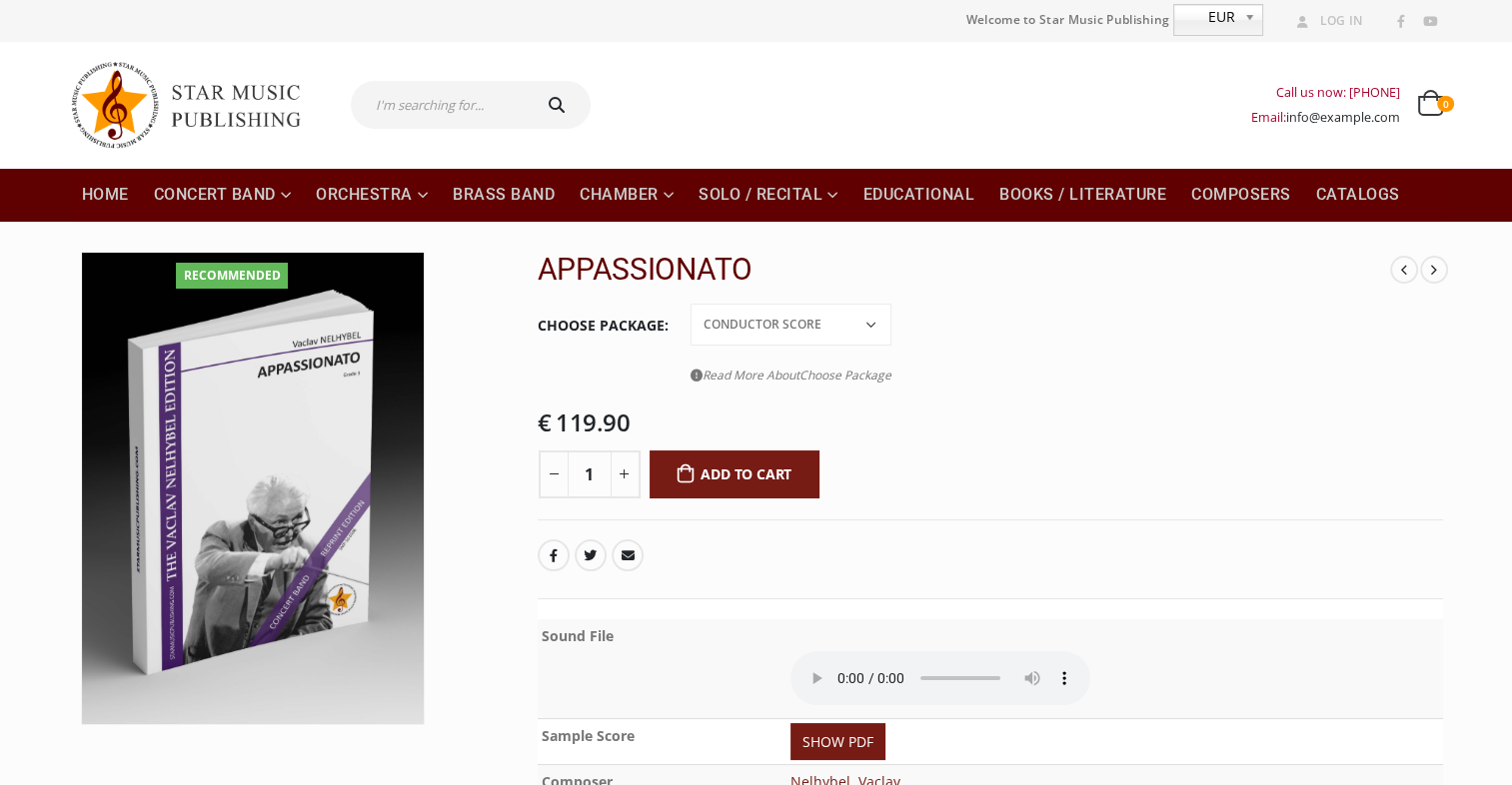 click on "Conductor Score PDF File Score + Parts Score + Parts + PDF File" 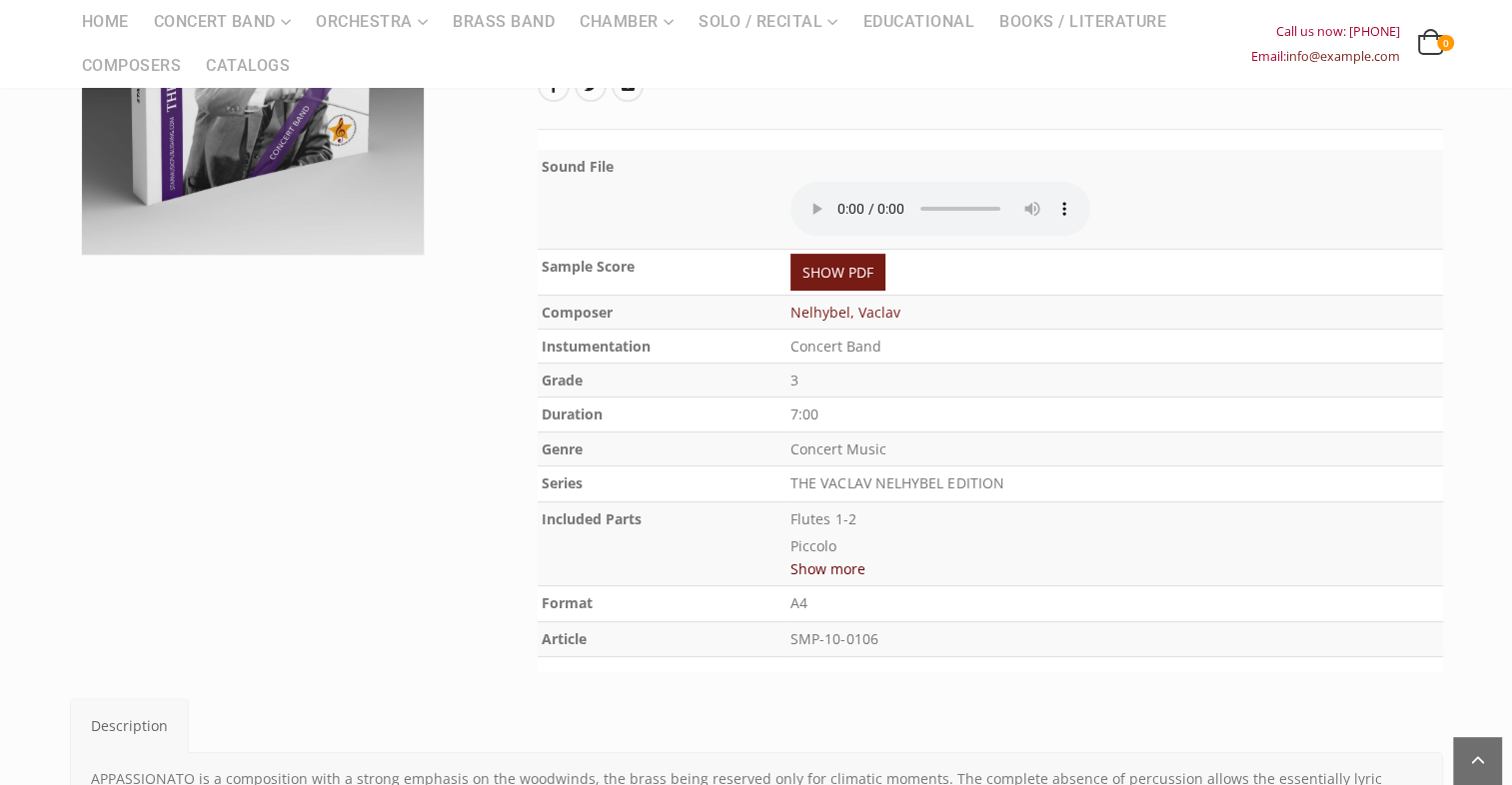 scroll, scrollTop: 466, scrollLeft: 0, axis: vertical 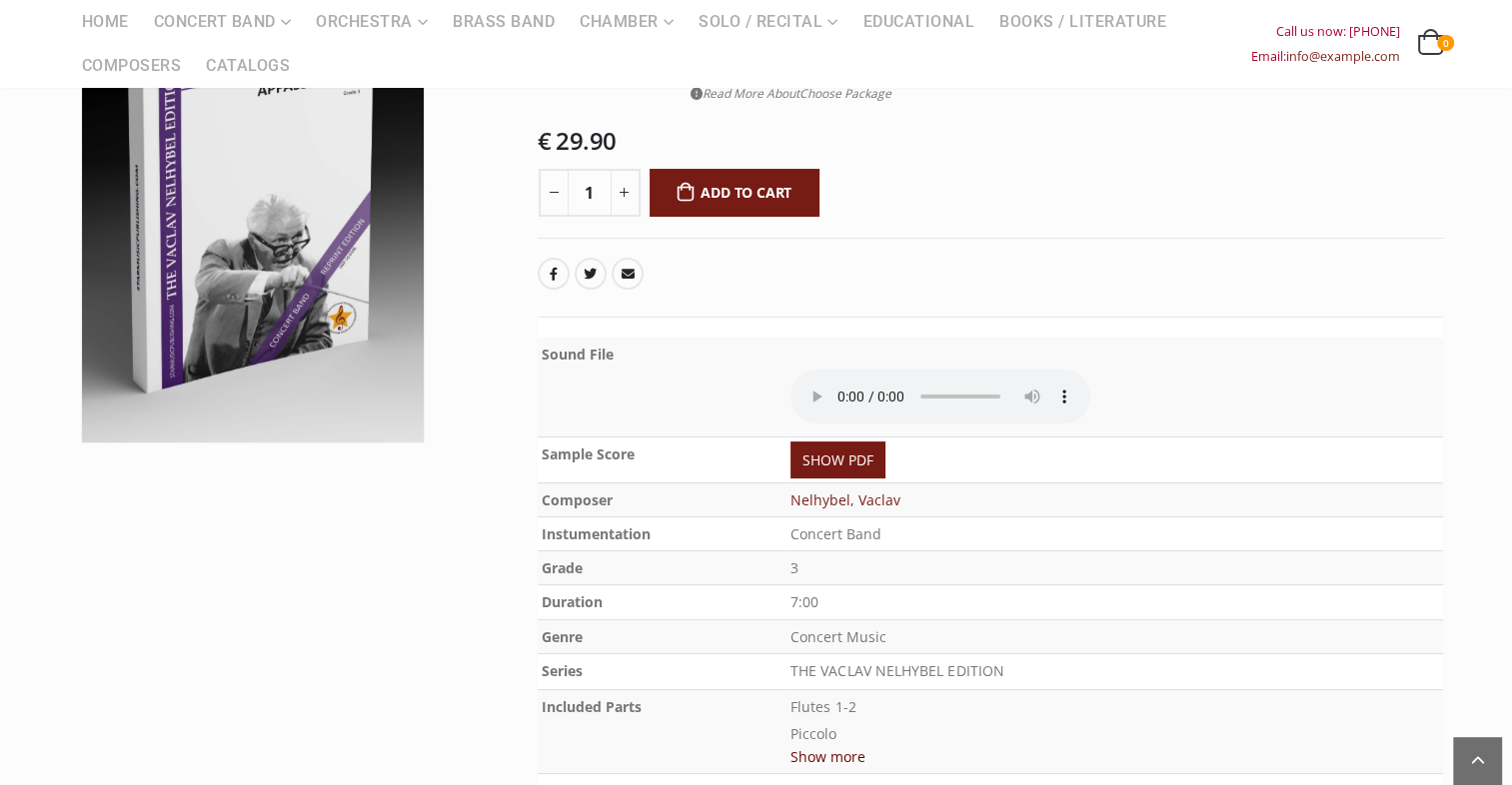 type 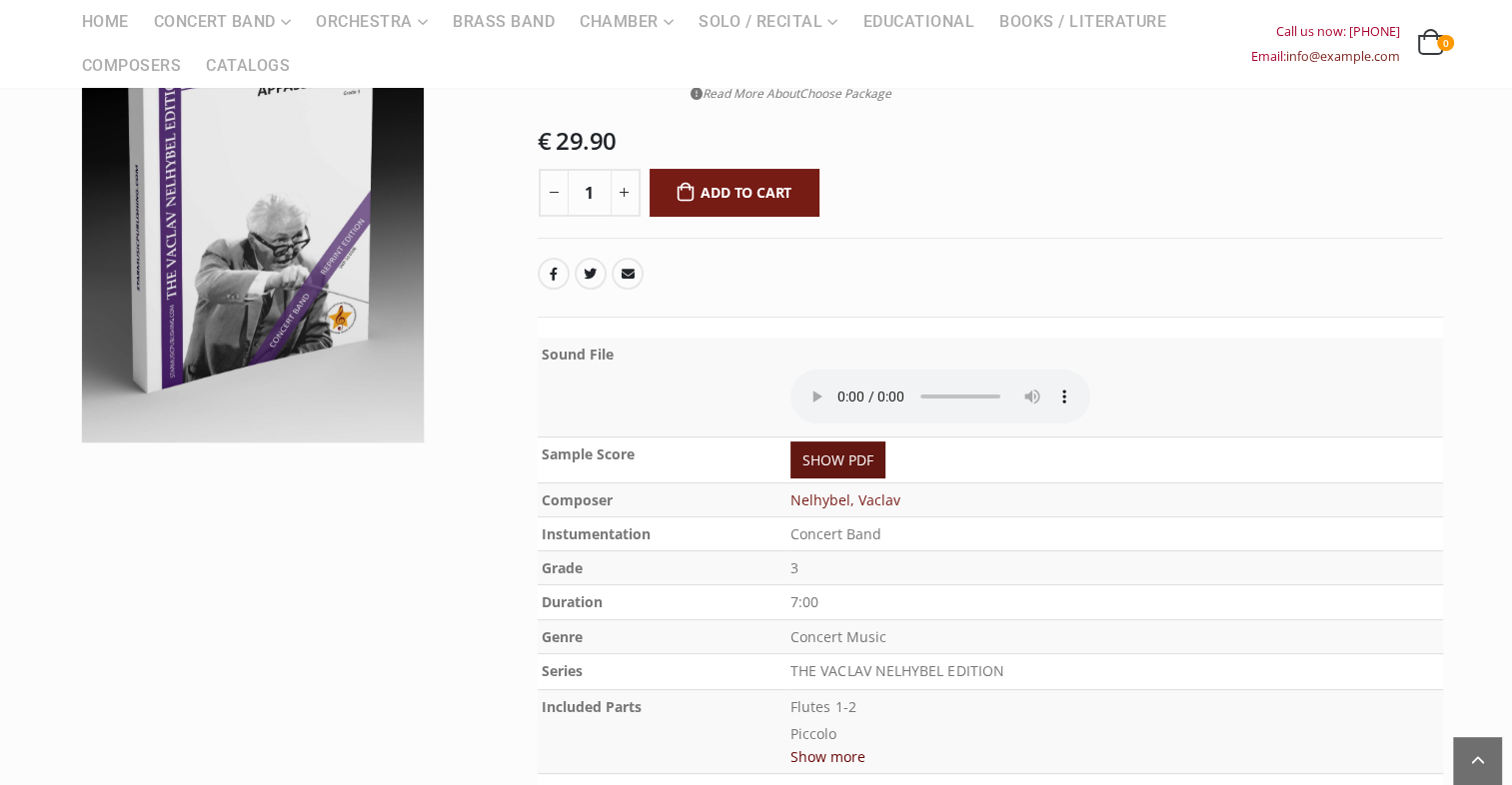 click on "SHOW PDF" at bounding box center [837, 459] 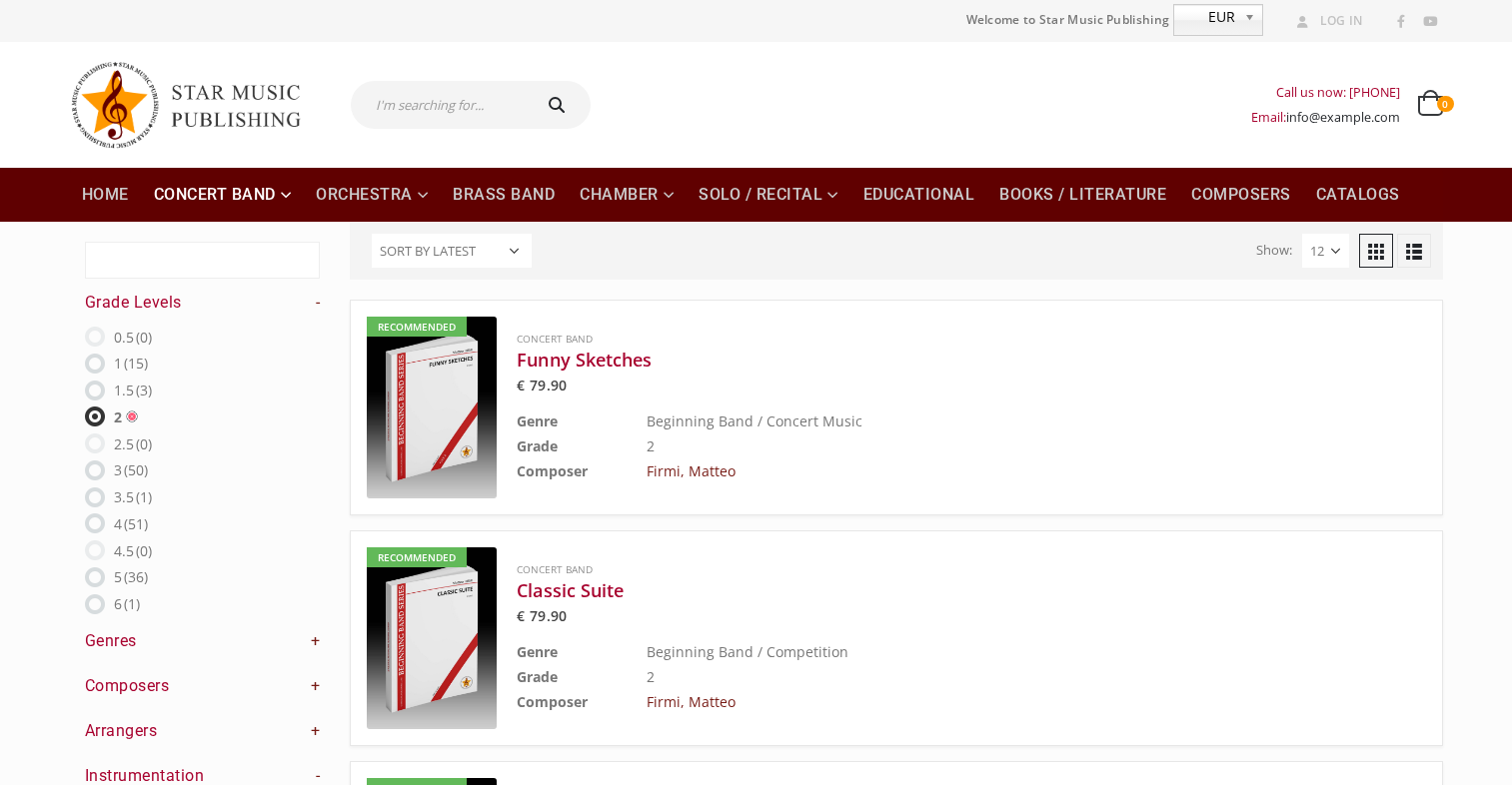 scroll, scrollTop: 0, scrollLeft: 0, axis: both 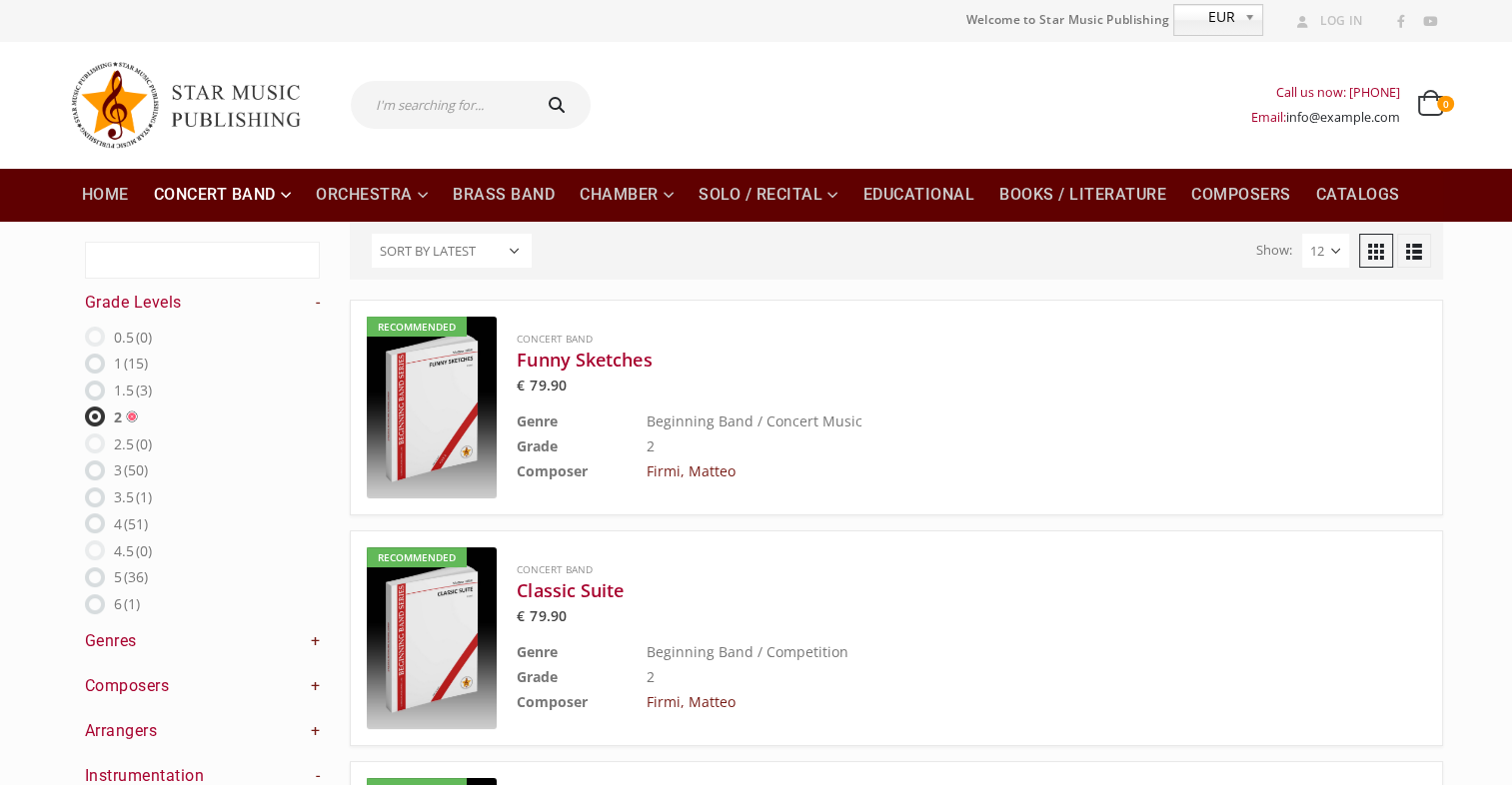 click at bounding box center (432, 407) 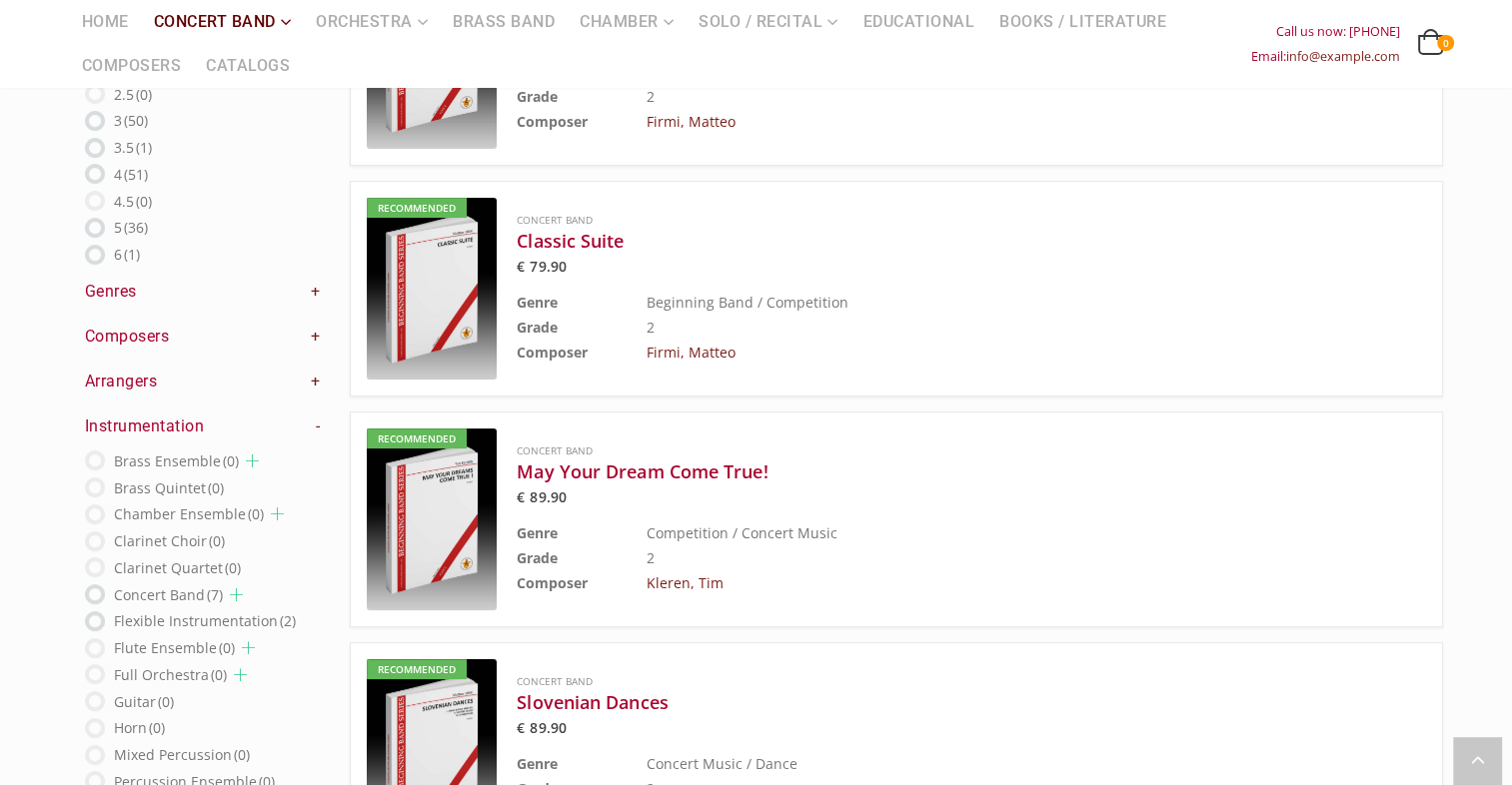scroll, scrollTop: 352, scrollLeft: 0, axis: vertical 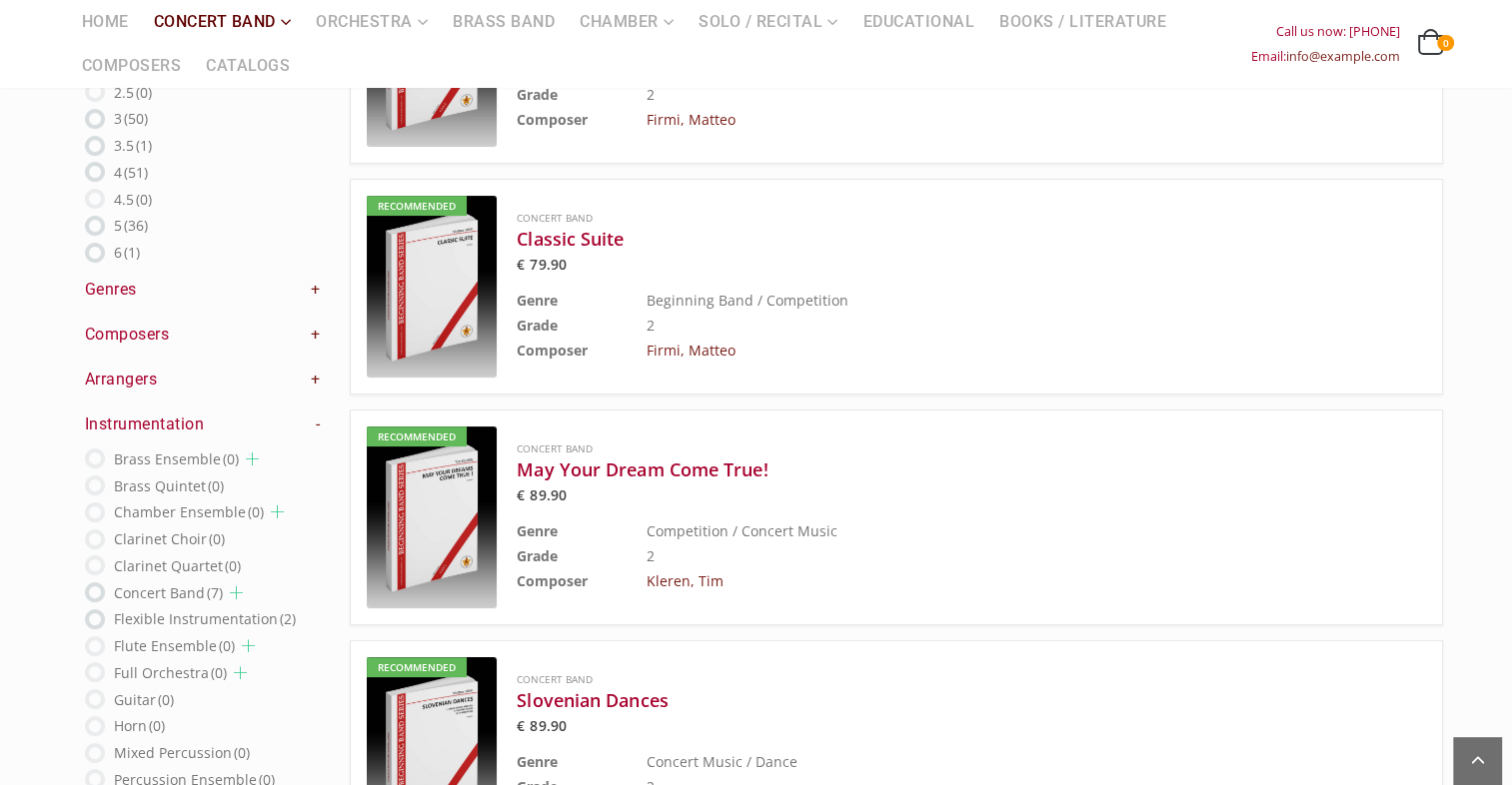 click at bounding box center [432, 287] 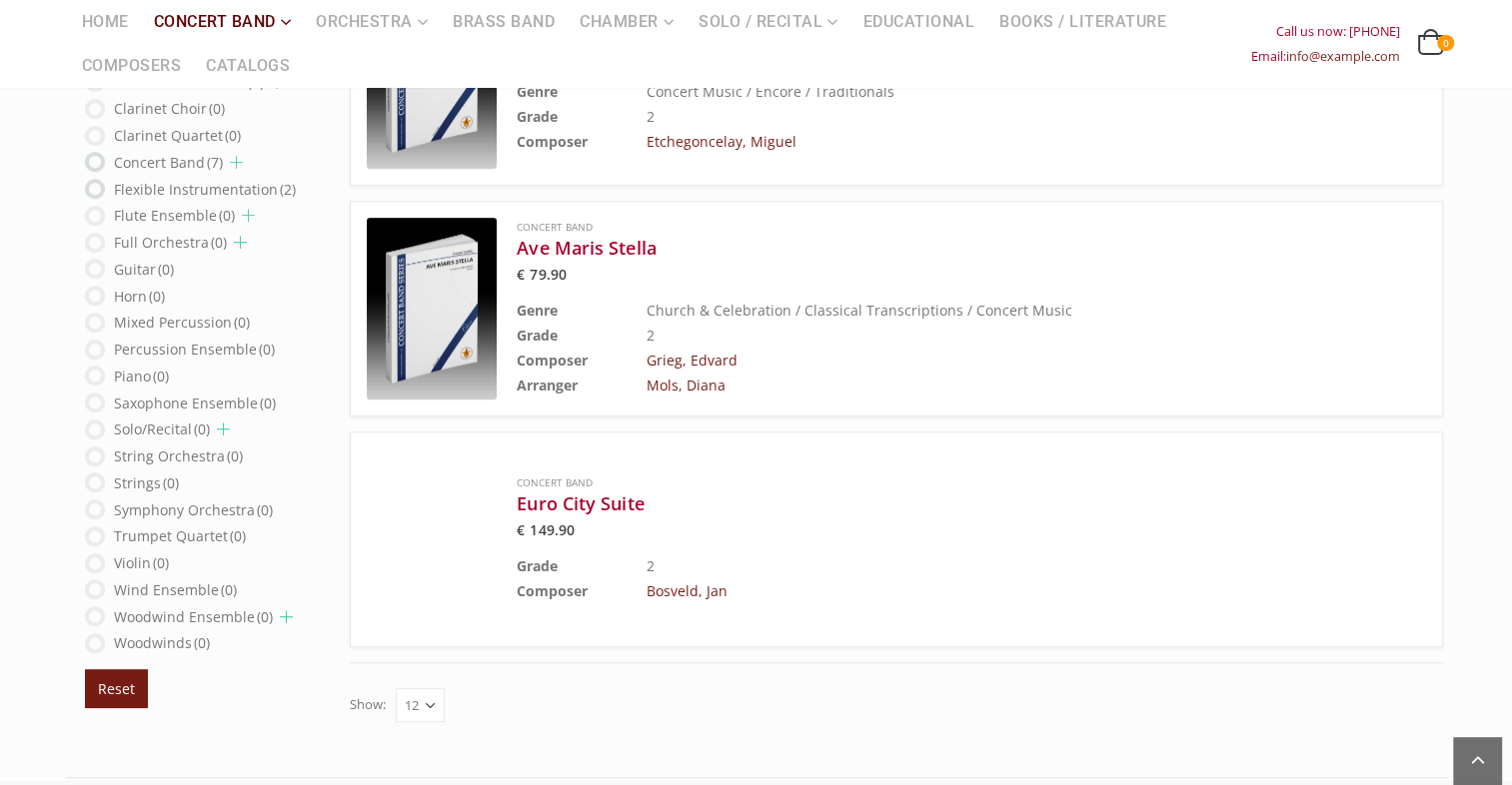scroll, scrollTop: 1250, scrollLeft: 0, axis: vertical 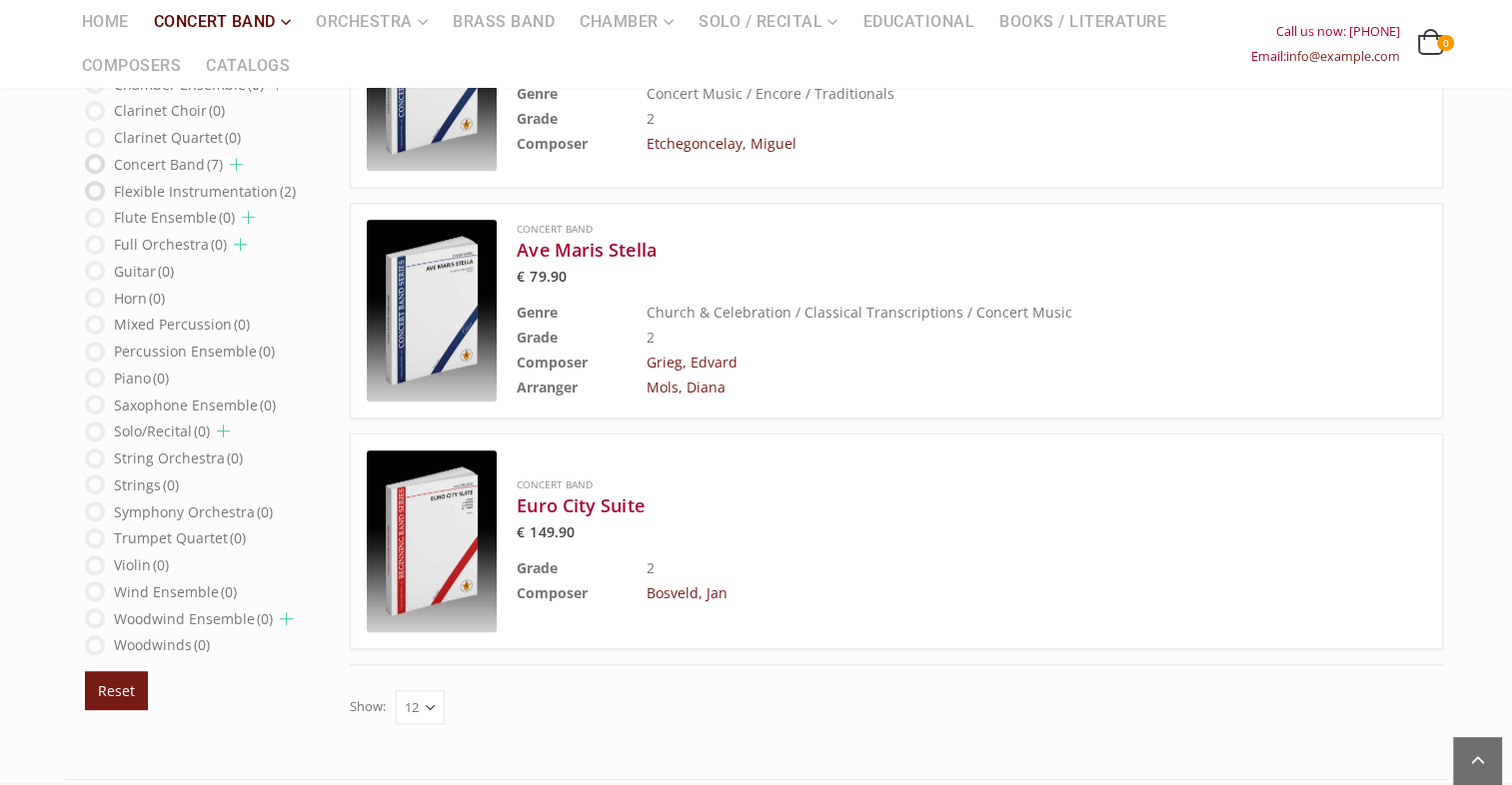 click at bounding box center (432, 311) 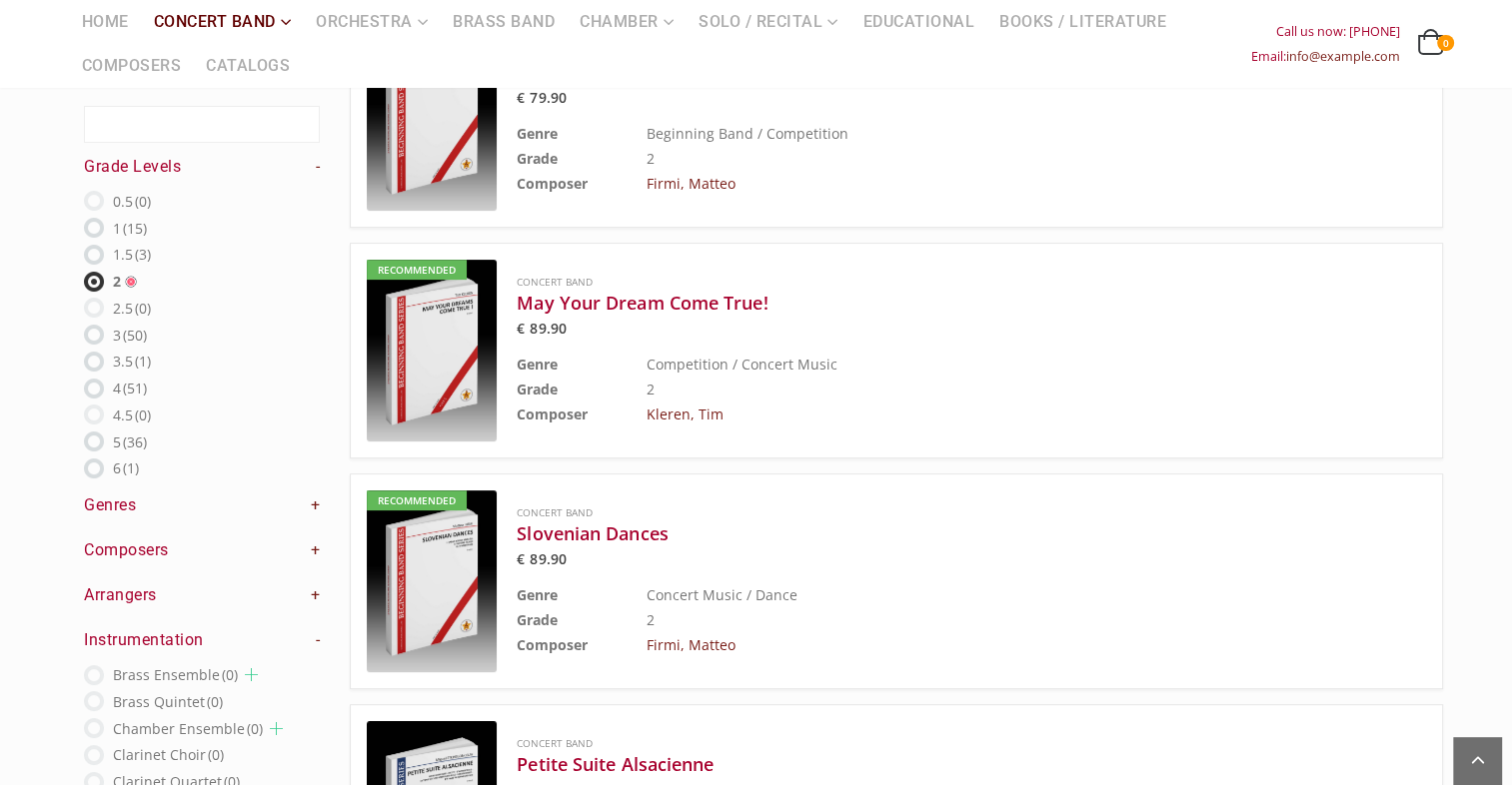 scroll, scrollTop: 515, scrollLeft: 0, axis: vertical 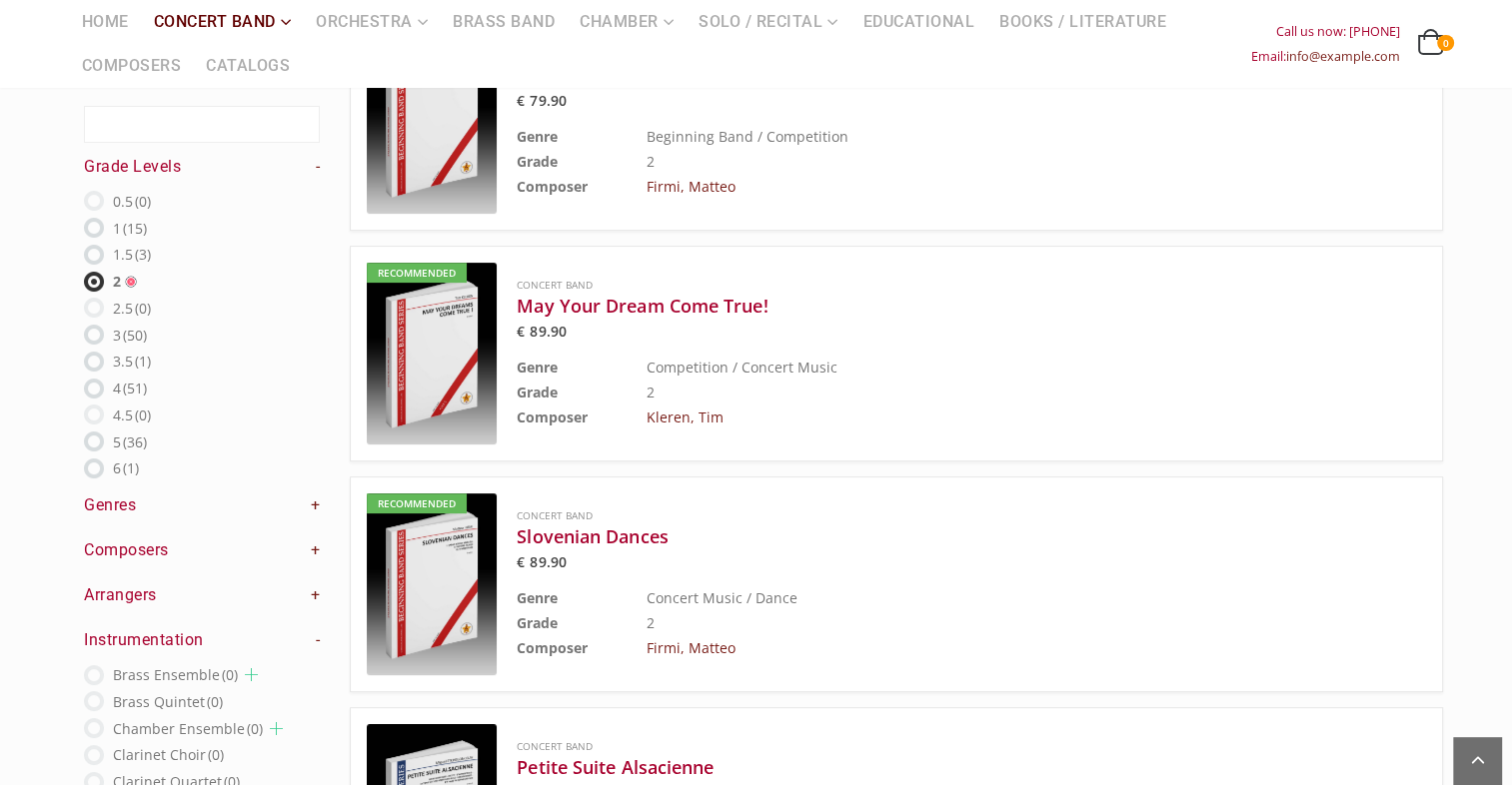 click on "2.5 (0)" at bounding box center (132, 308) 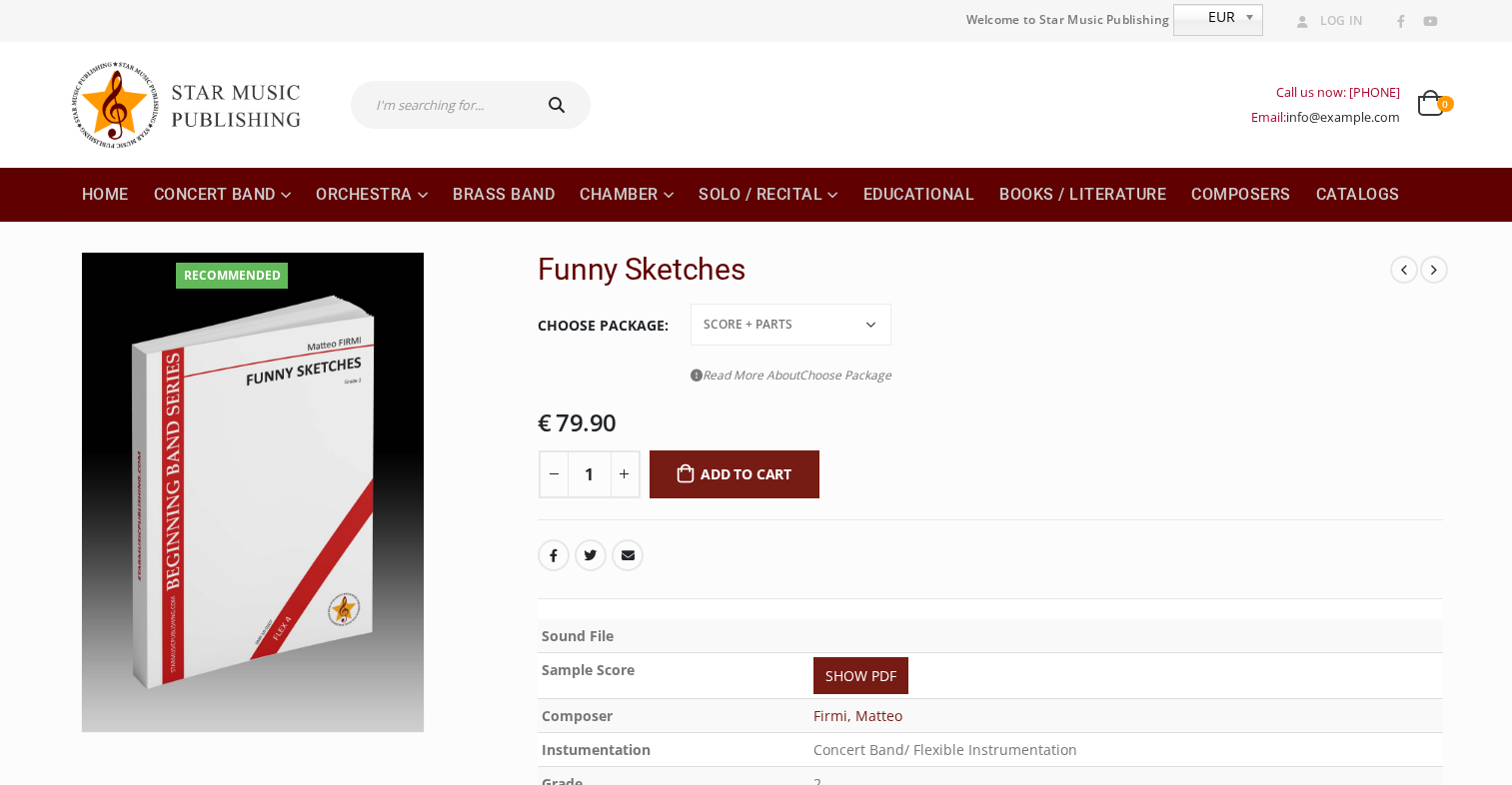 scroll, scrollTop: 0, scrollLeft: 0, axis: both 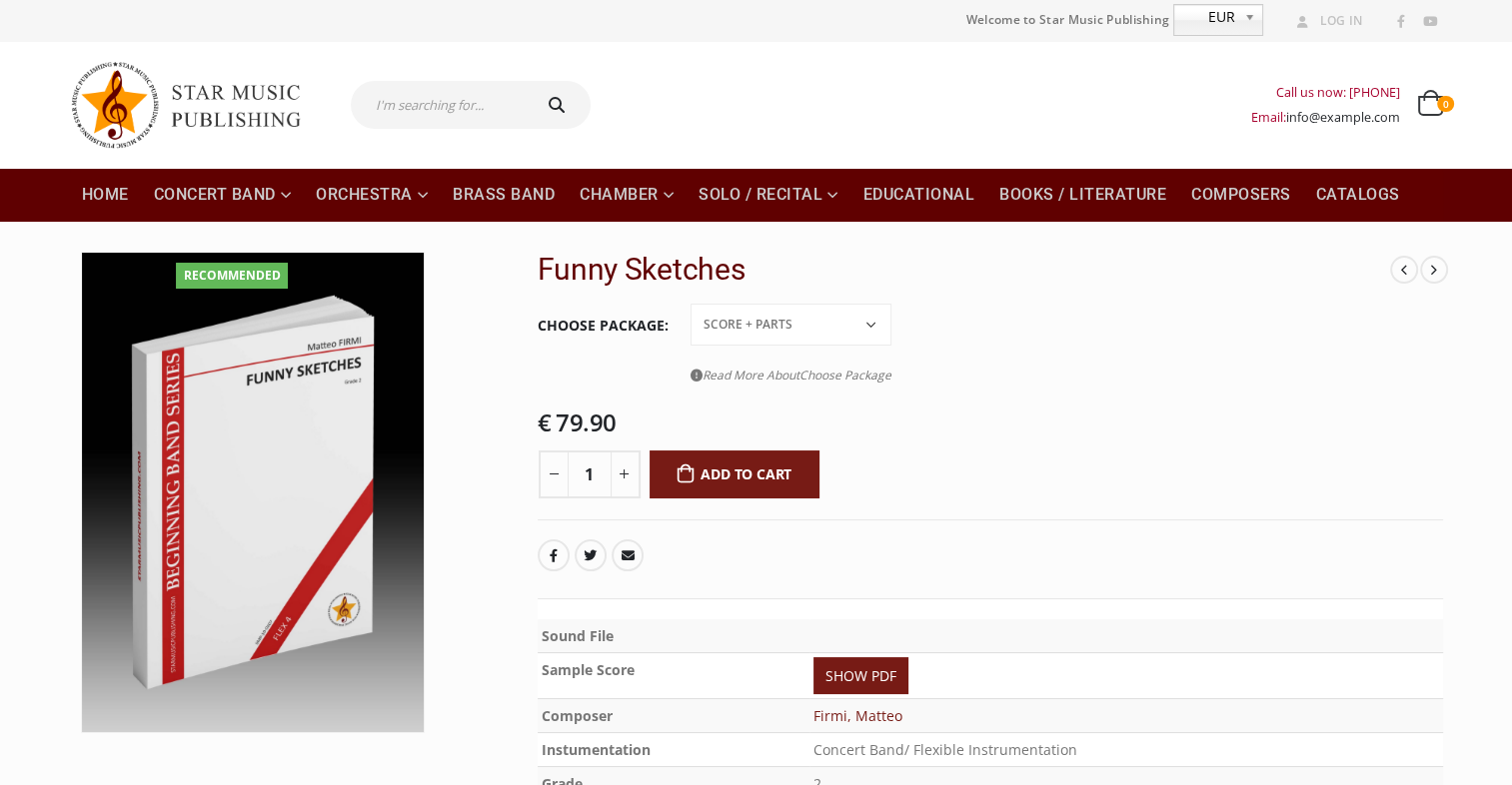 click on "Conductor Score PDF File Score + Parts Score + Parts + PDF File" 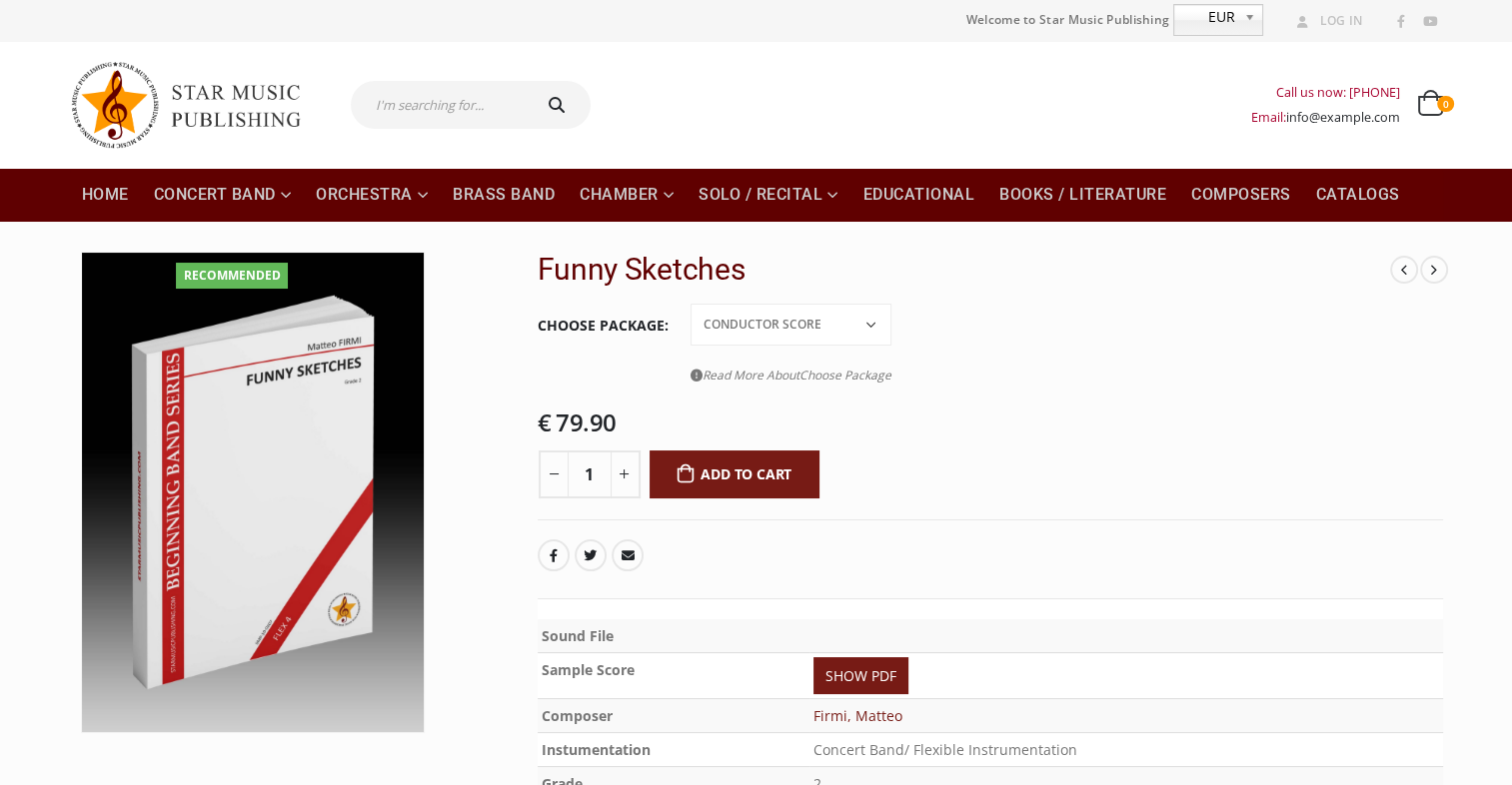 click on "Conductor Score PDF File Score + Parts Score + Parts + PDF File" 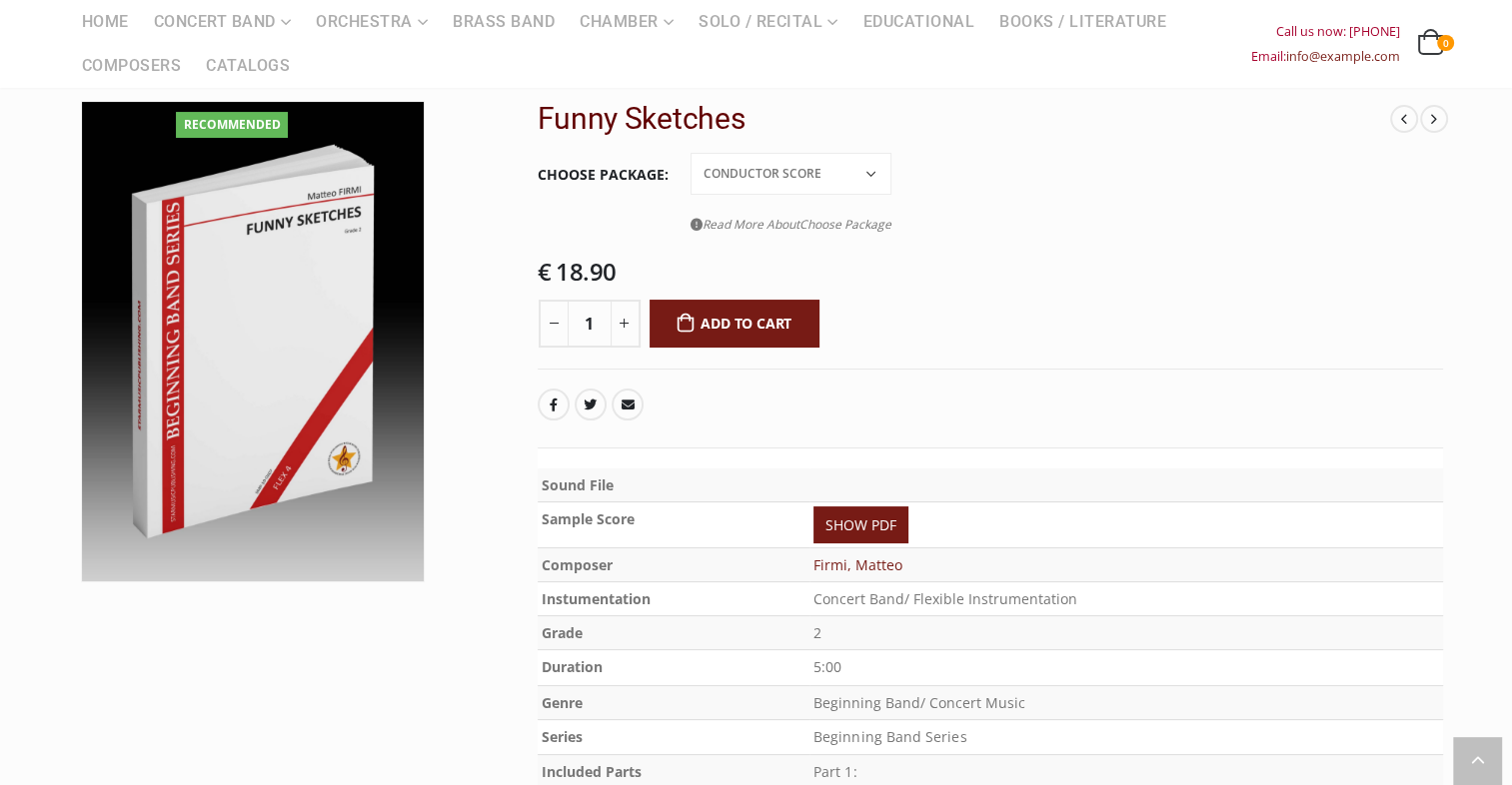 scroll, scrollTop: 156, scrollLeft: 0, axis: vertical 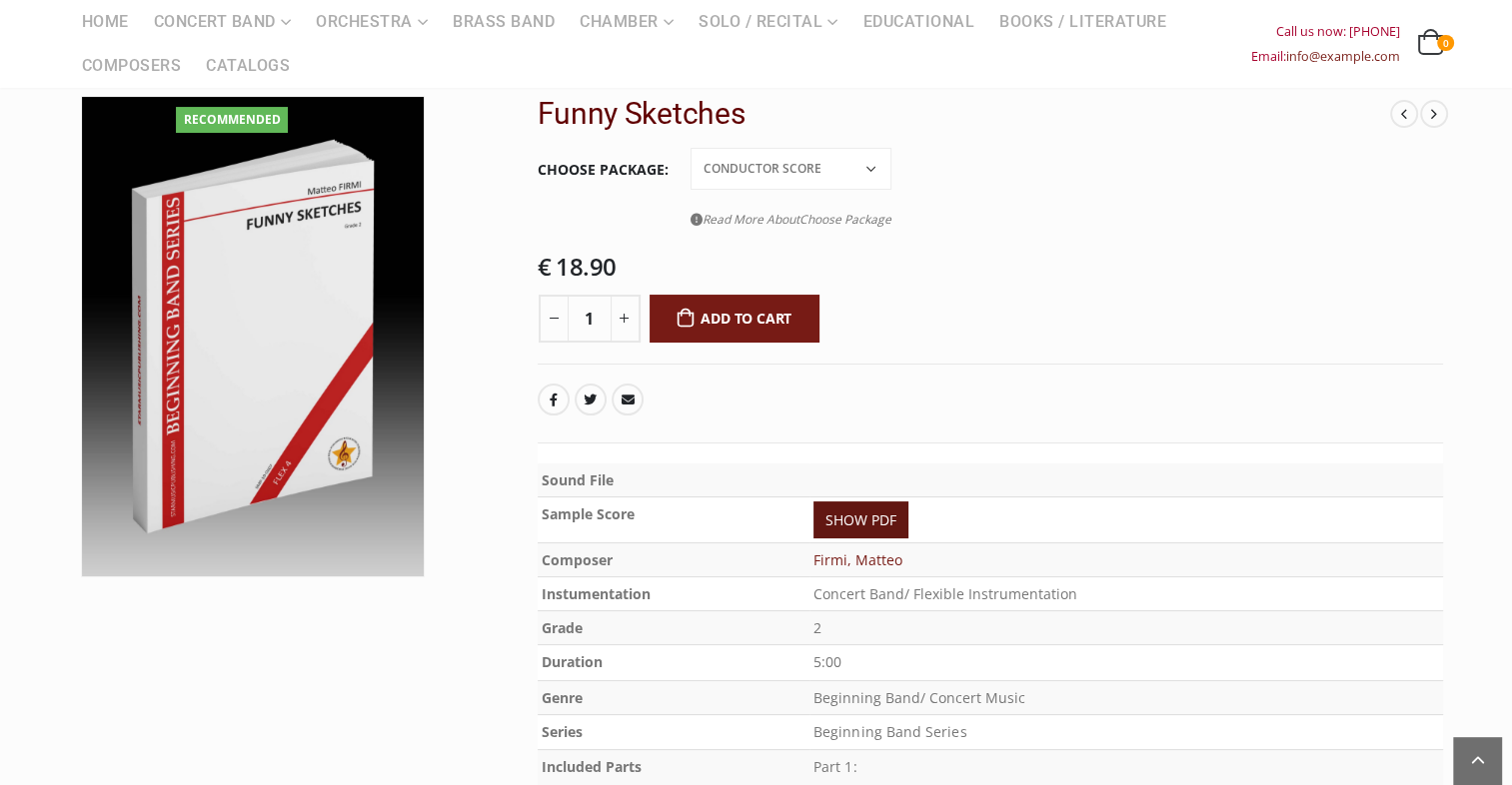 click on "SHOW PDF" at bounding box center [860, 519] 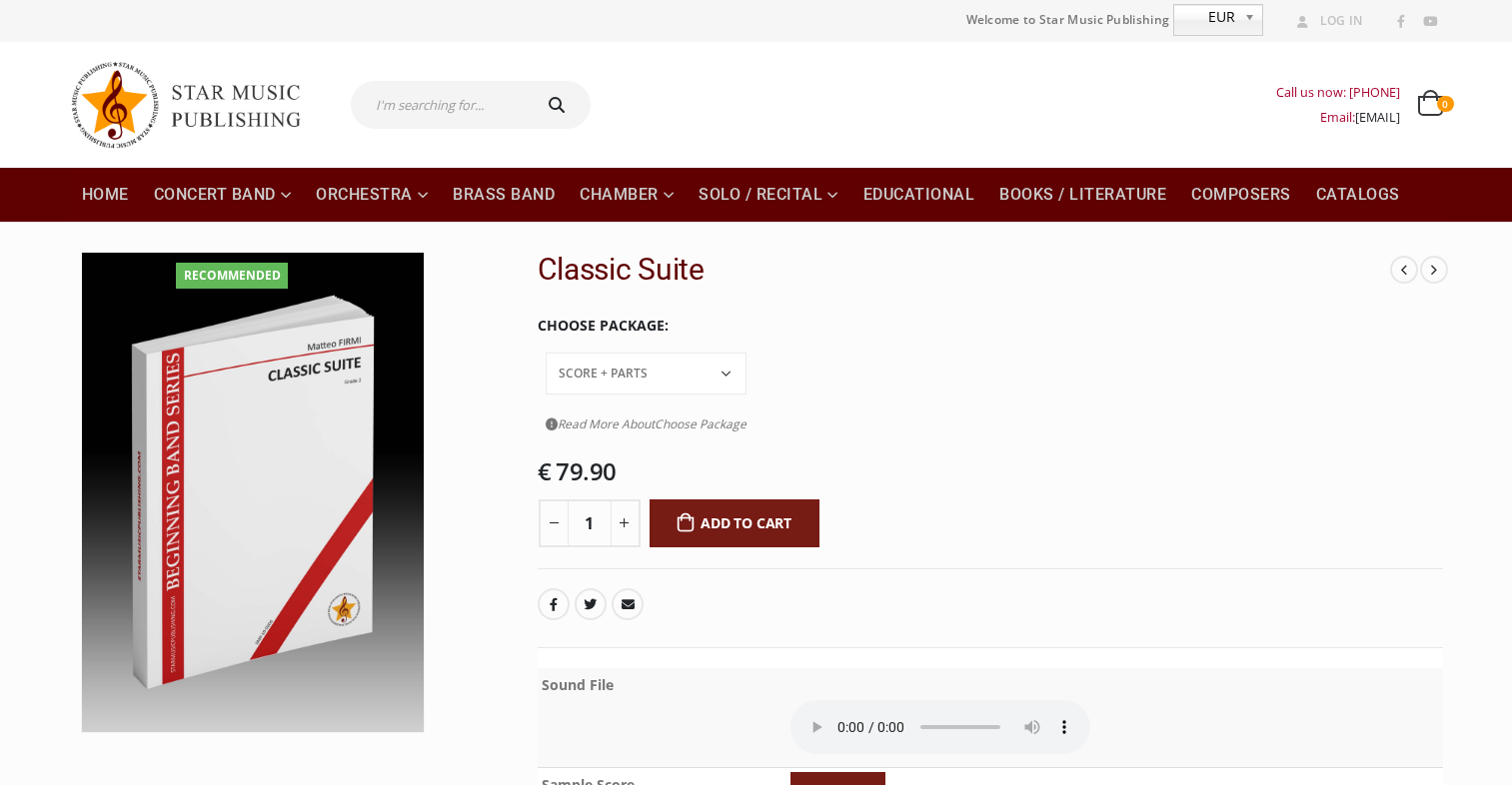 scroll, scrollTop: 0, scrollLeft: 0, axis: both 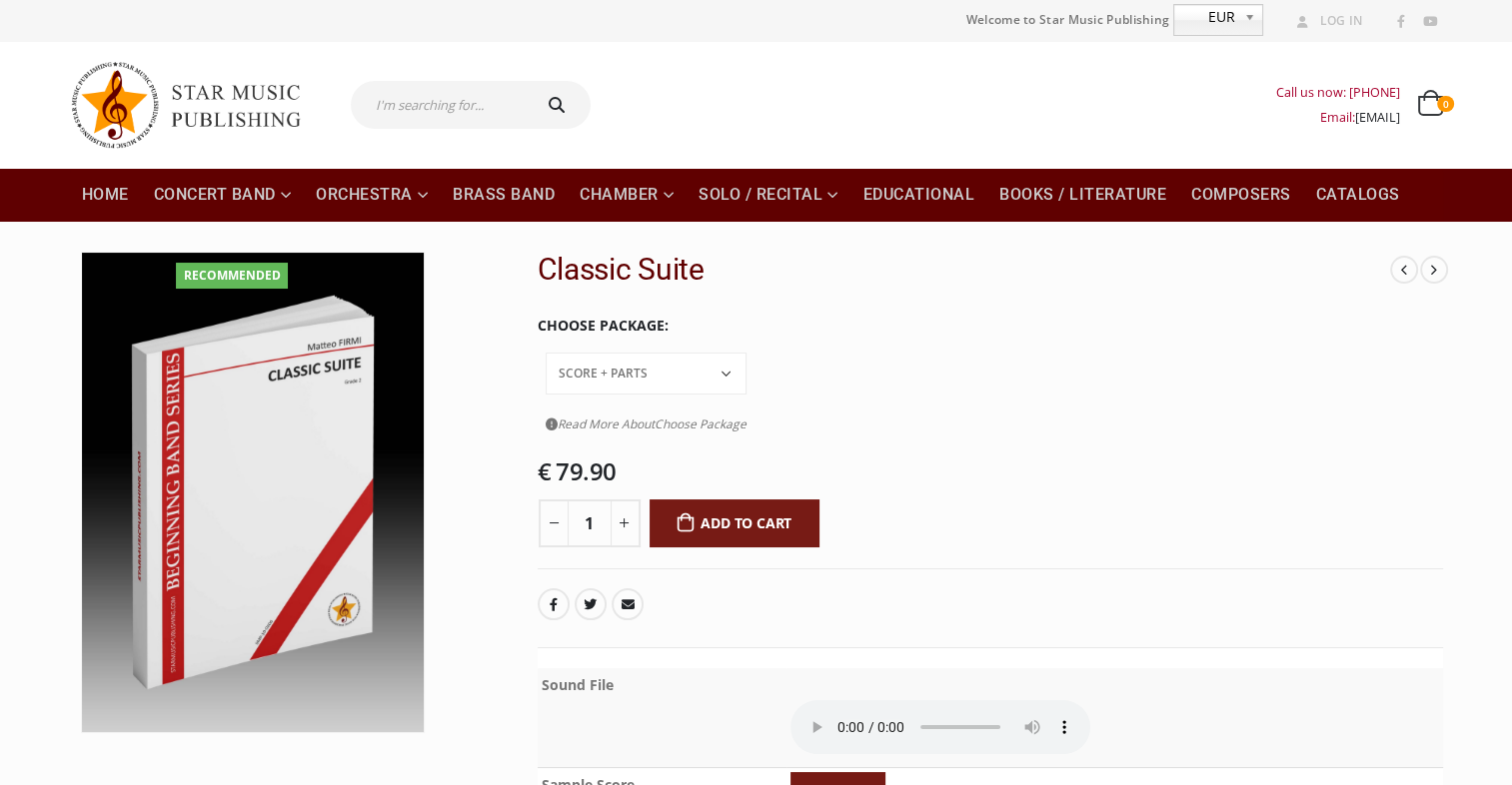 click on "Conductor Score PDF File Score + Parts Score + Parts + PDF File" 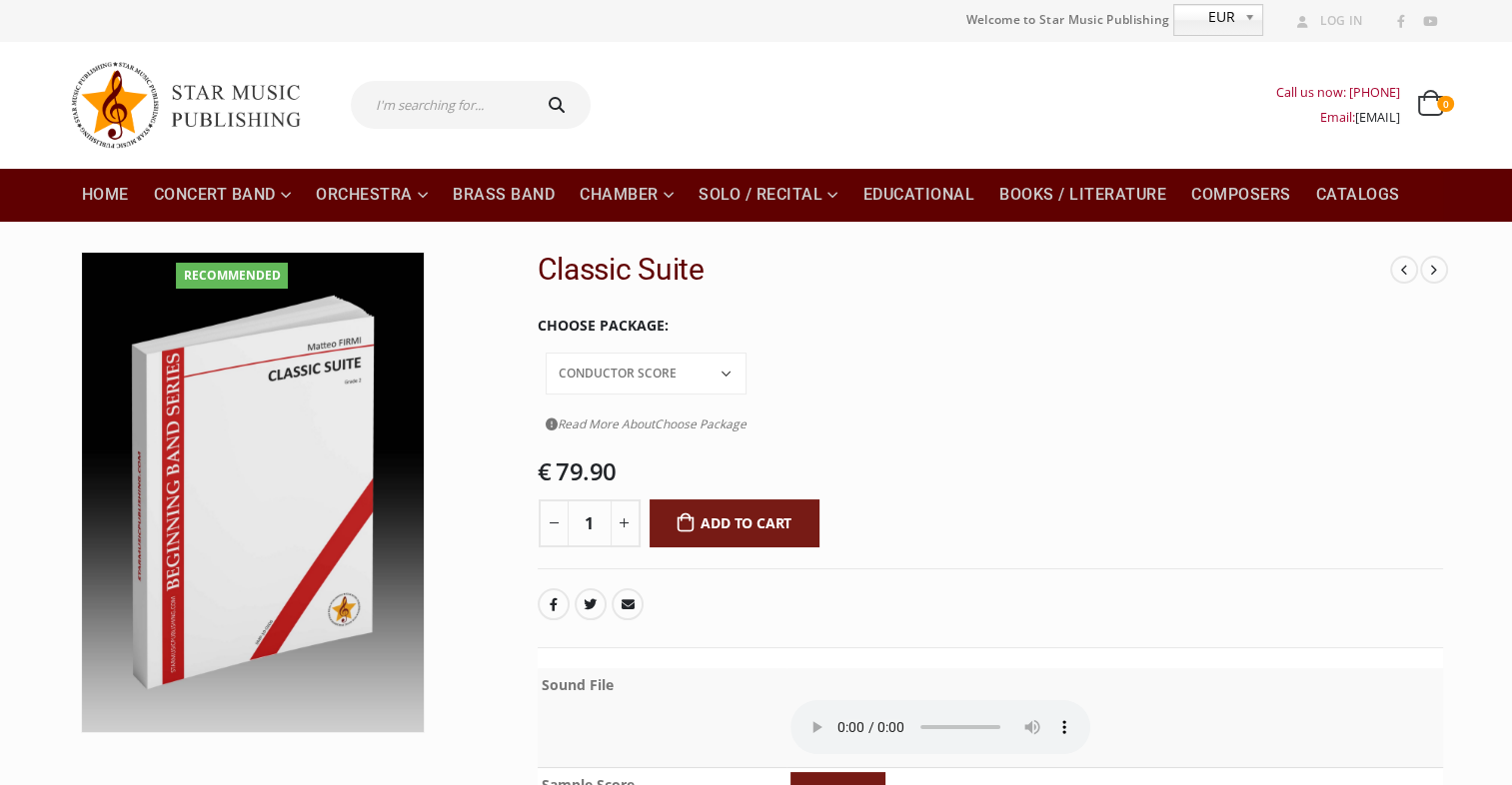 click on "Conductor Score PDF File Score + Parts Score + Parts + PDF File" 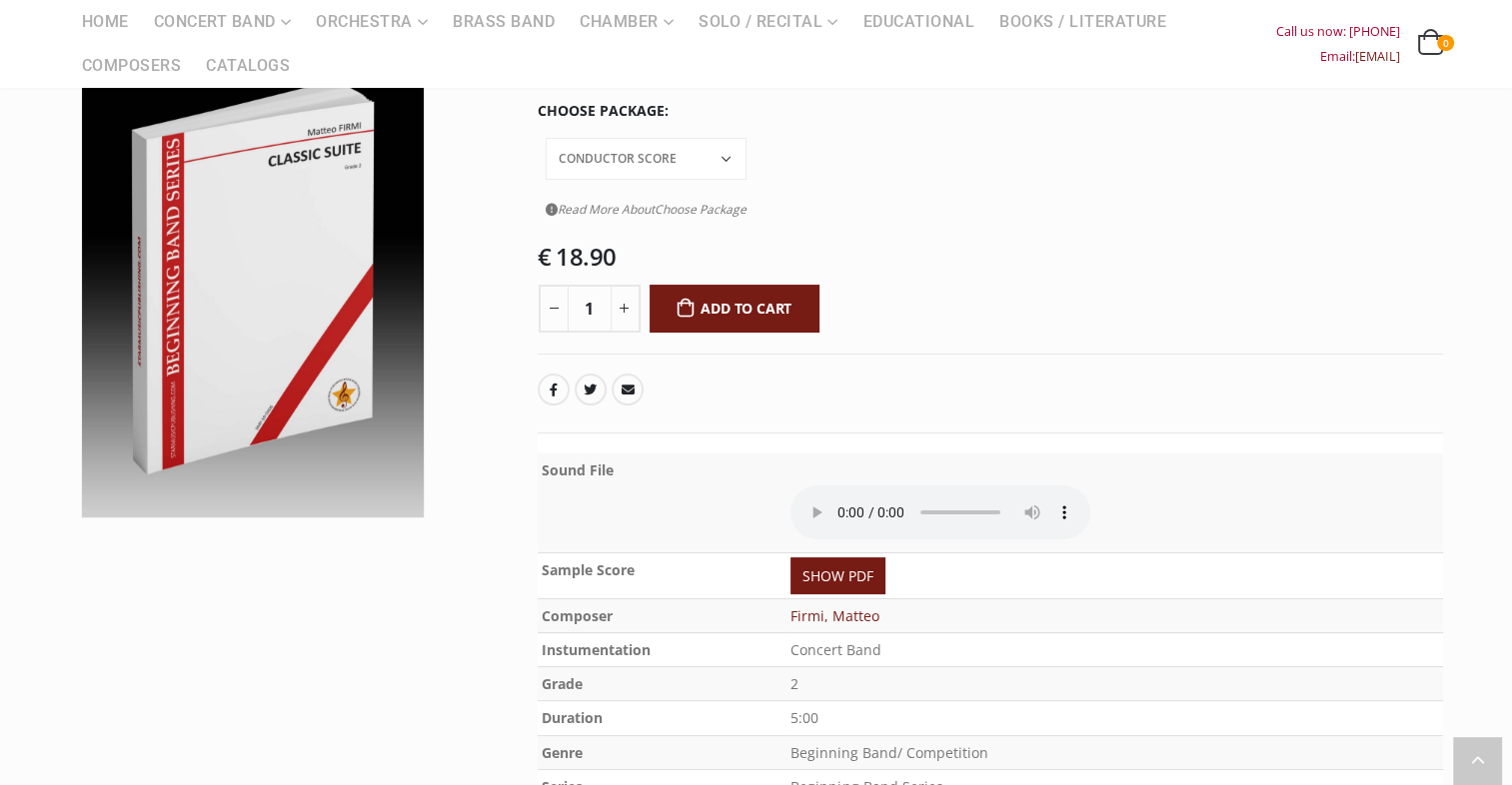scroll, scrollTop: 216, scrollLeft: 0, axis: vertical 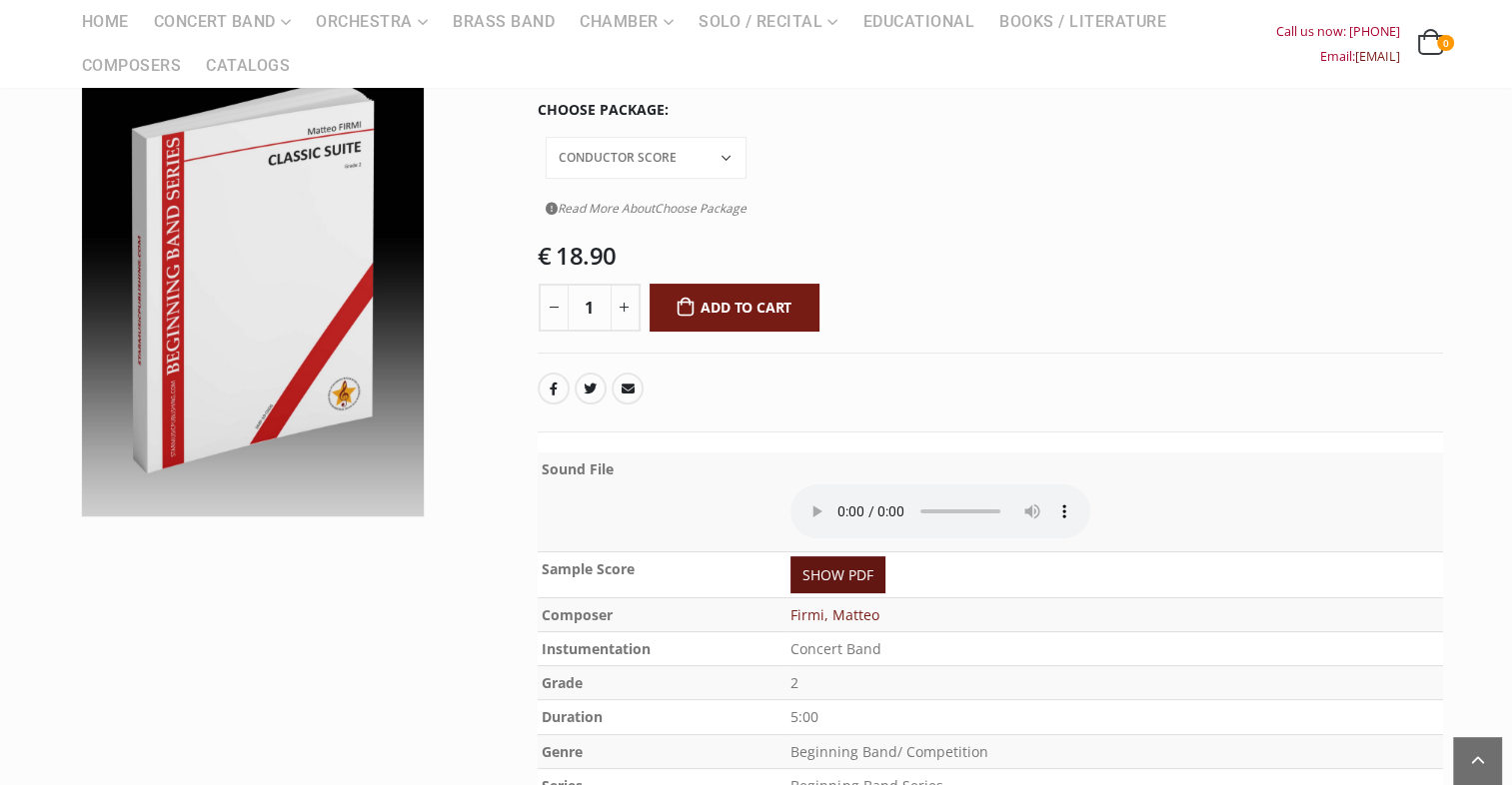 click on "SHOW PDF" at bounding box center (837, 574) 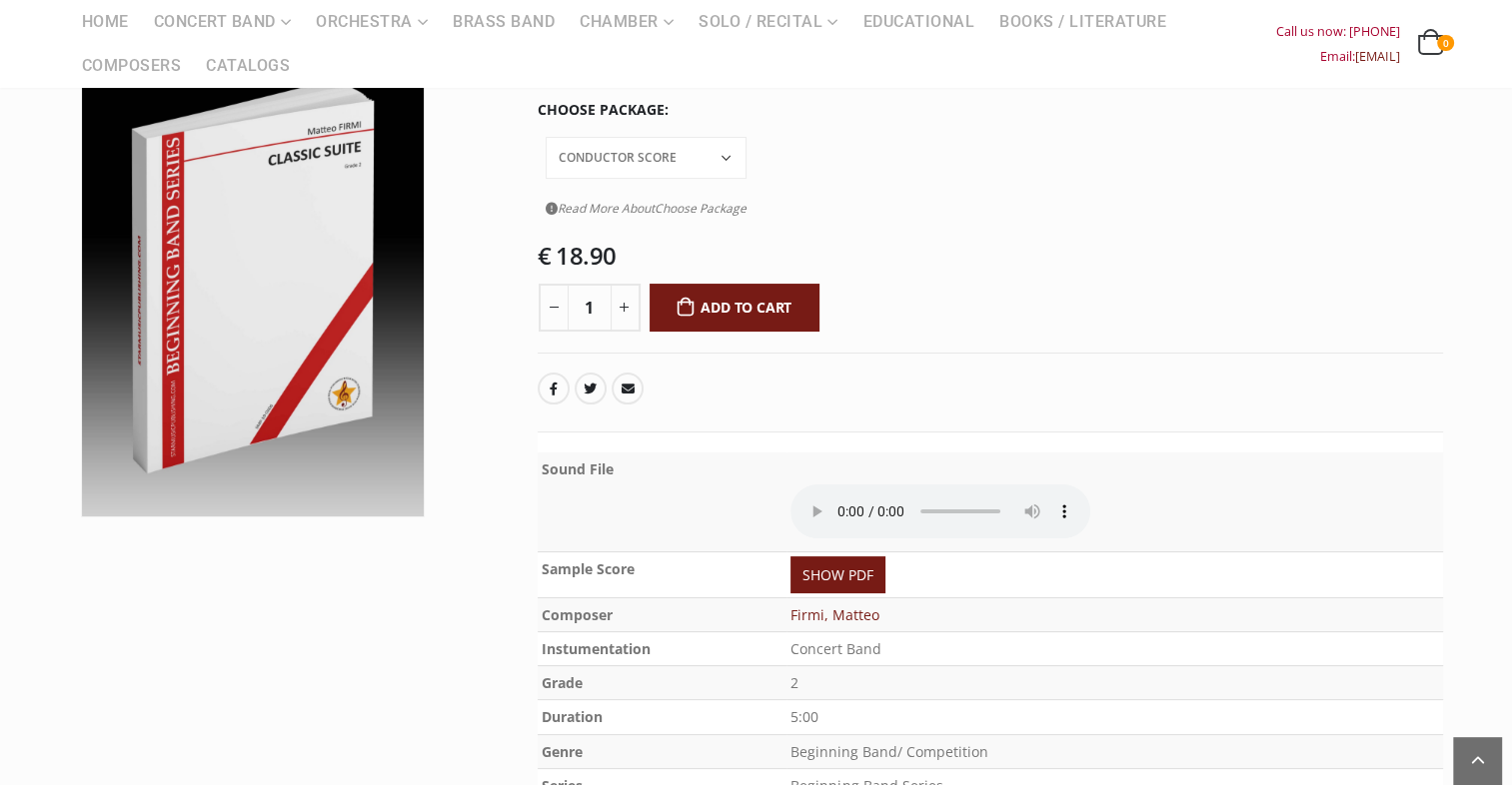 type 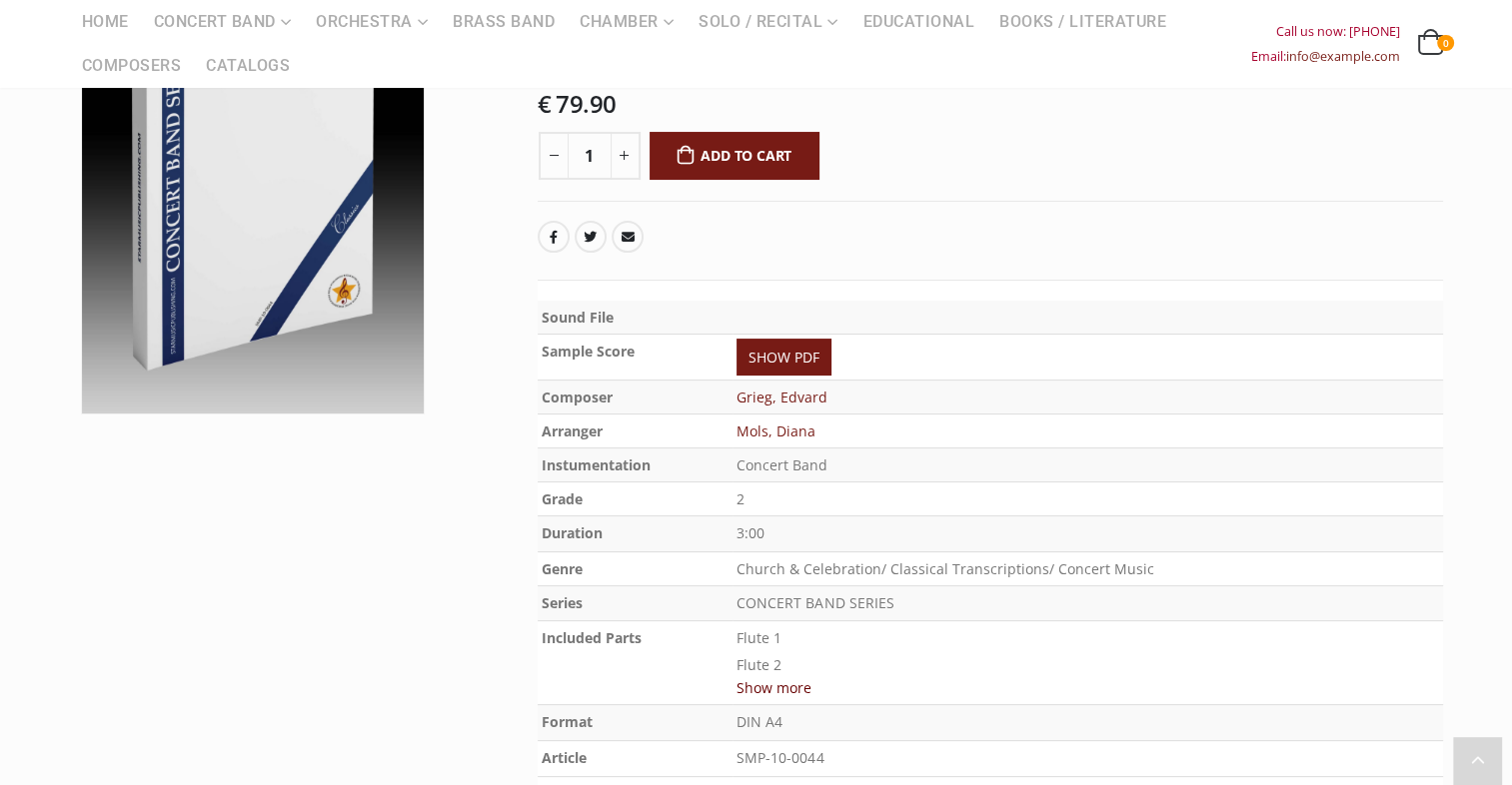 scroll, scrollTop: 343, scrollLeft: 0, axis: vertical 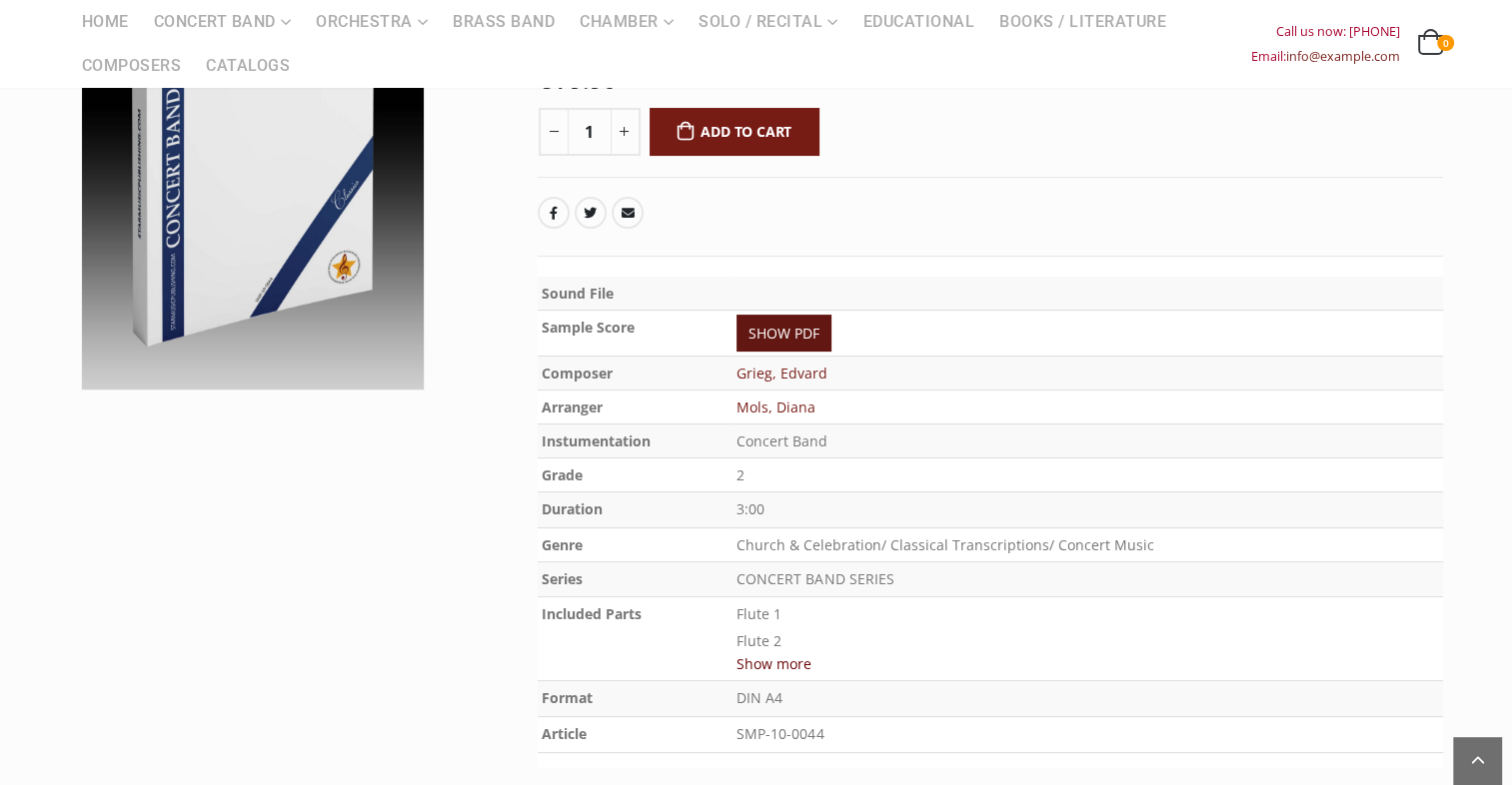 click on "SHOW PDF" at bounding box center [783, 333] 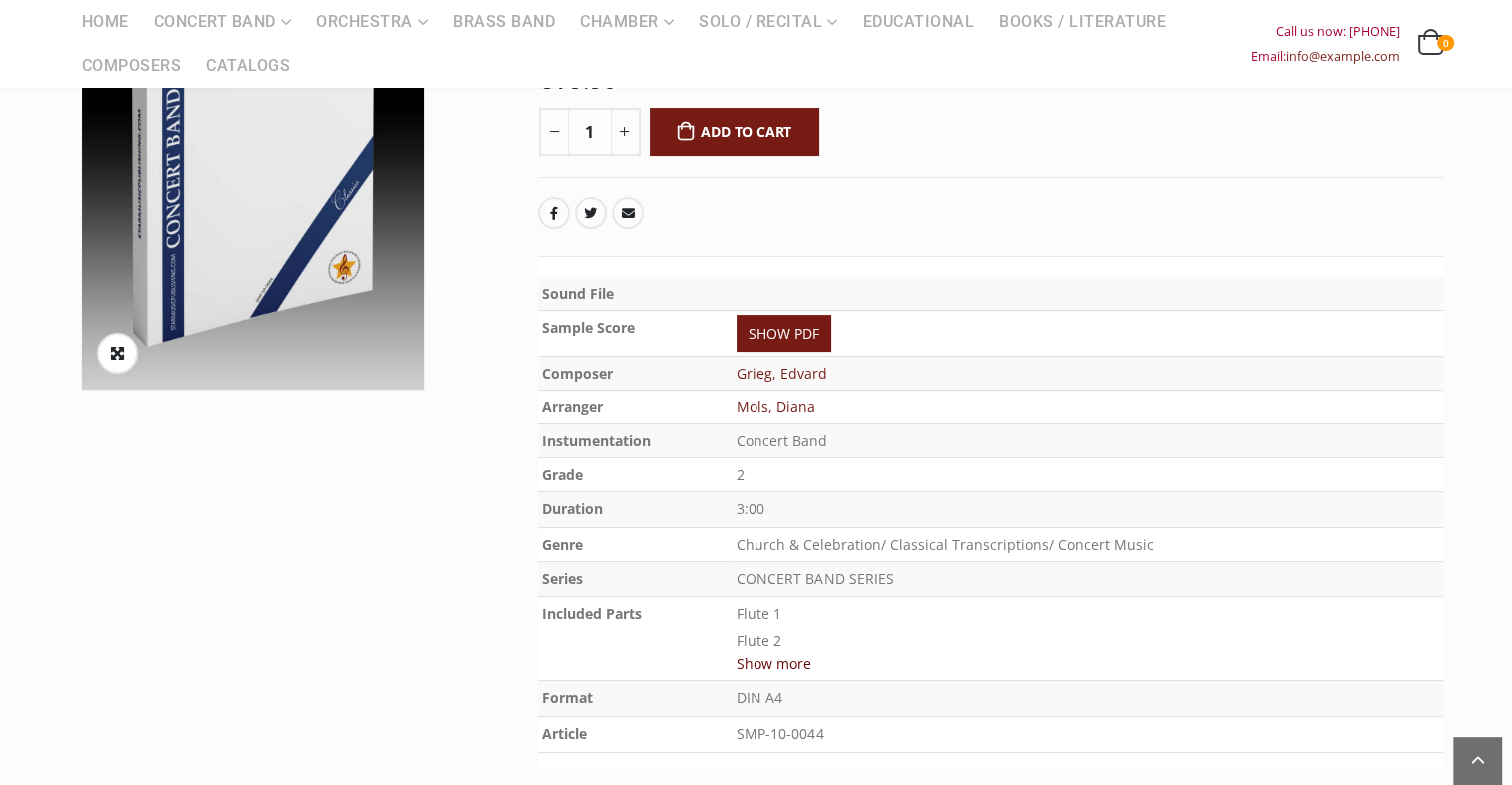 click at bounding box center (253, 150) 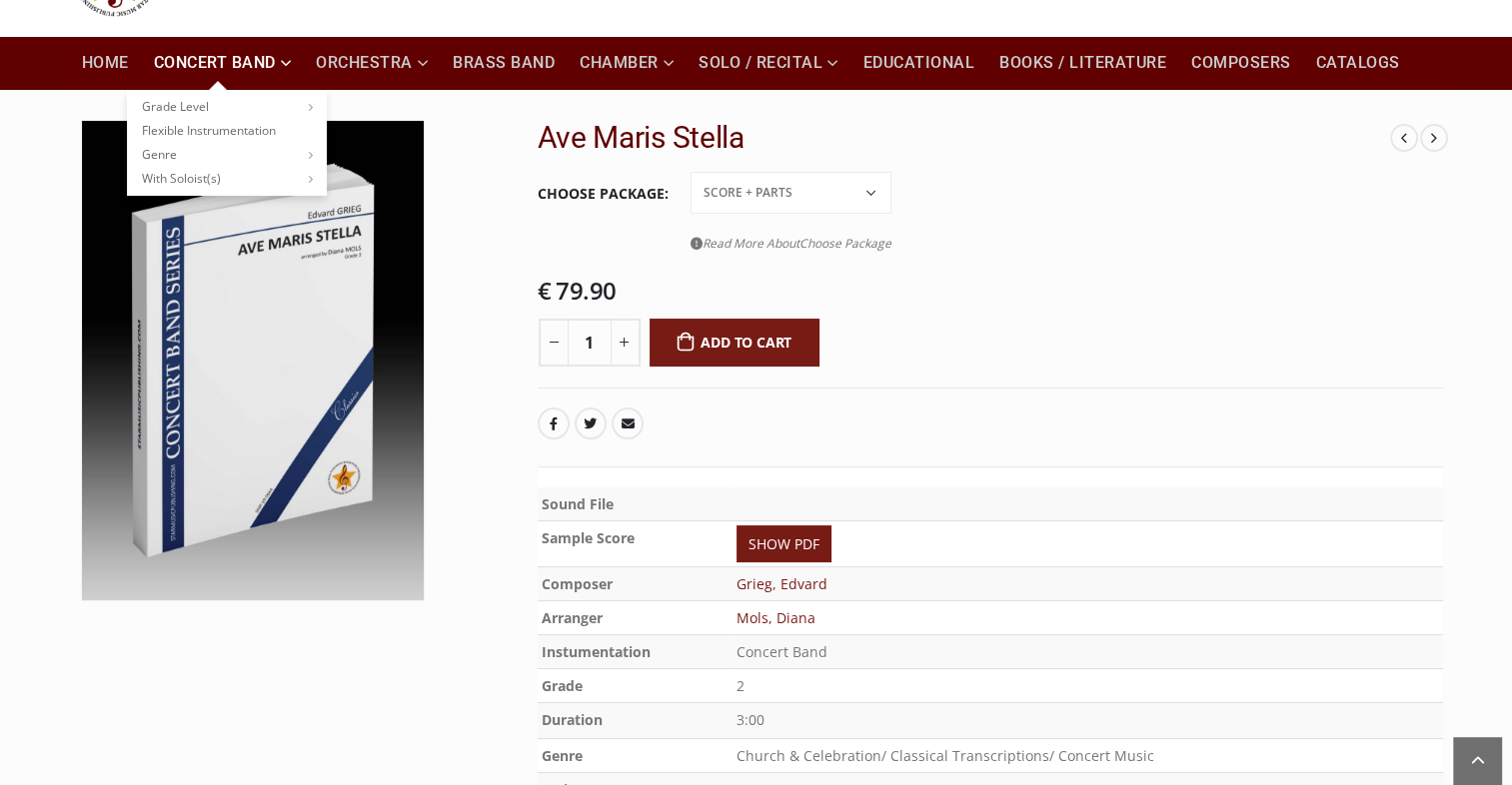 scroll, scrollTop: 131, scrollLeft: 0, axis: vertical 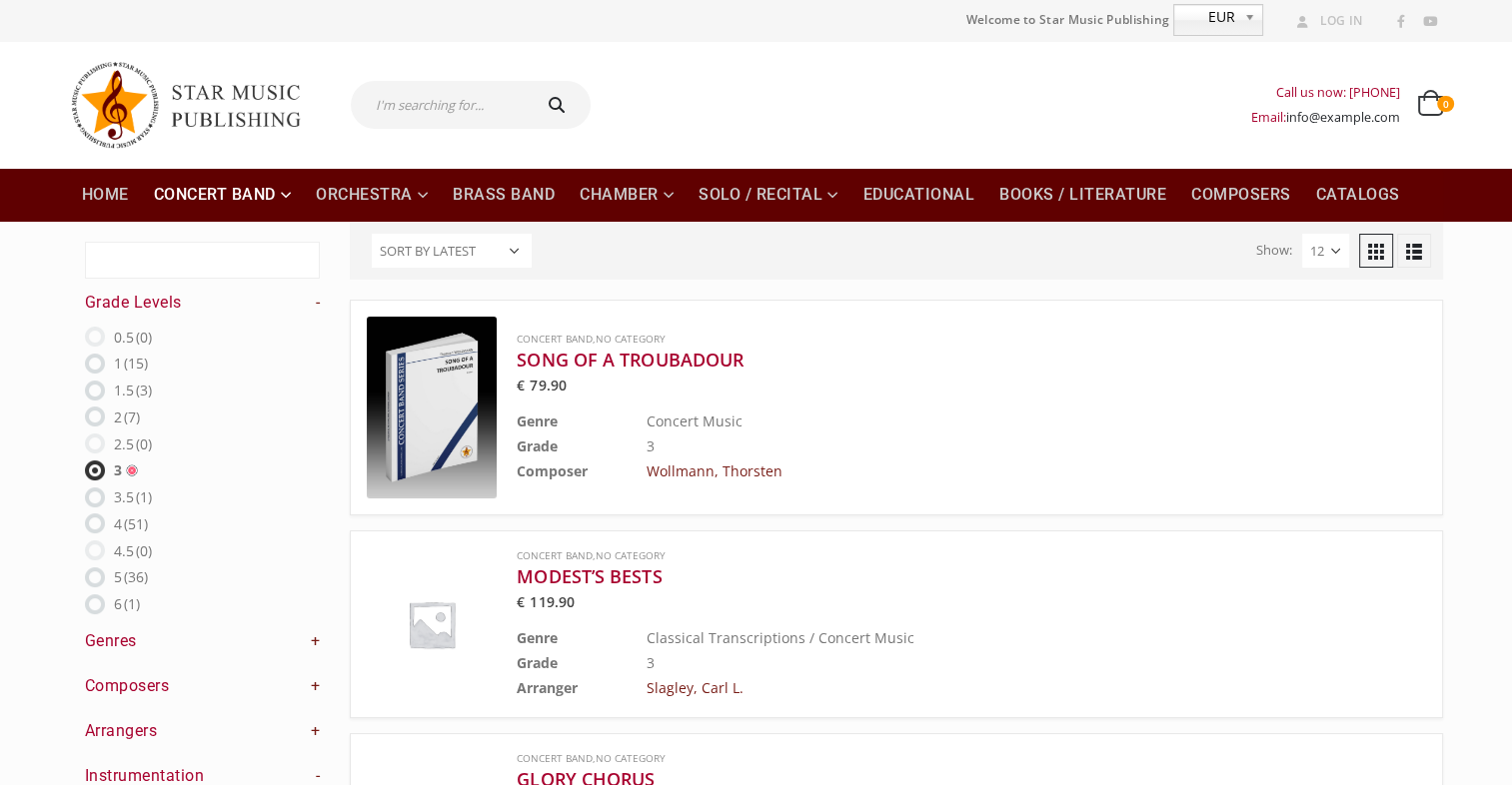 click at bounding box center (95, 443) 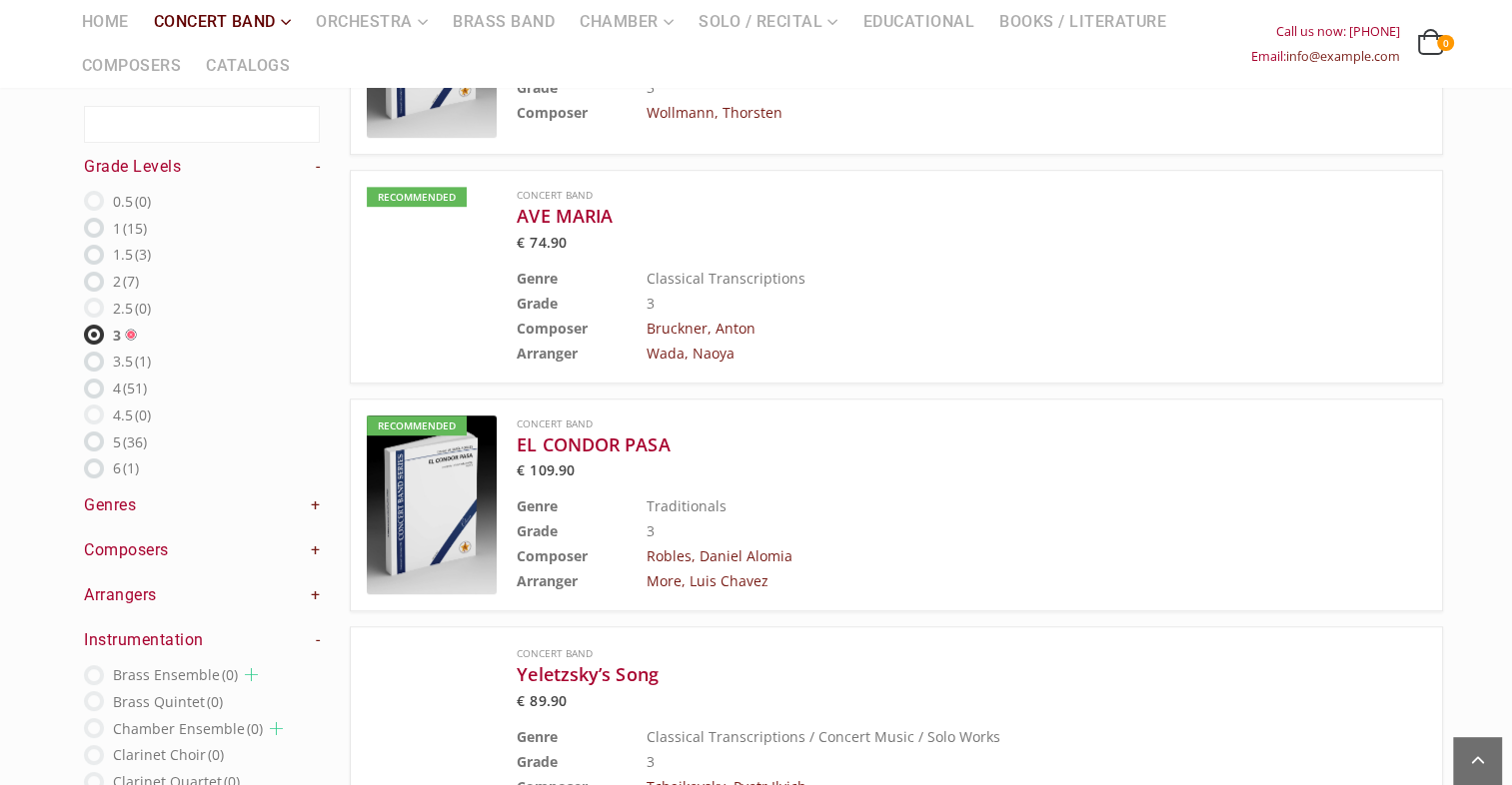 scroll, scrollTop: 1246, scrollLeft: 0, axis: vertical 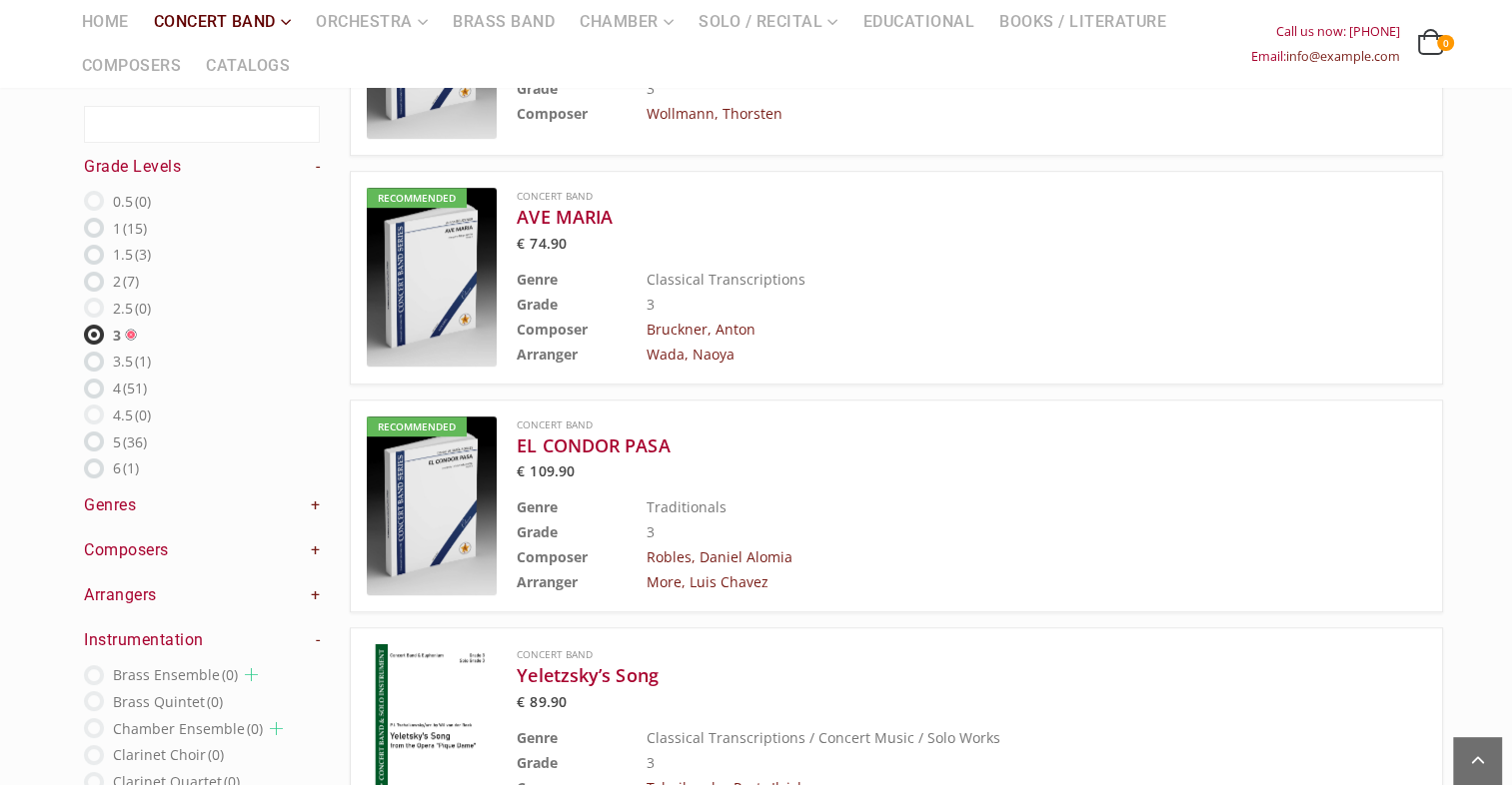 click at bounding box center [432, 277] 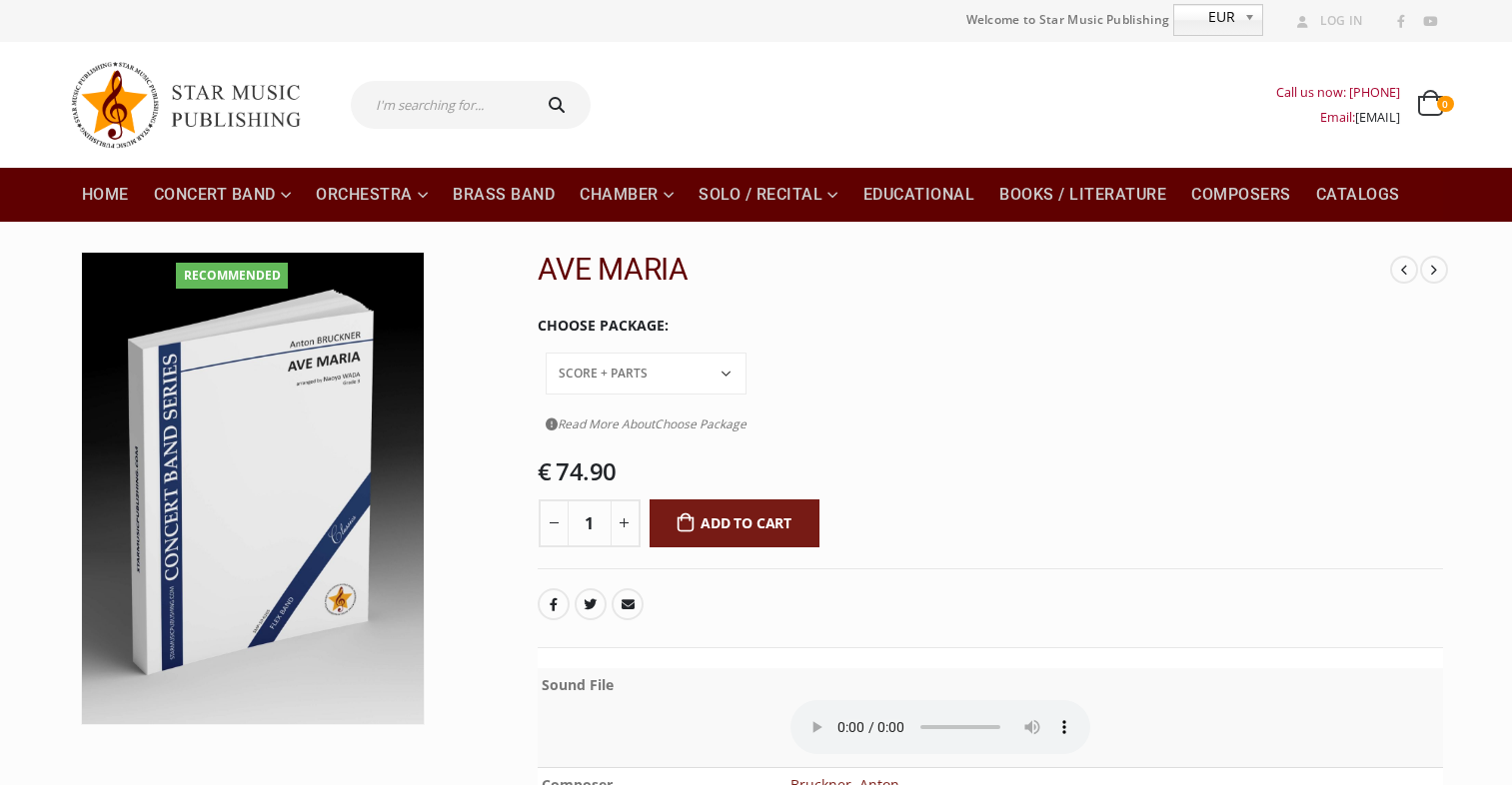 scroll, scrollTop: 0, scrollLeft: 0, axis: both 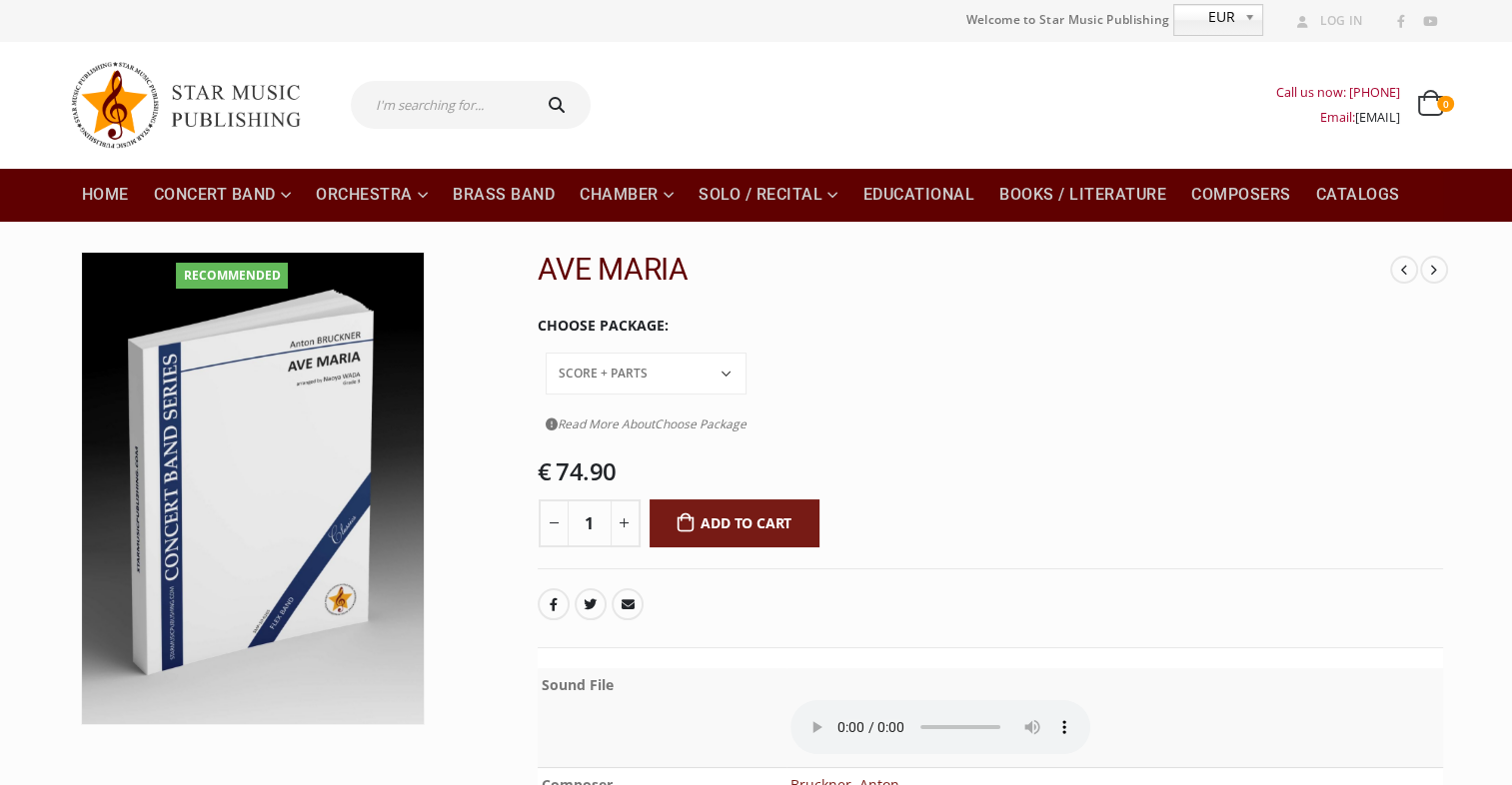 click on "Conductor Score PDF File Score + Parts Score + Parts + PDF File" 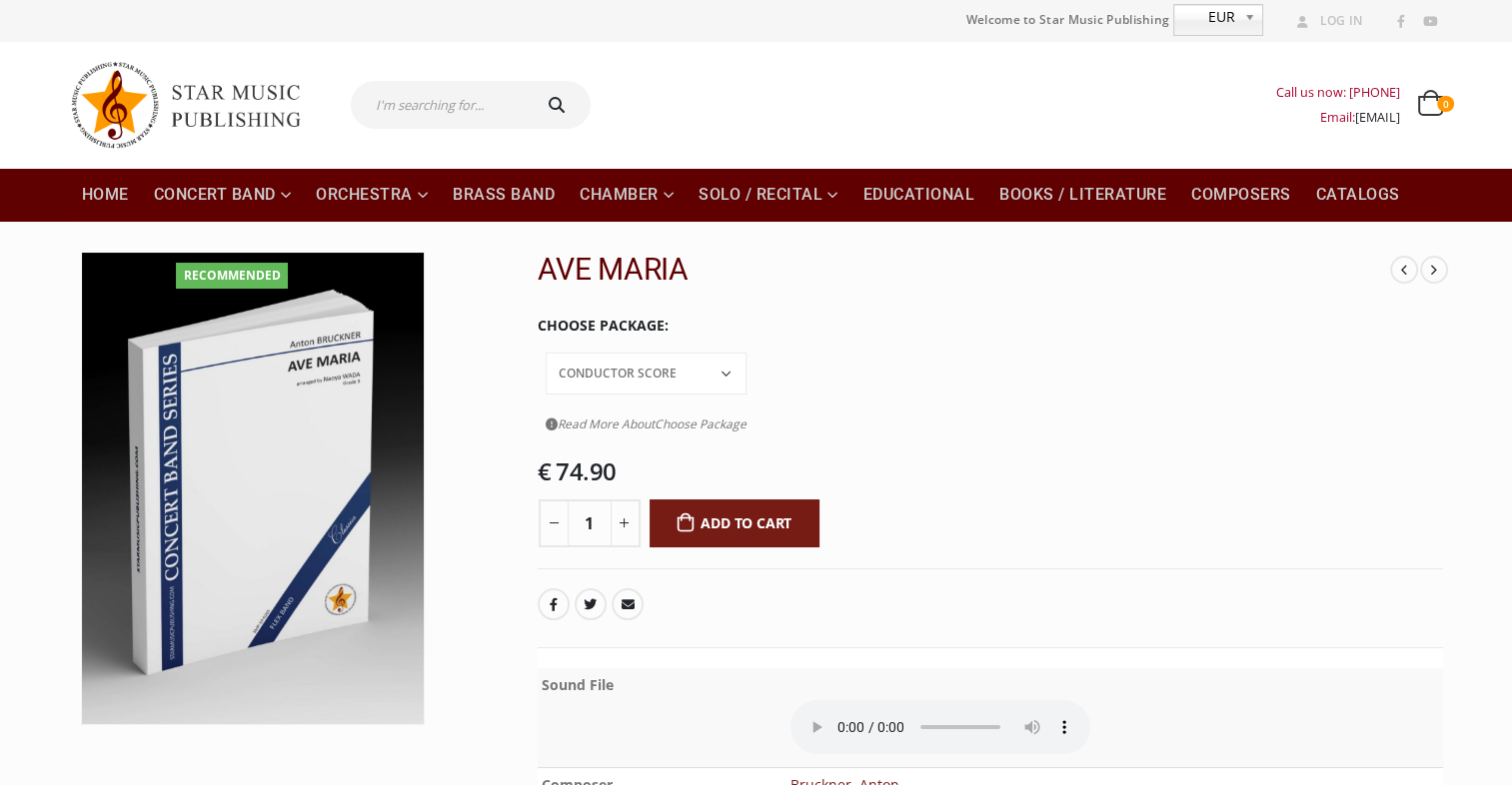 click on "Conductor Score PDF File Score + Parts Score + Parts + PDF File" 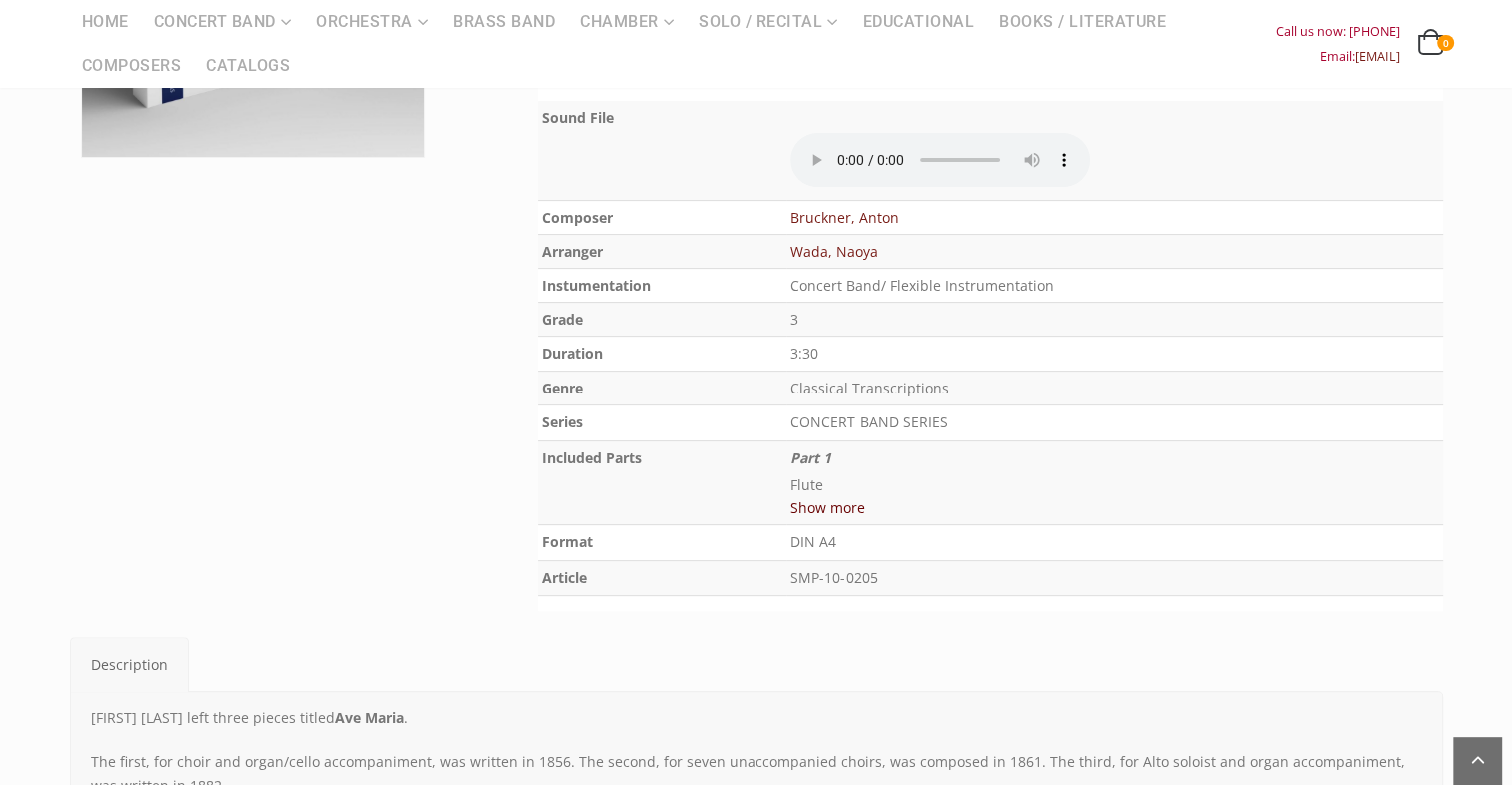 scroll, scrollTop: 571, scrollLeft: 0, axis: vertical 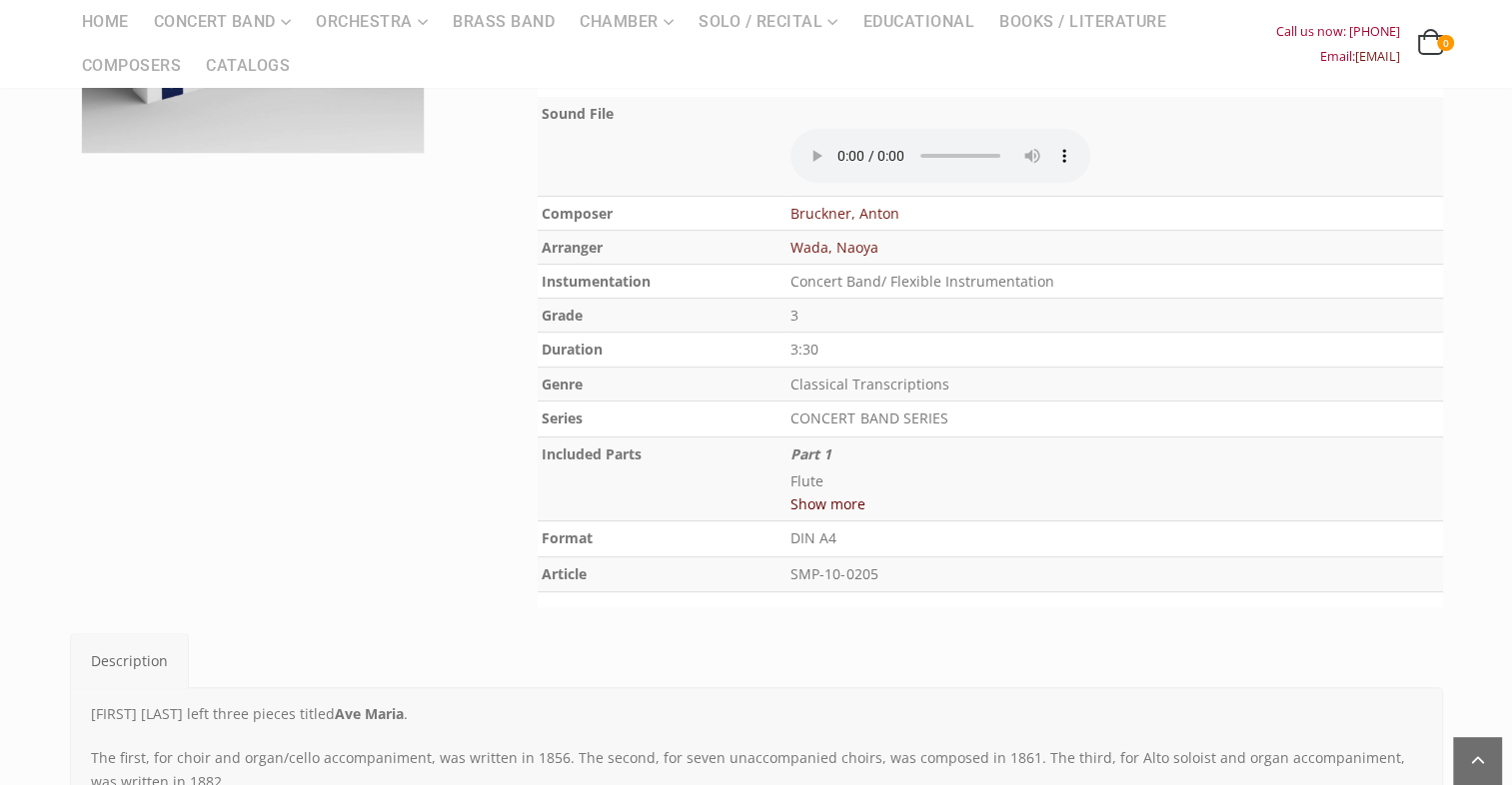 click on "Show more" at bounding box center (827, 503) 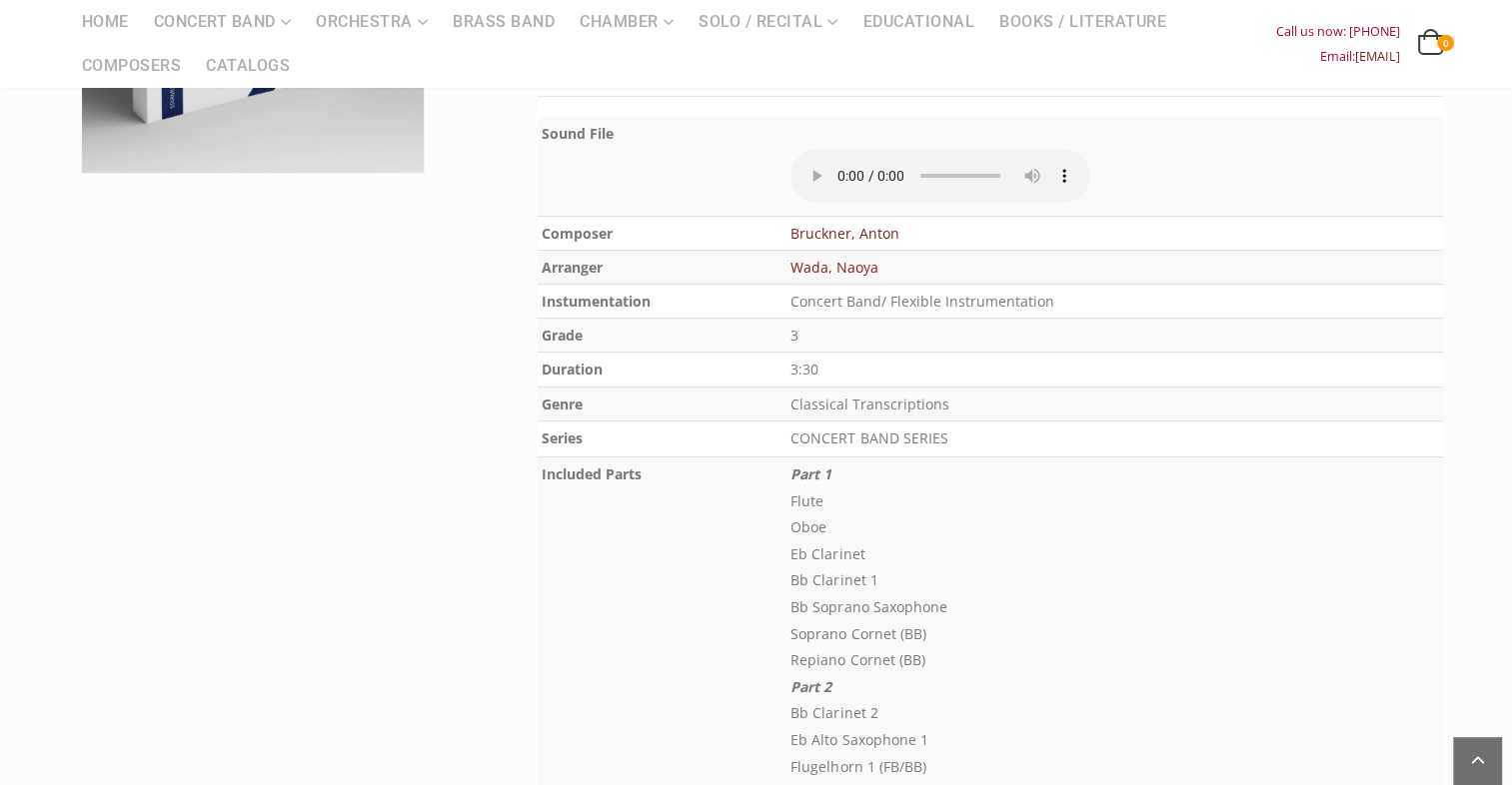 scroll, scrollTop: 0, scrollLeft: 0, axis: both 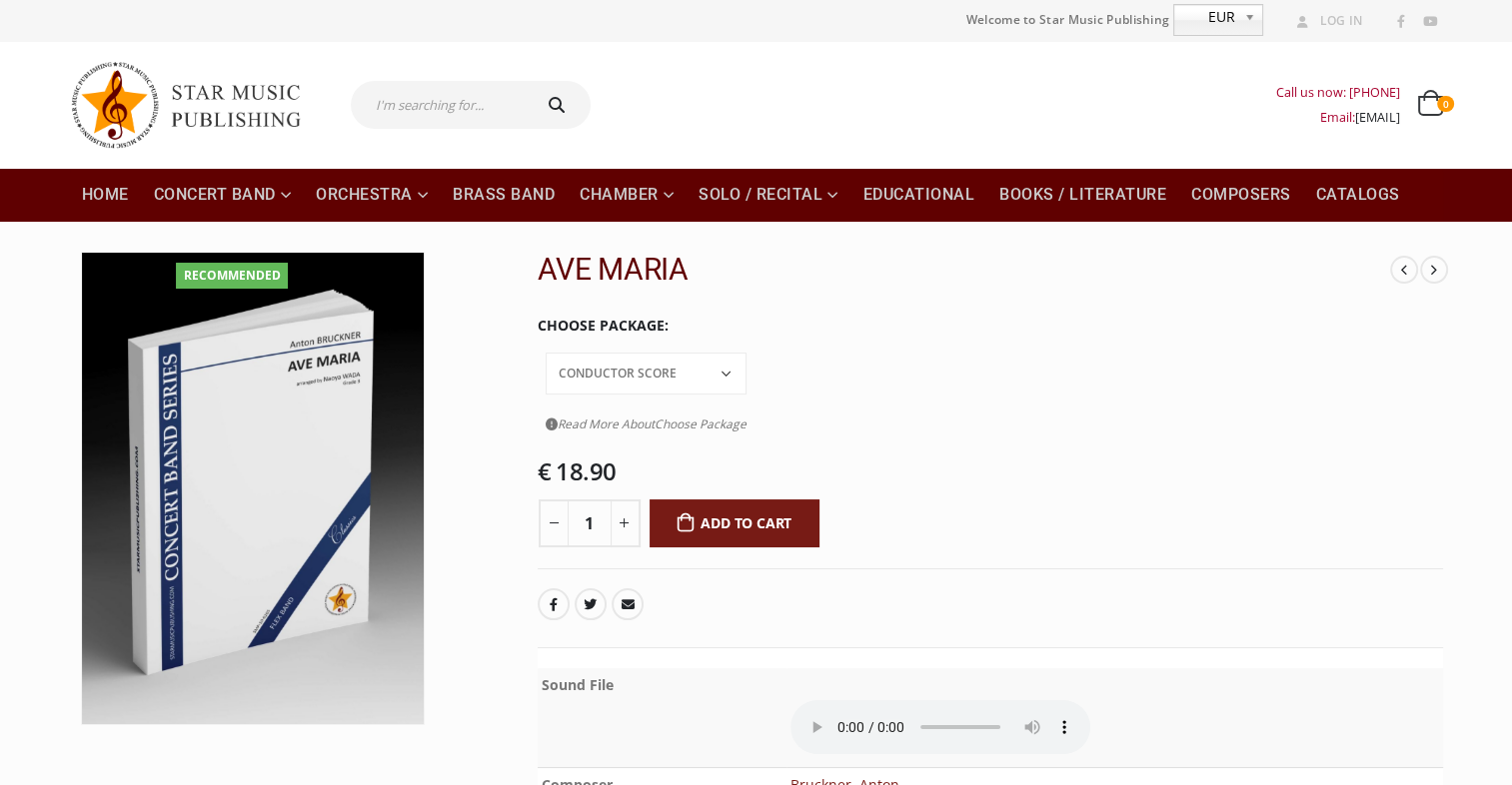 type 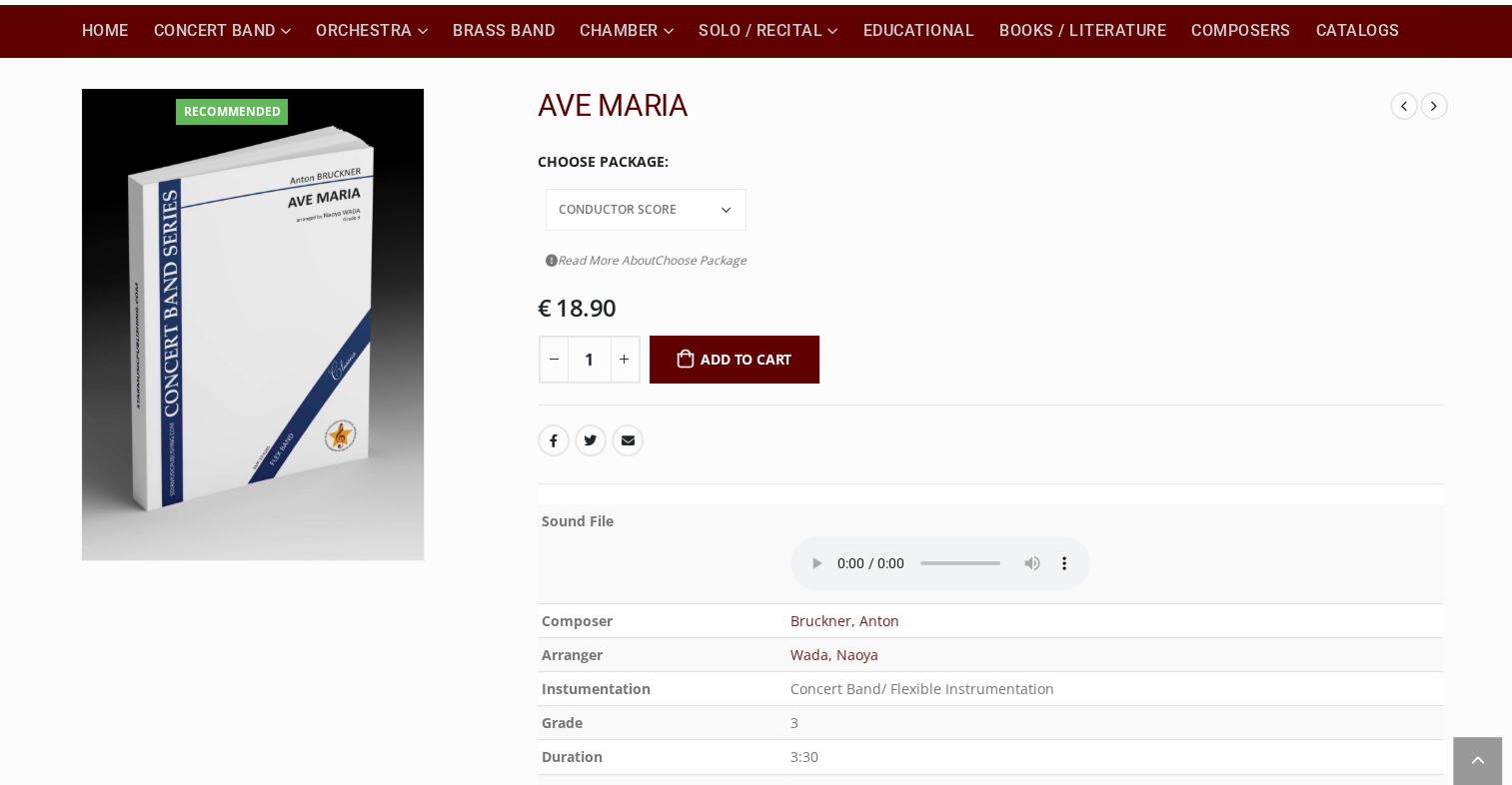 scroll, scrollTop: 0, scrollLeft: 0, axis: both 